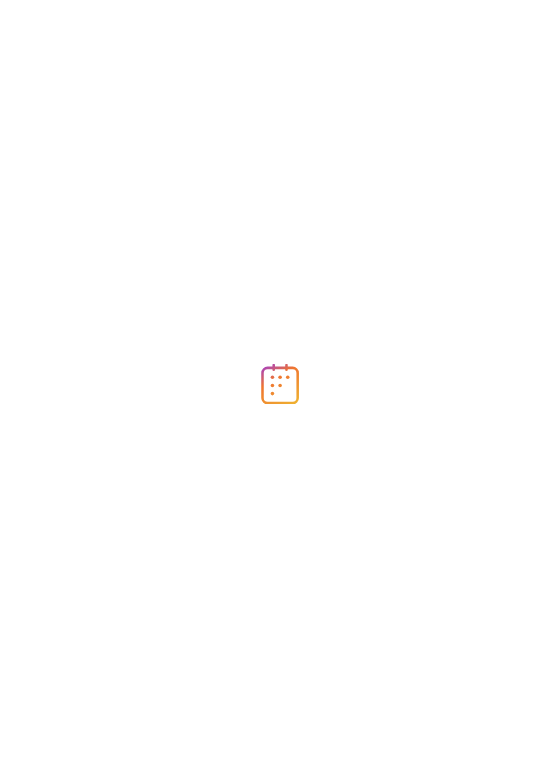 scroll, scrollTop: 0, scrollLeft: 0, axis: both 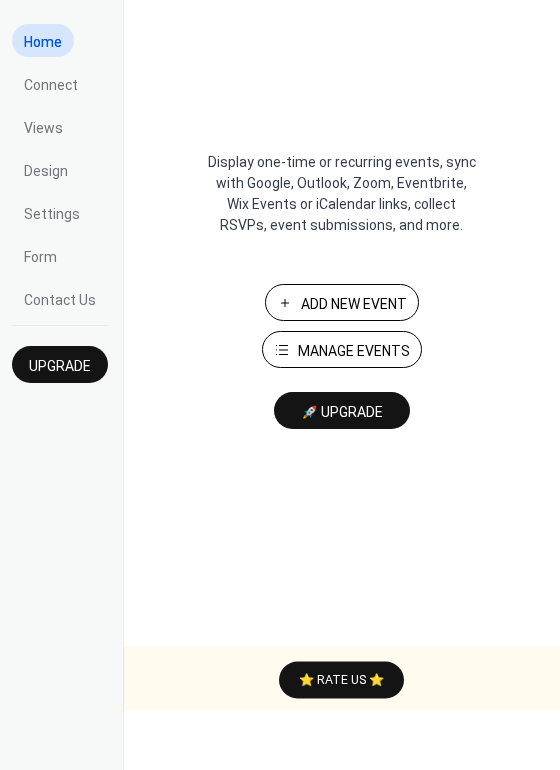 click on "Add New Event" at bounding box center [354, 304] 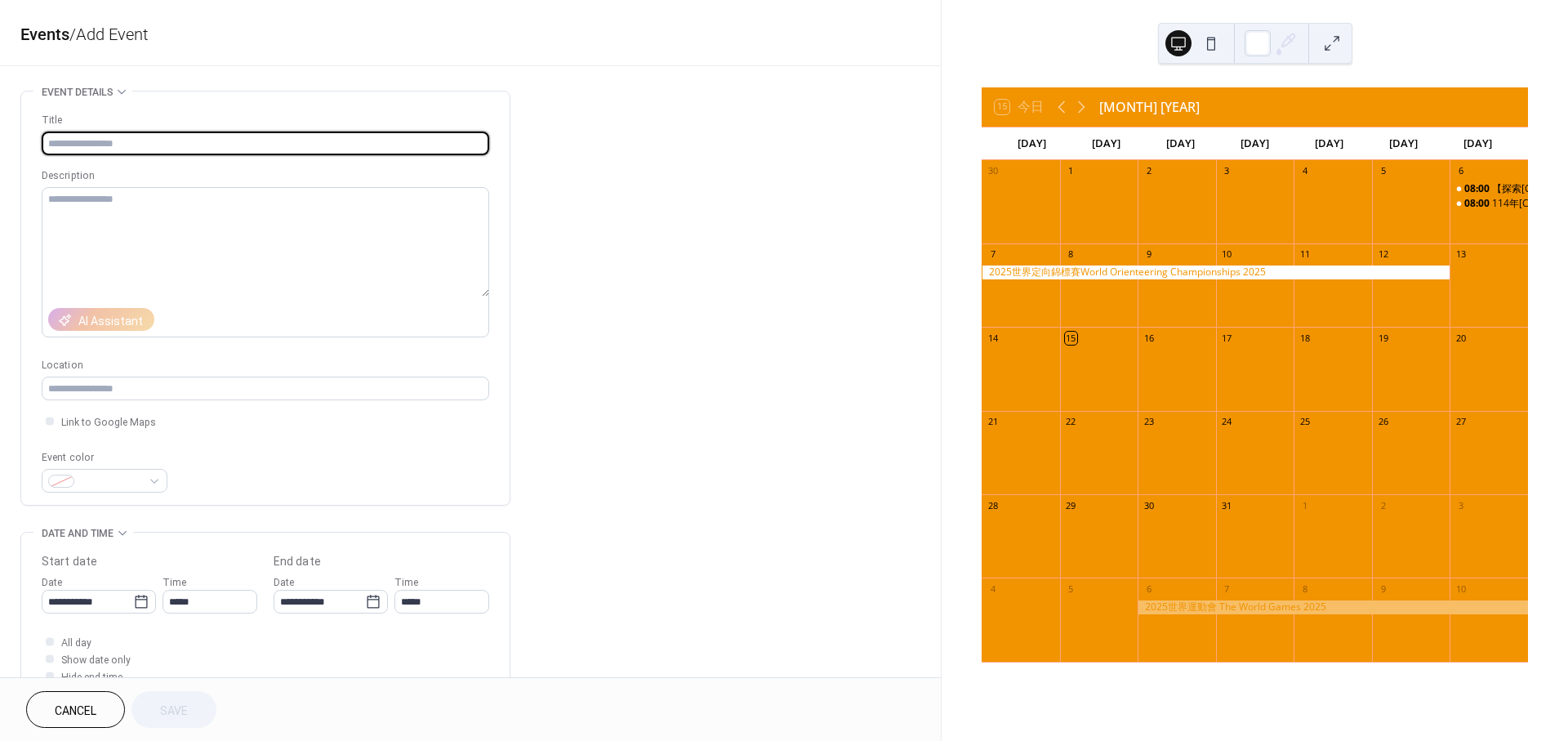 scroll, scrollTop: 0, scrollLeft: 0, axis: both 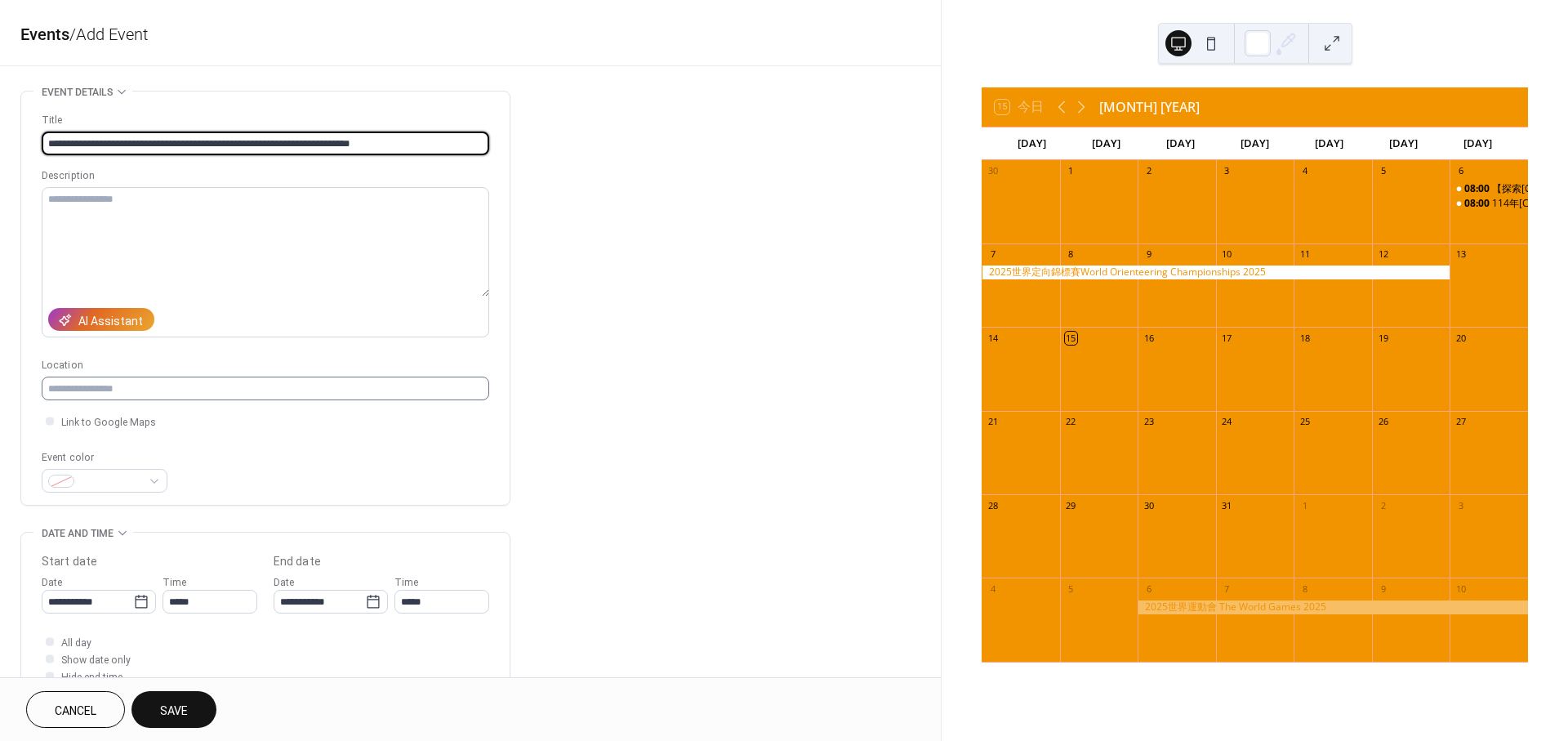 type on "**********" 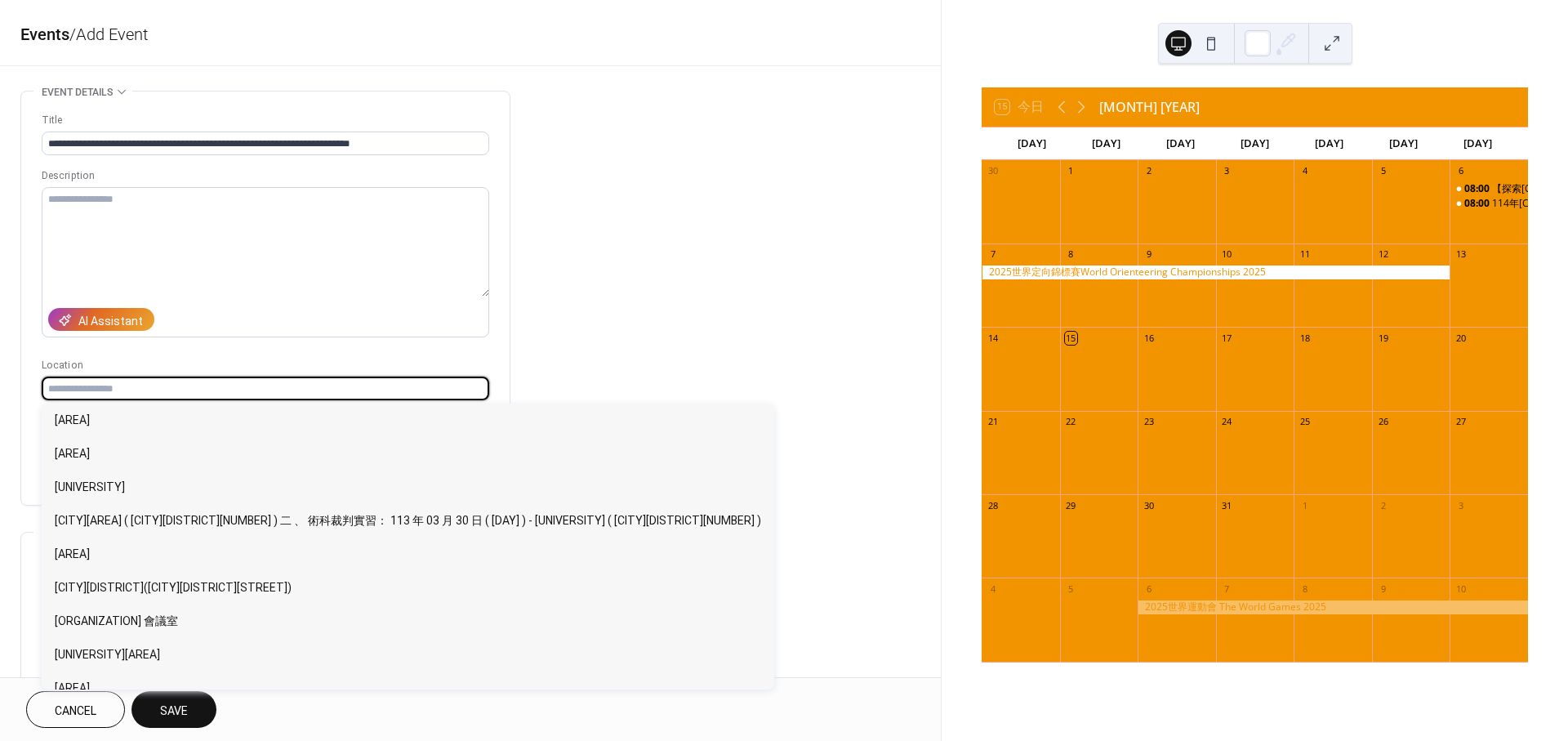 click at bounding box center [265, 388] 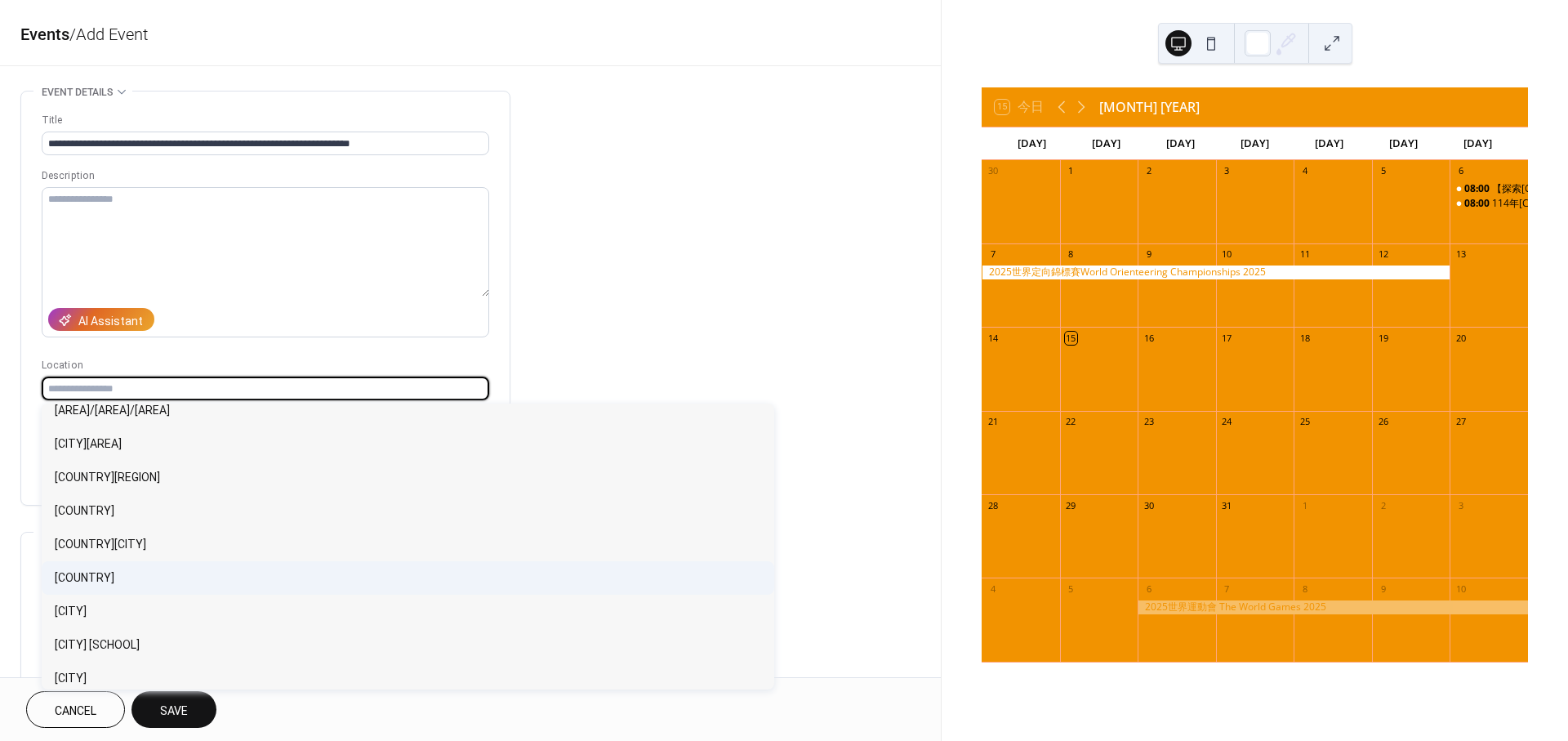 scroll, scrollTop: 1452, scrollLeft: 0, axis: vertical 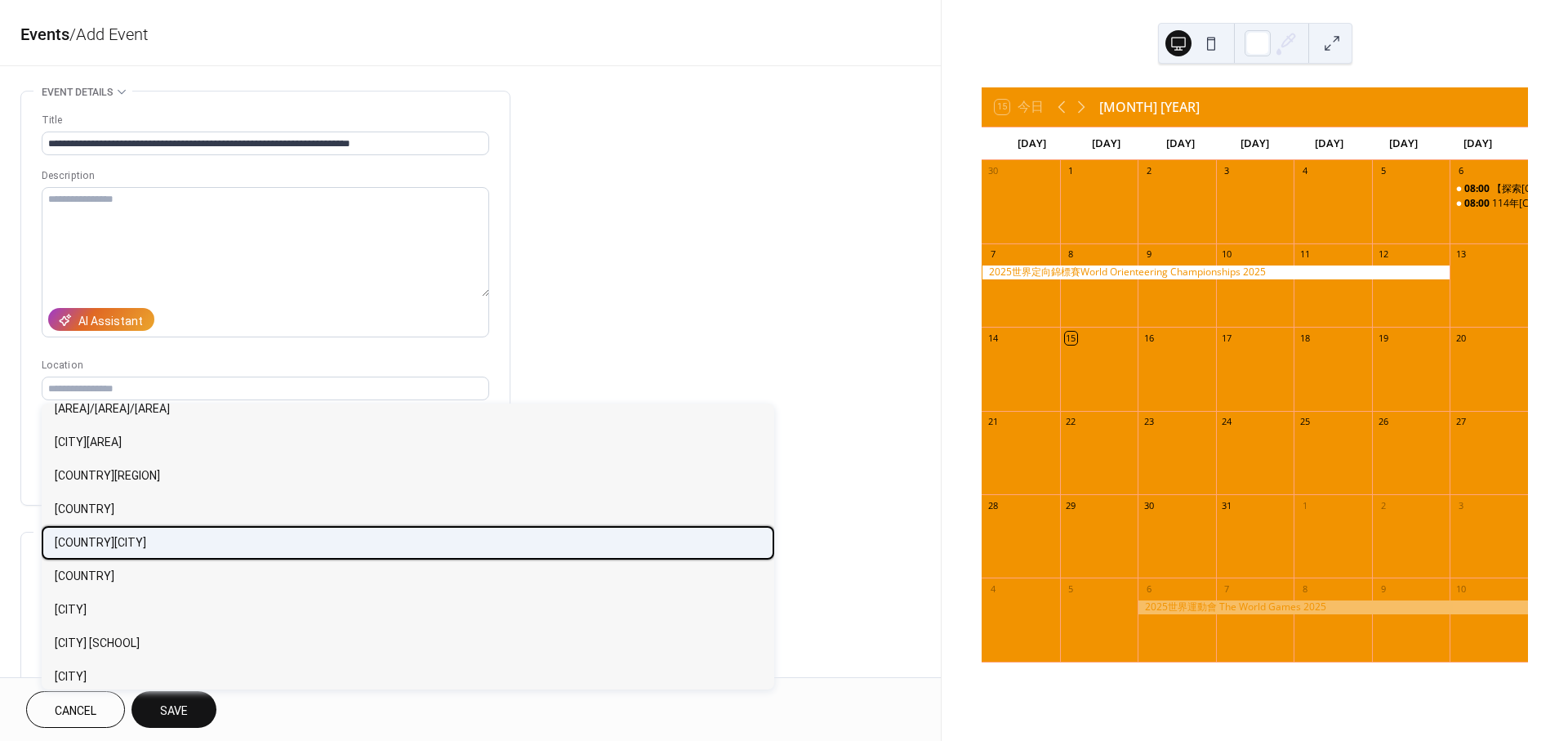 click on "泰國清邁" at bounding box center [100, 542] 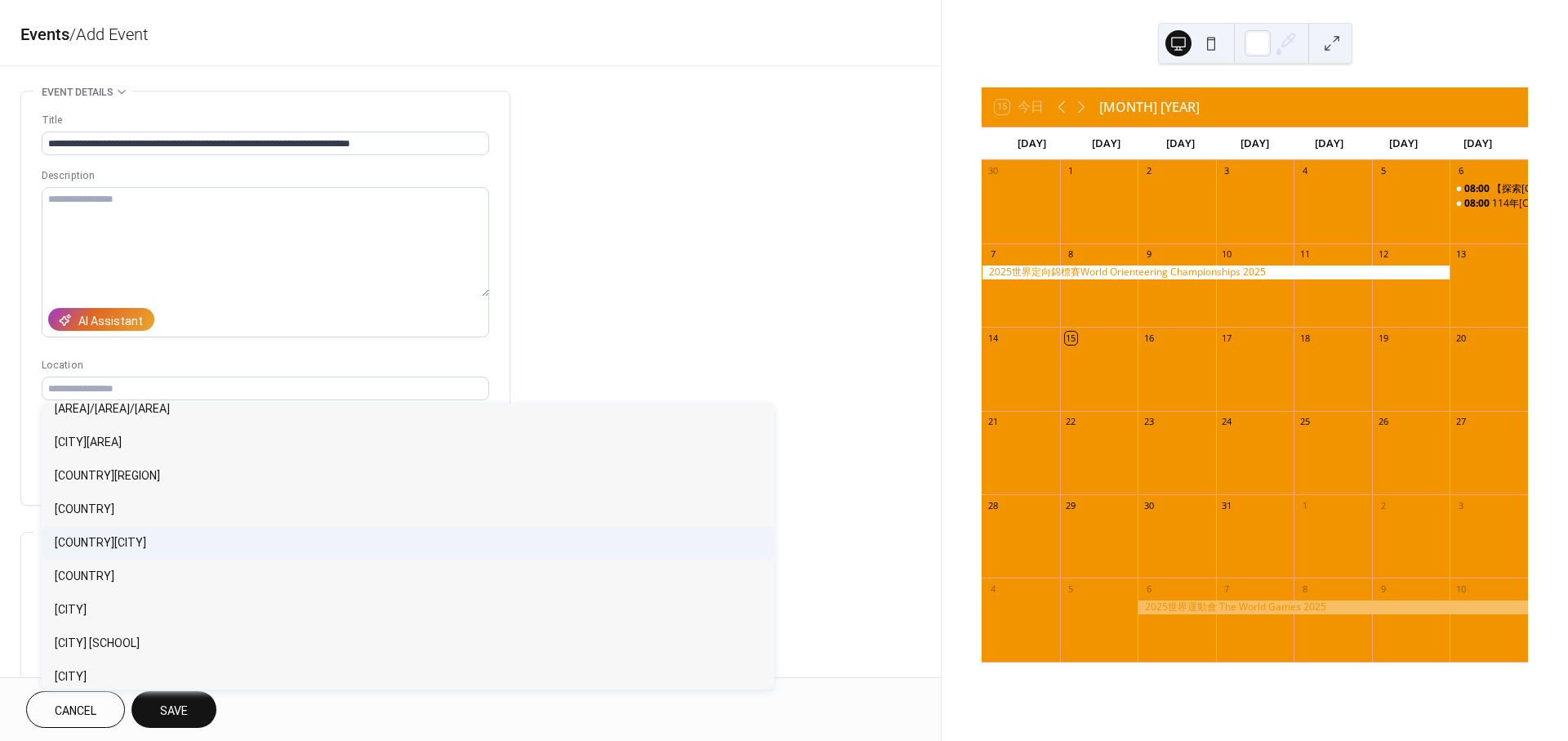 type on "****" 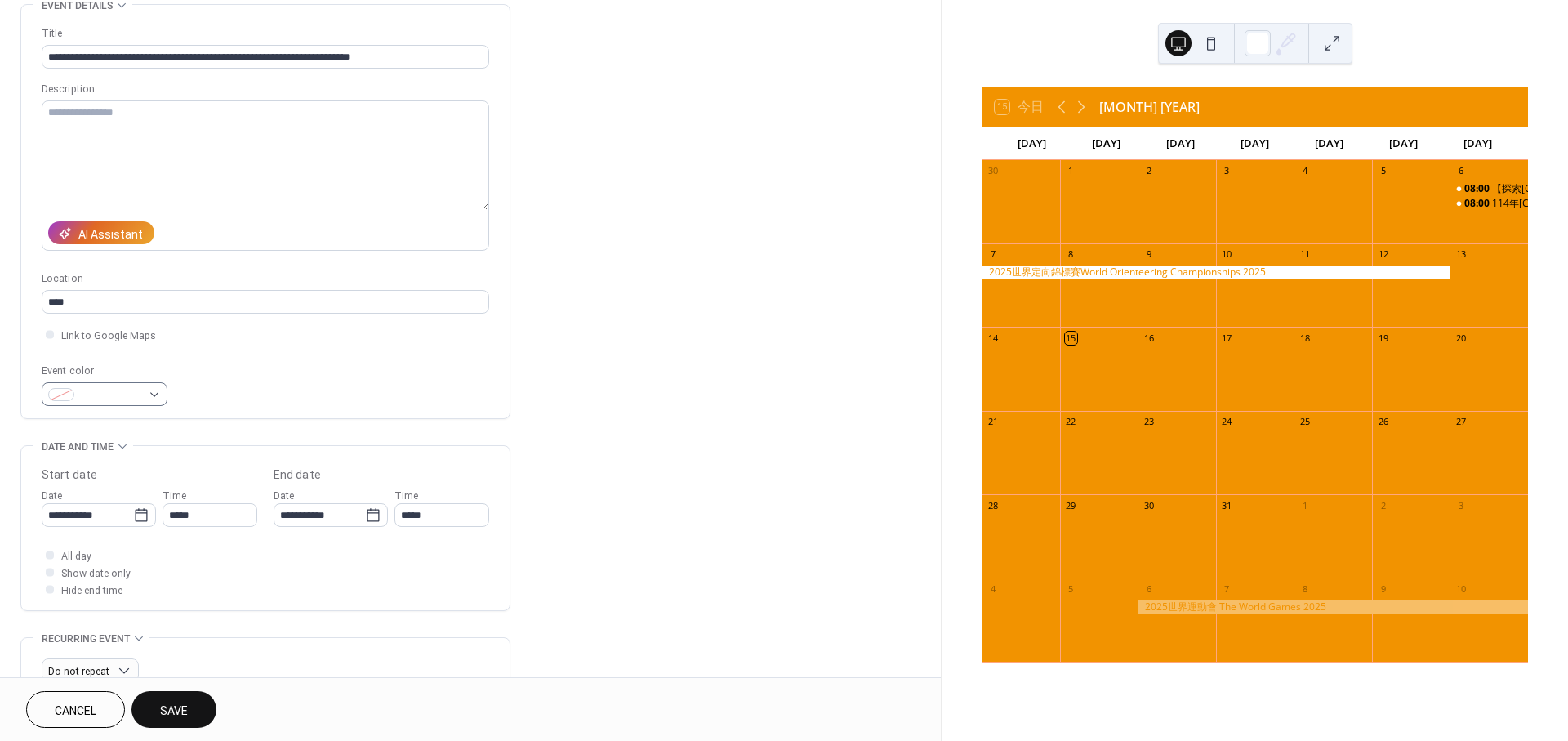 scroll, scrollTop: 91, scrollLeft: 0, axis: vertical 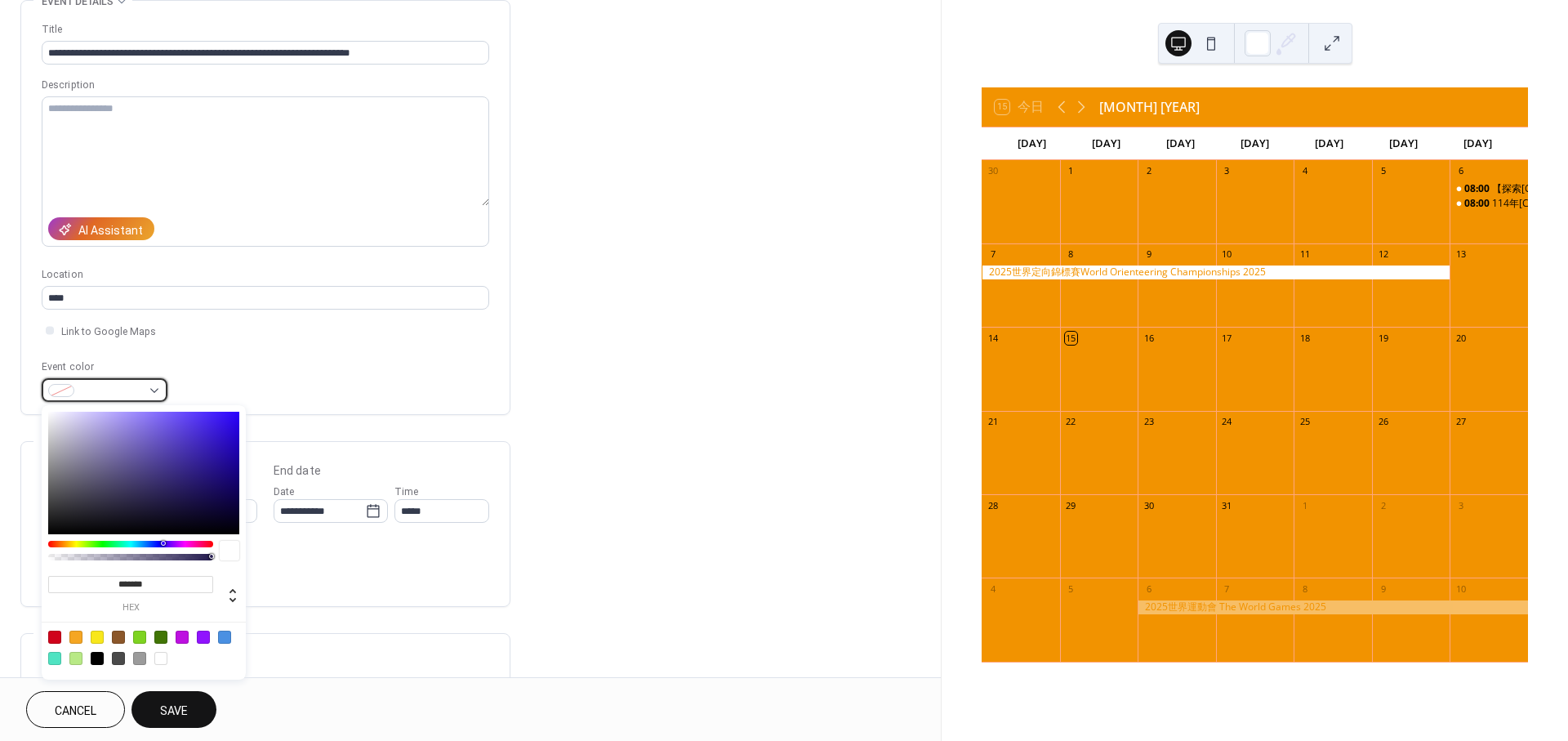 click at bounding box center [105, 390] 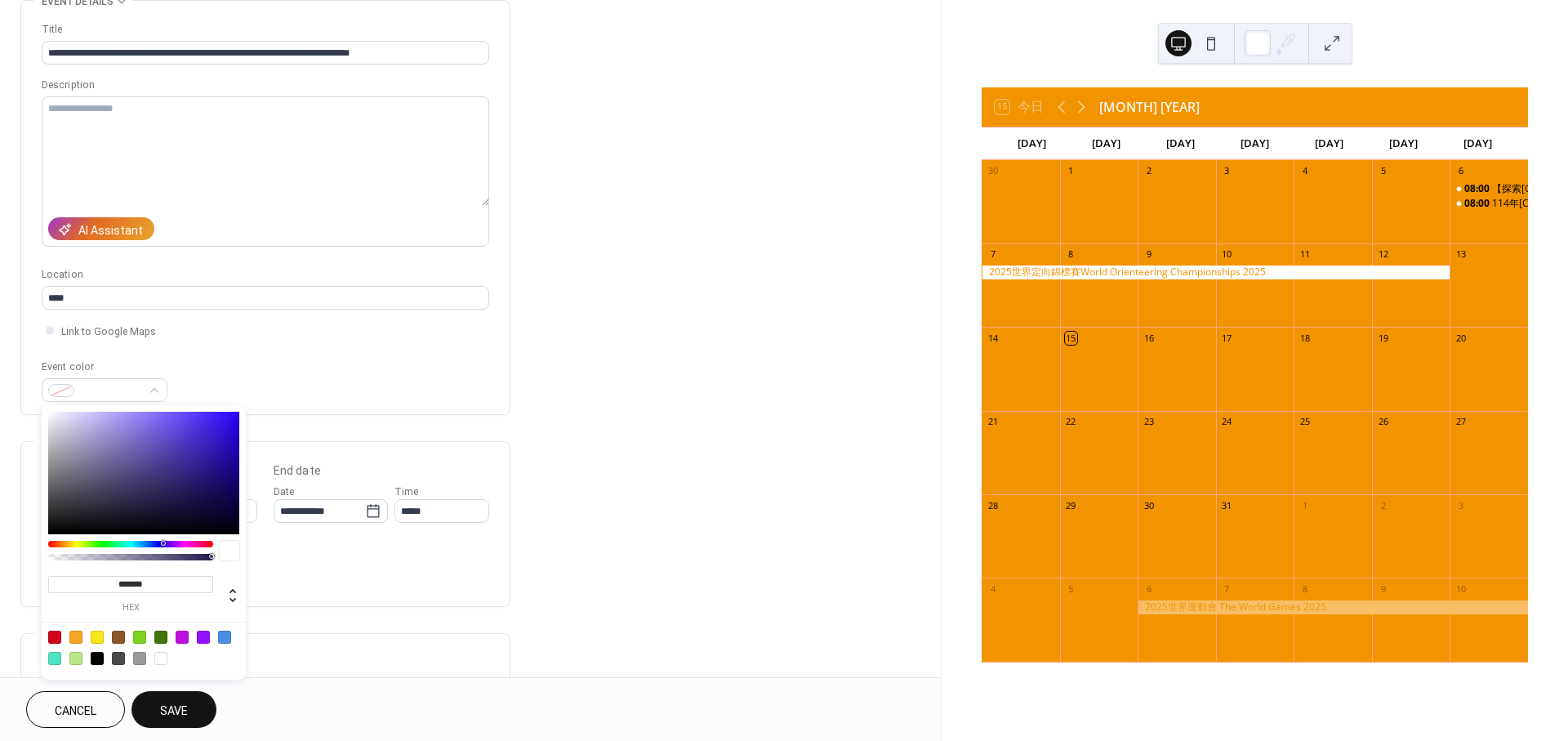 click on "******* hex" at bounding box center (144, 542) 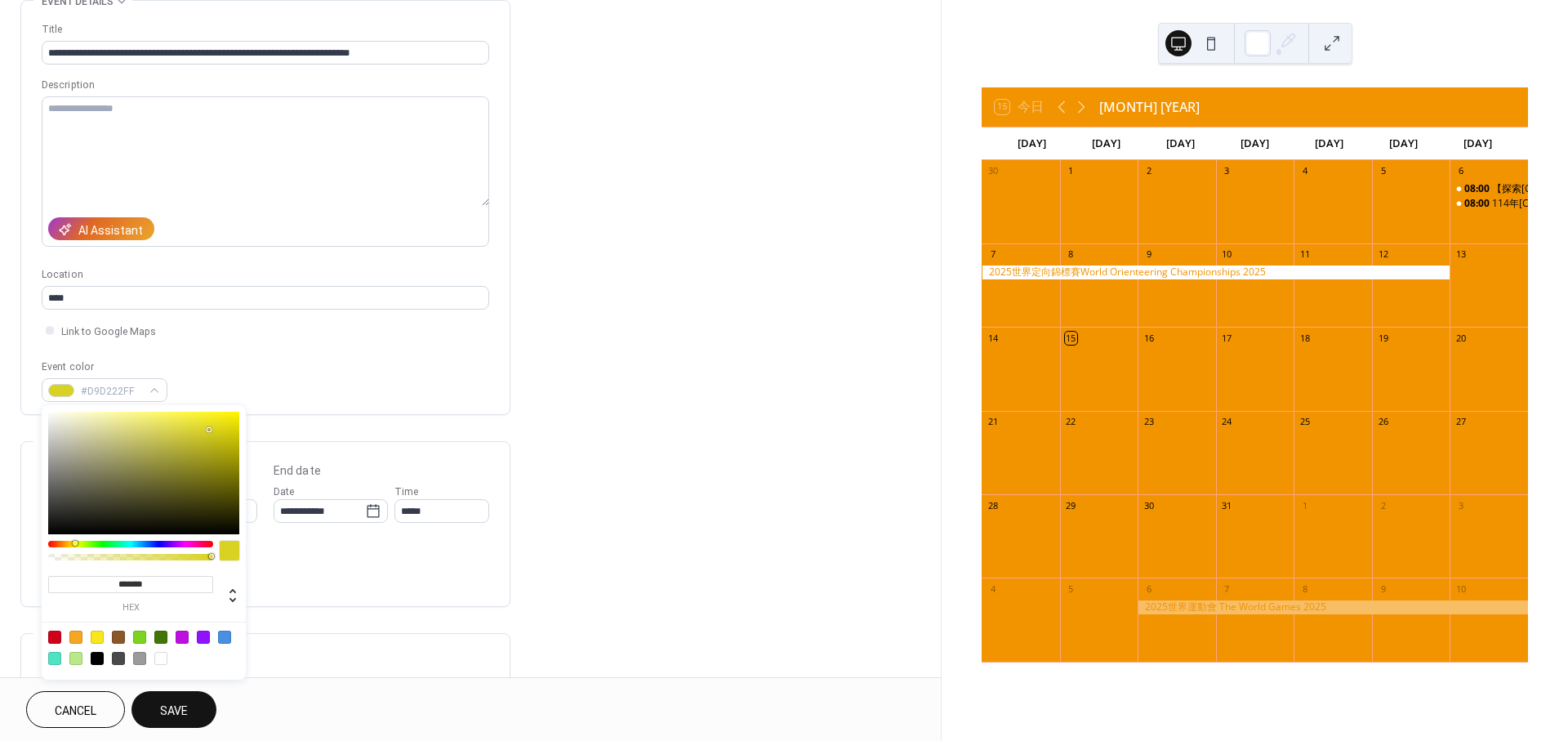 click at bounding box center [144, 473] 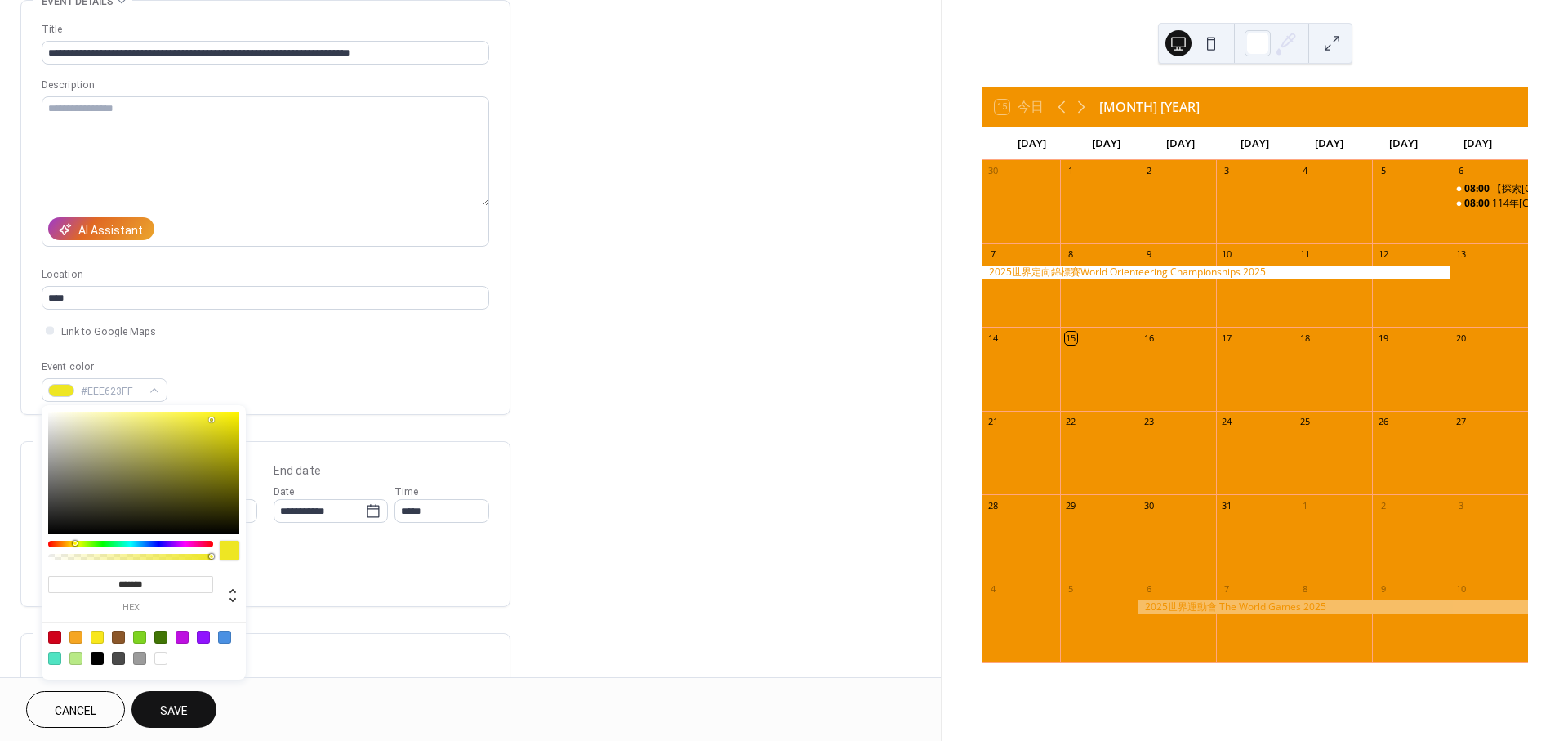 click on "Save" at bounding box center [174, 711] 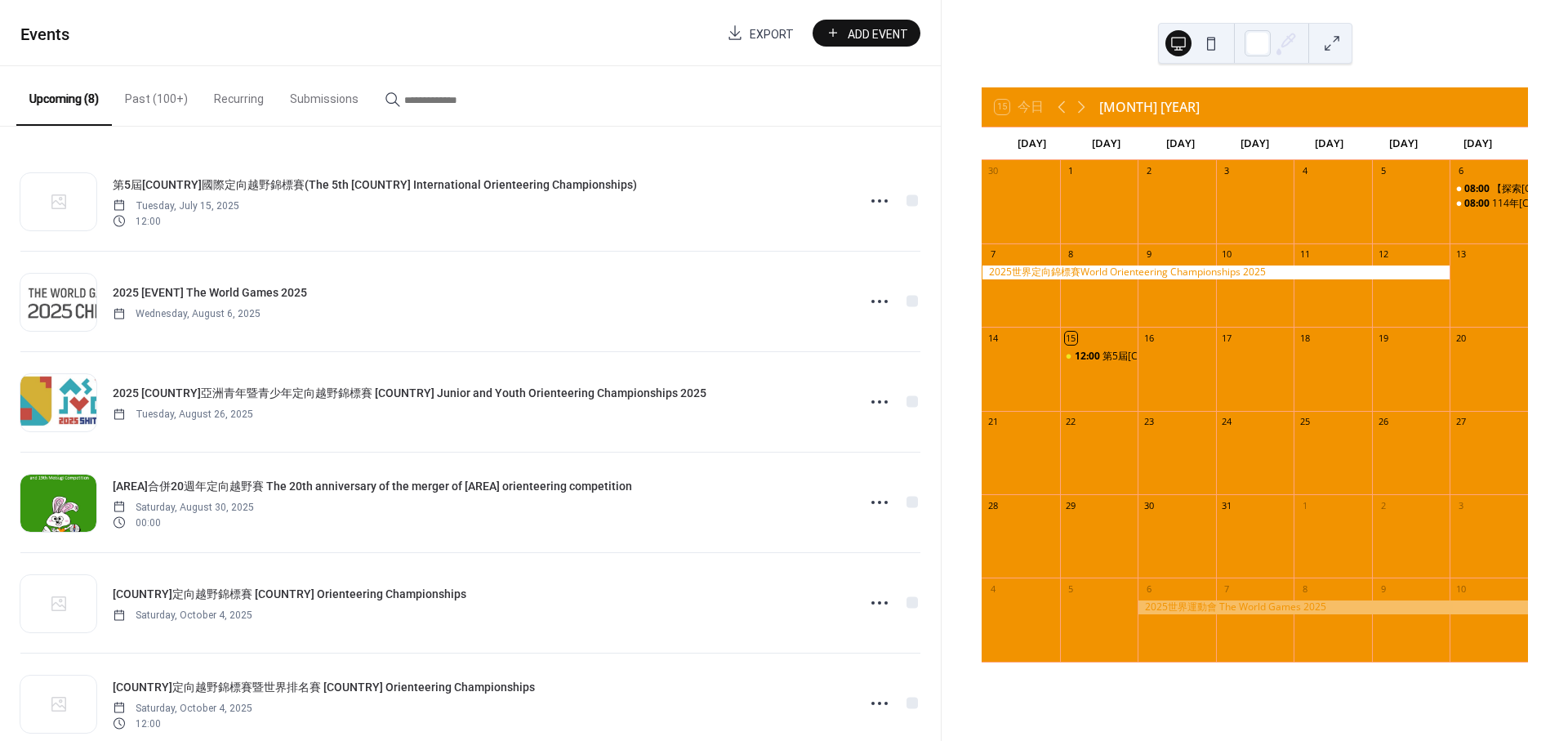 click on "設樂町合併20週年定向越野賽 The 20th anniversary of the merger of Shitara Town orienteering competition Saturday, August 30, 2025 00:00" at bounding box center (470, 502) 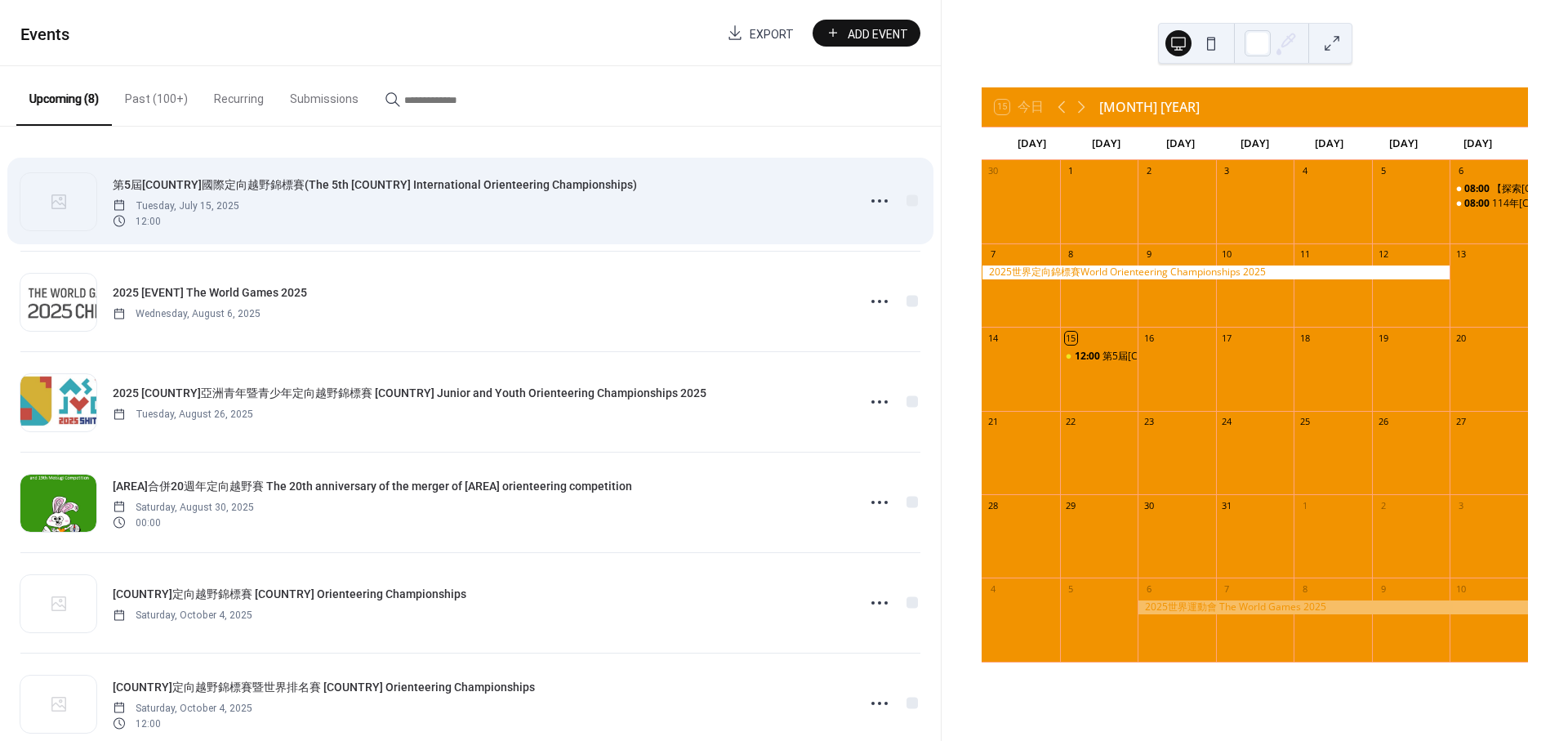 click on "第5屆泰國國際定向越野錦標賽(The 5th Thailand International  Orienteering Championships)" at bounding box center [375, 185] 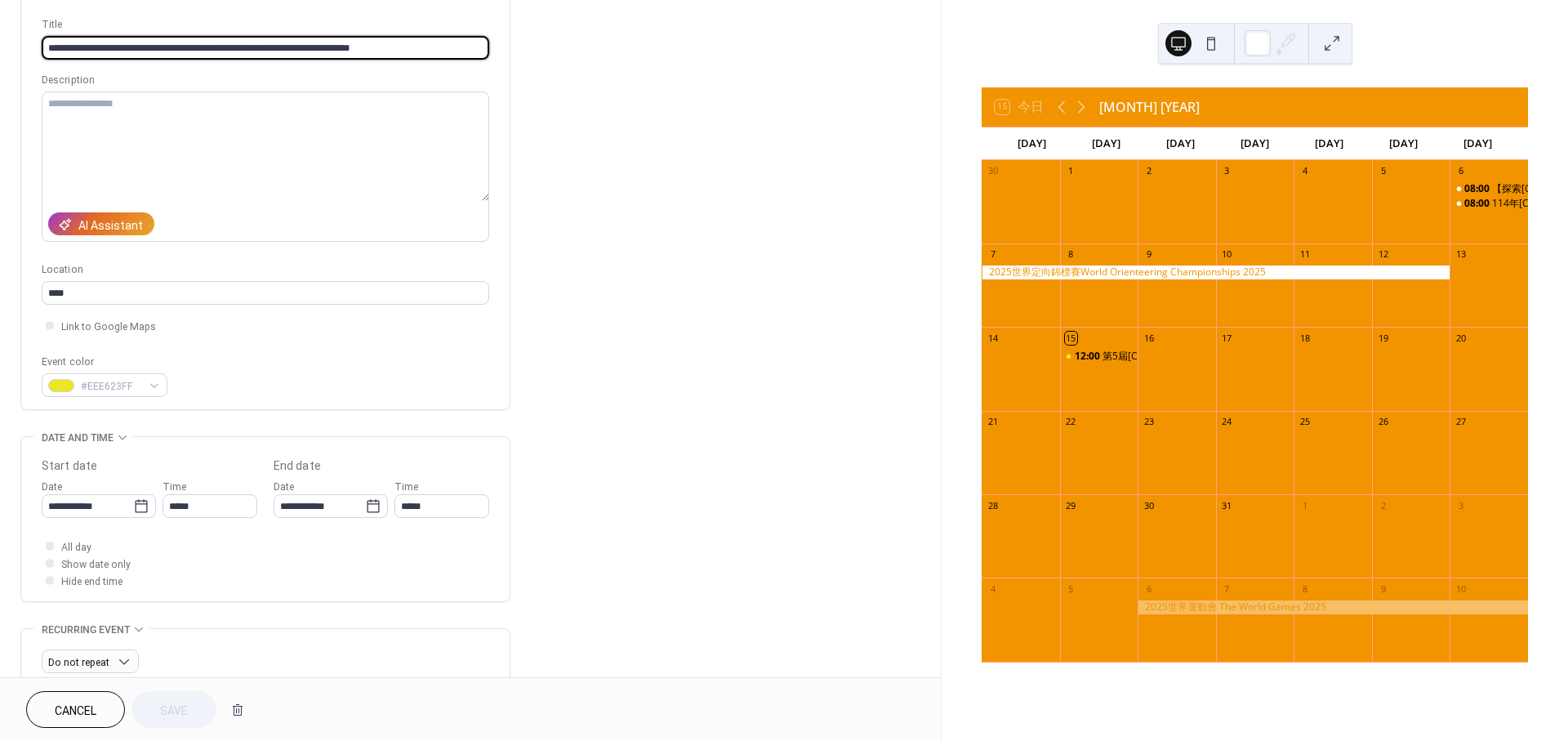 scroll, scrollTop: 181, scrollLeft: 0, axis: vertical 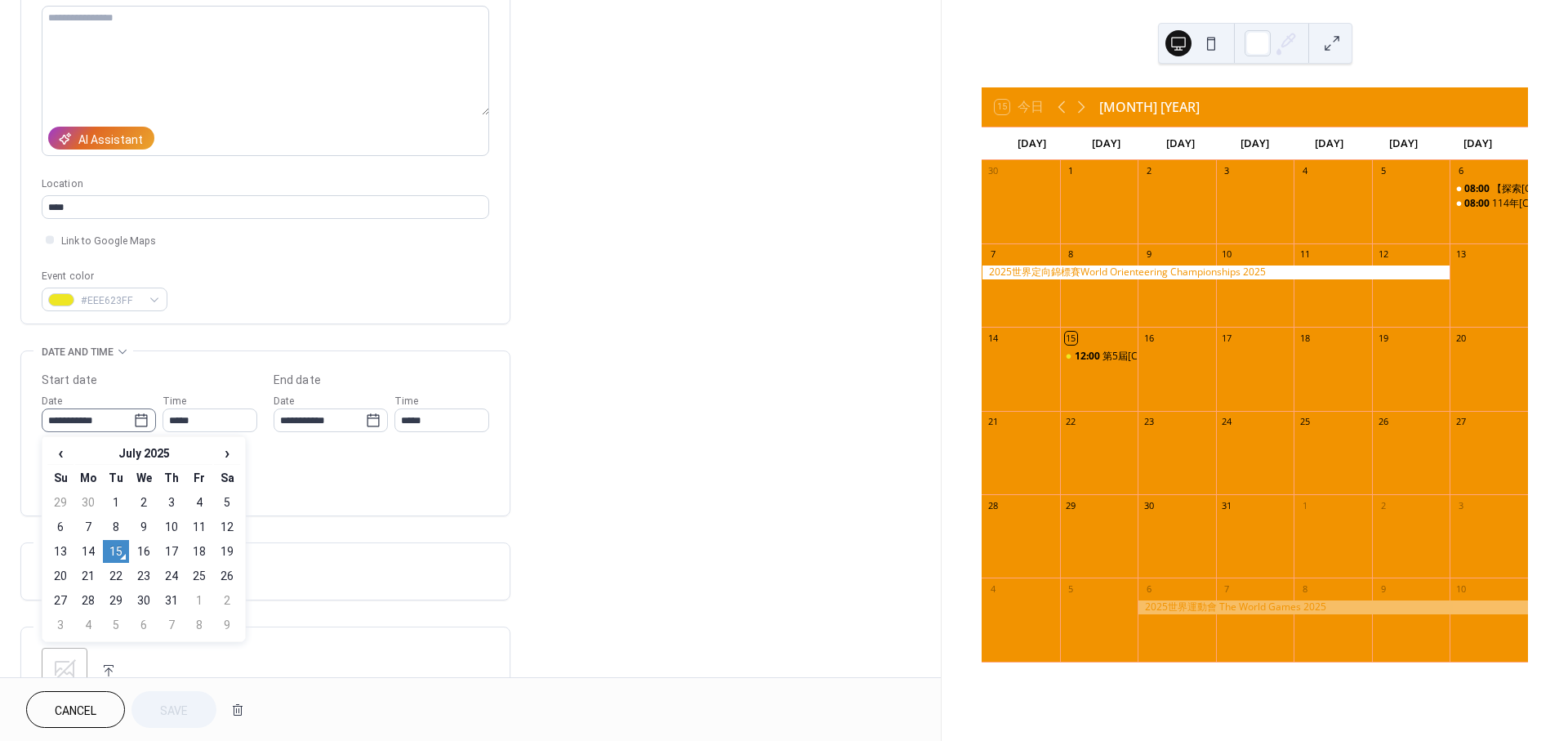 click 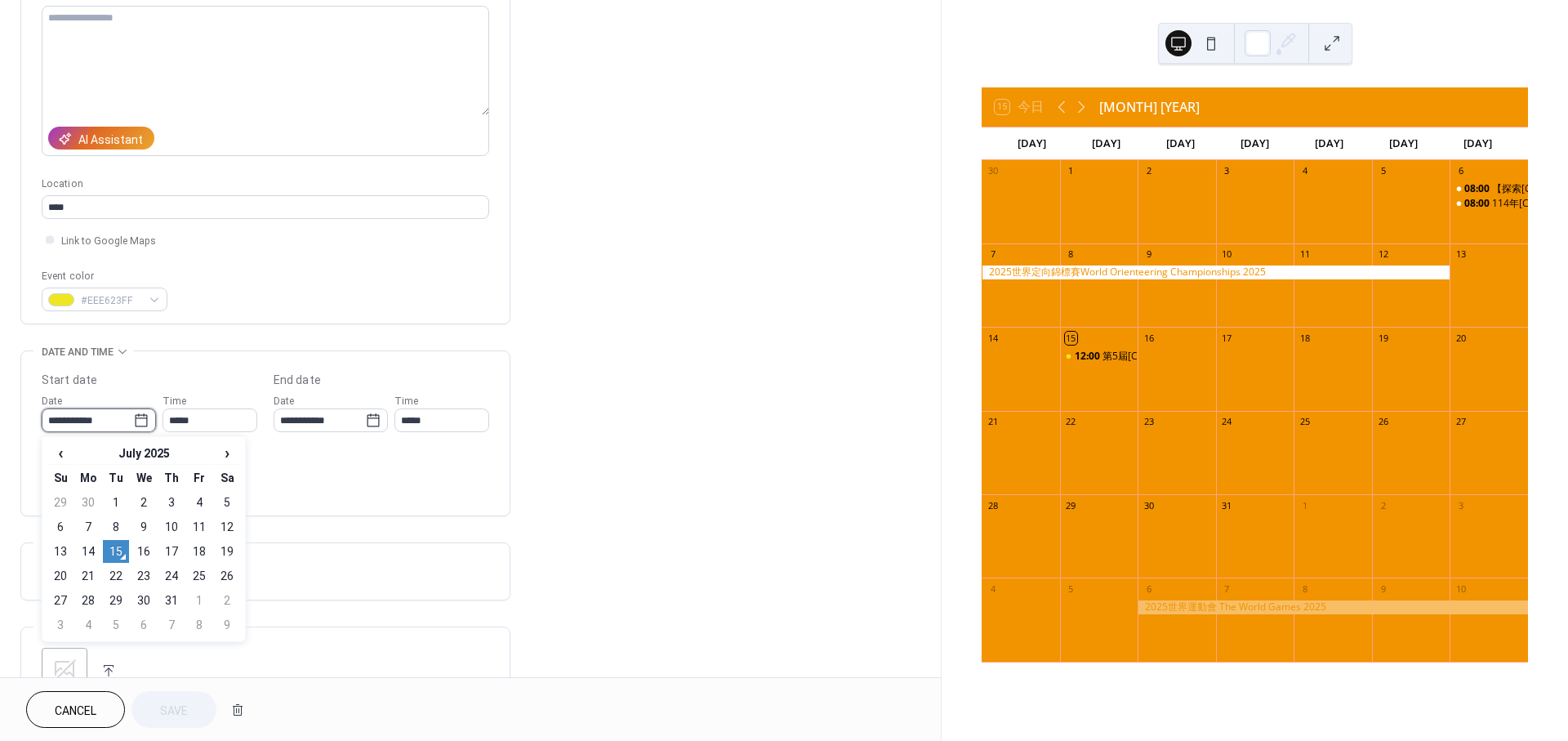 click on "**********" at bounding box center (87, 420) 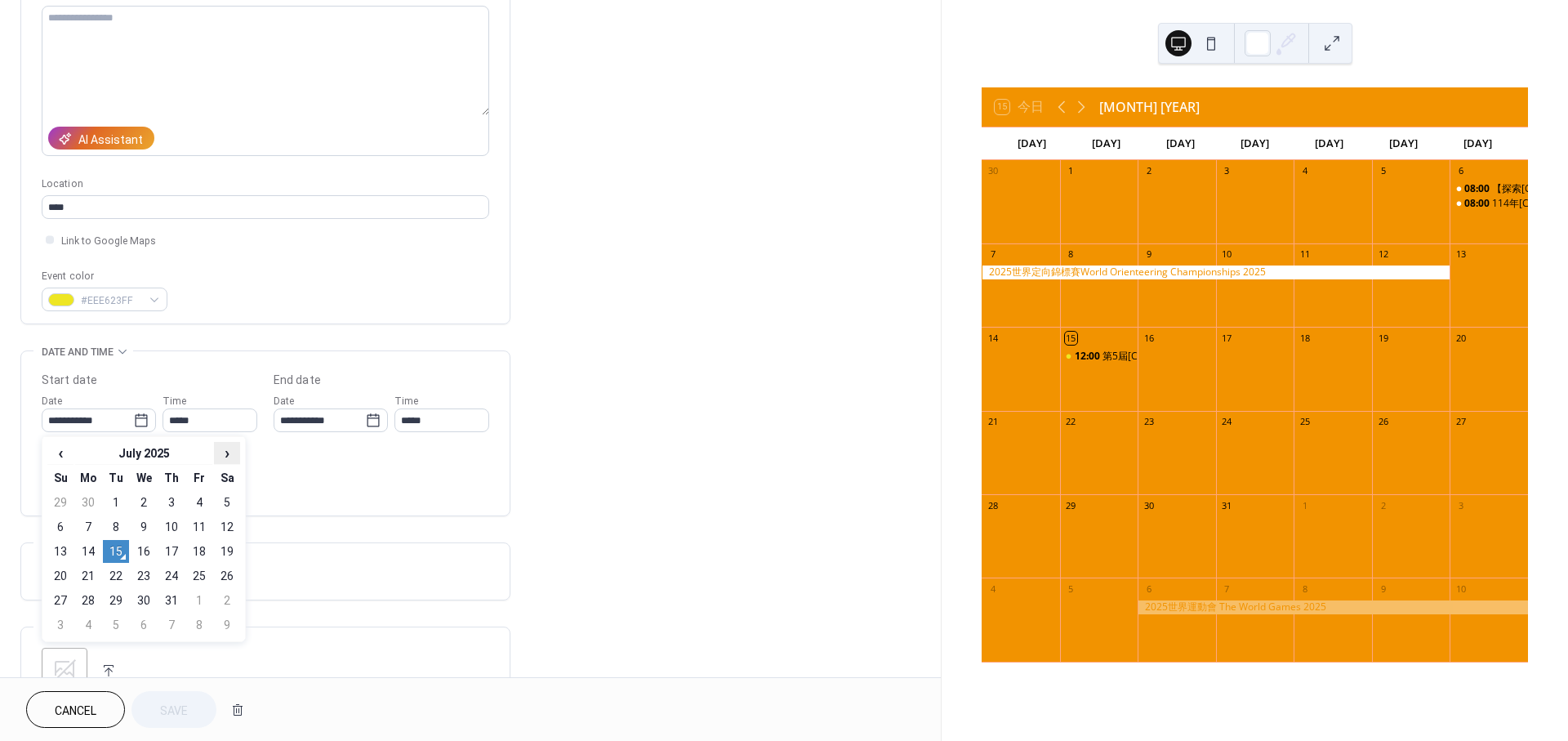 click on "›" at bounding box center (227, 453) 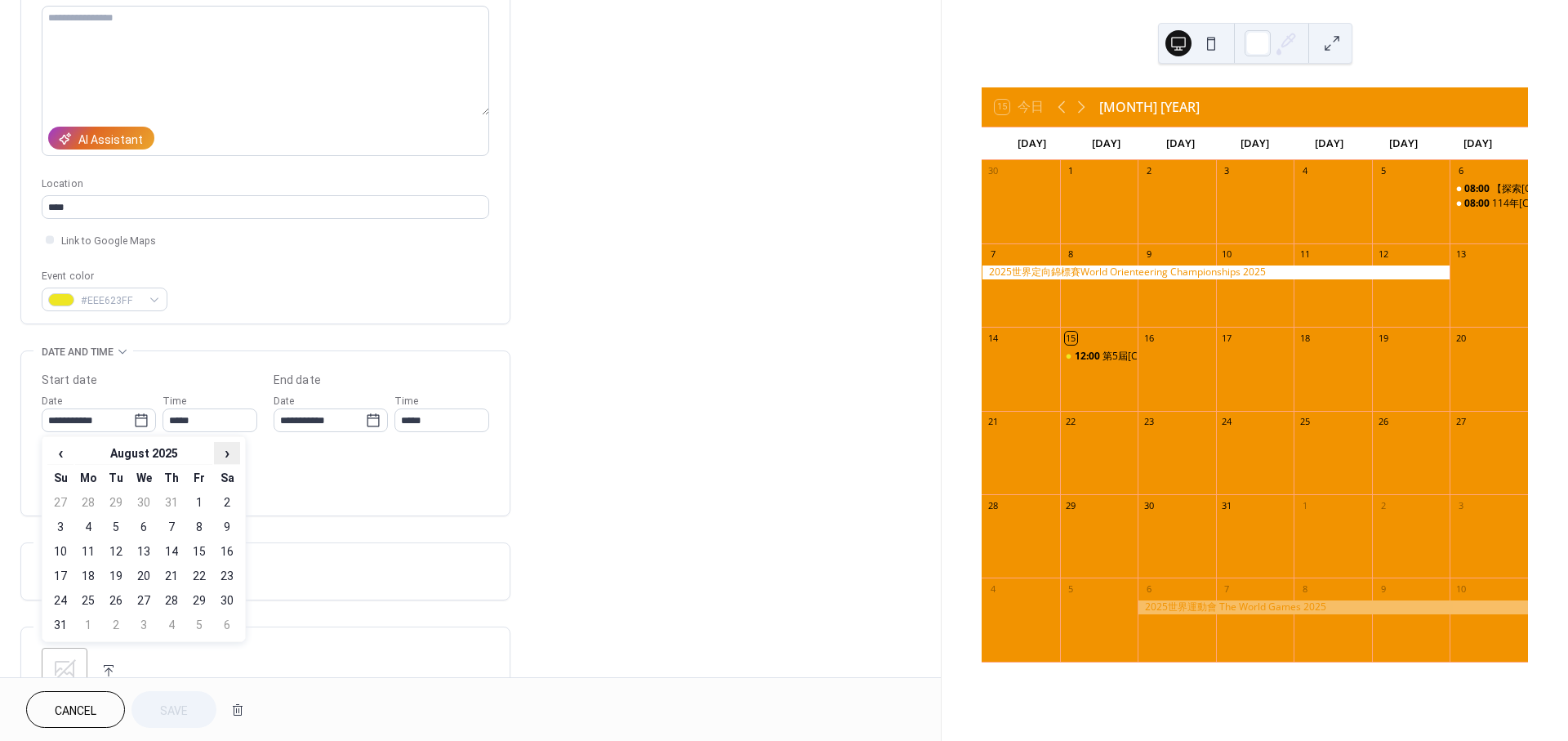 click on "›" at bounding box center [227, 453] 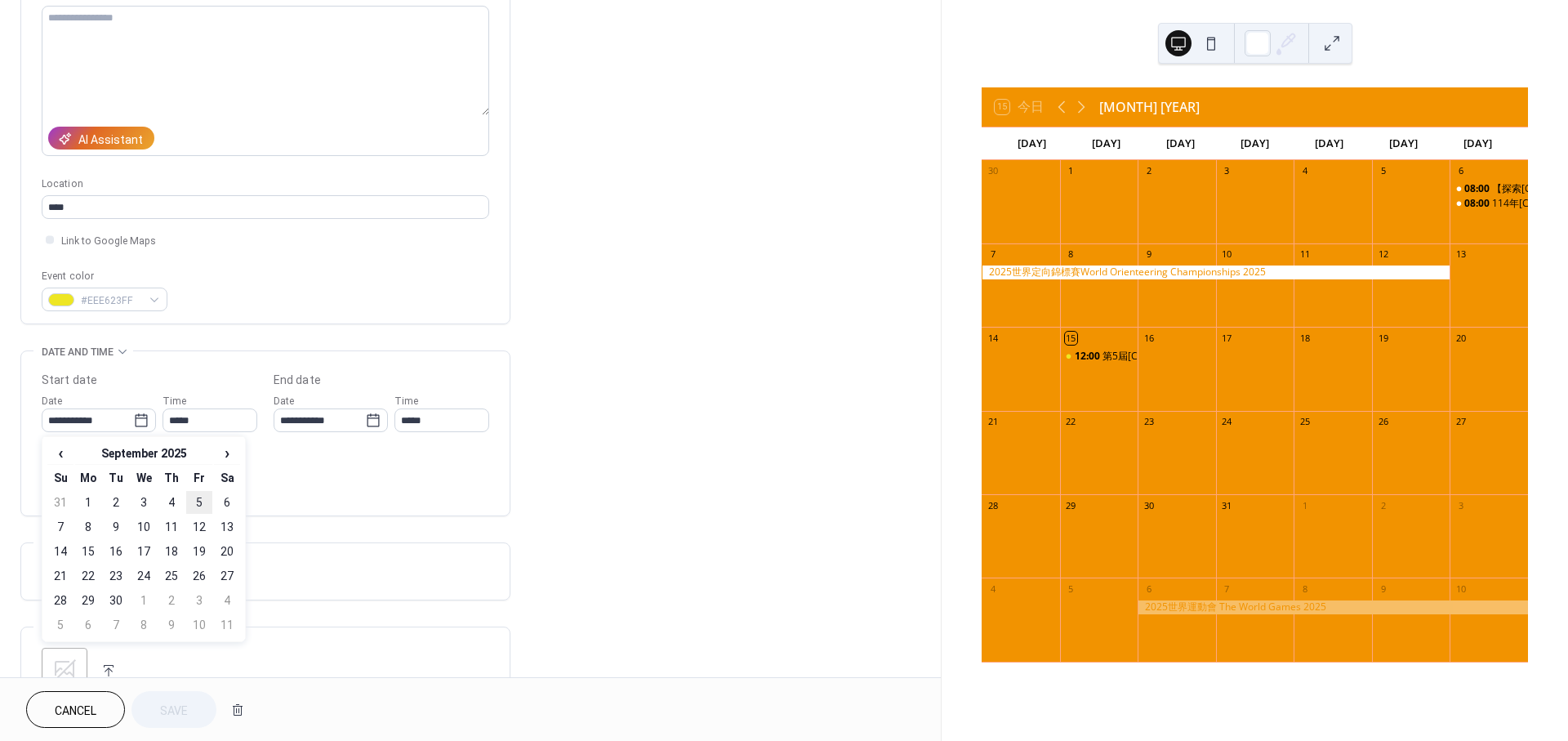 click on "5" at bounding box center [199, 502] 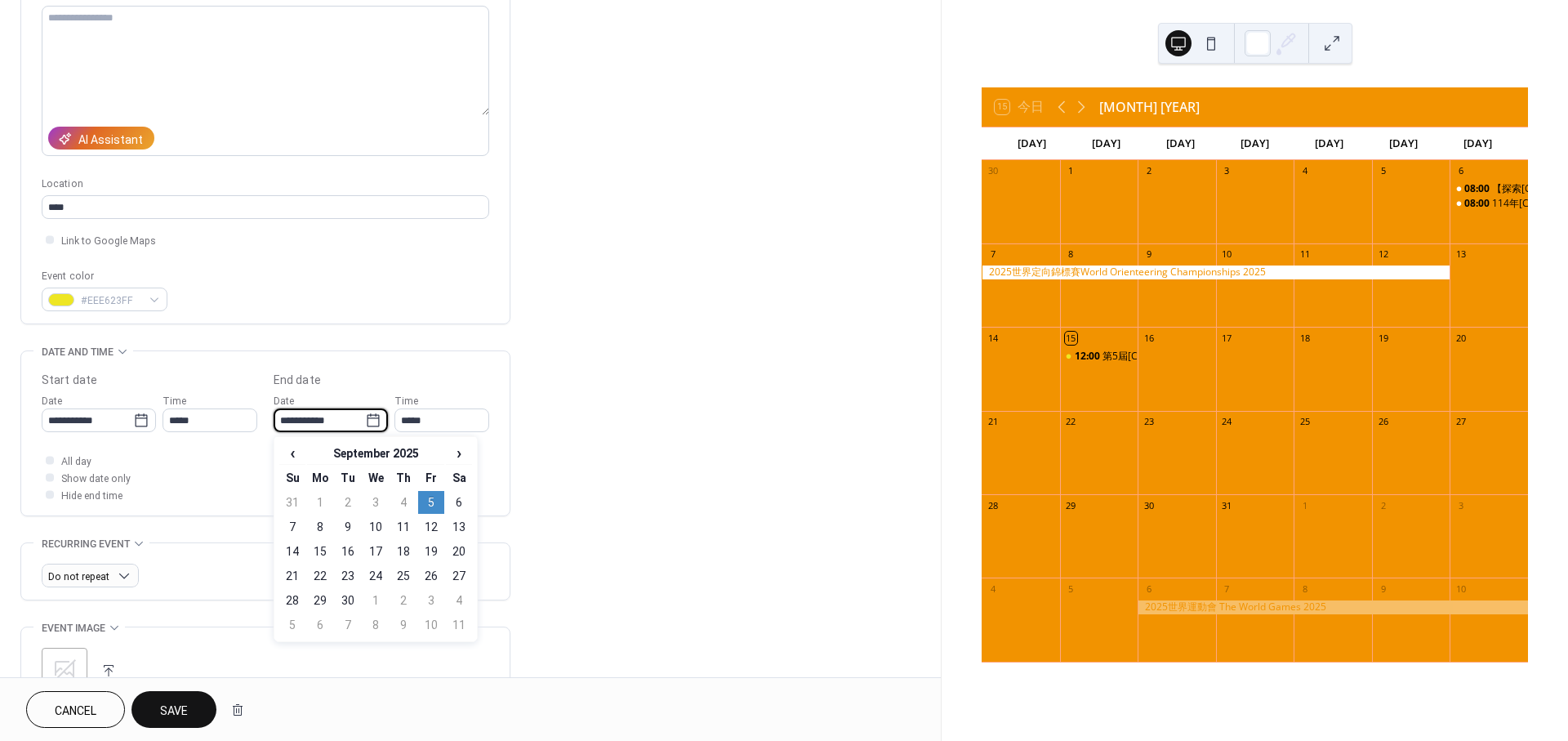 click on "**********" at bounding box center (319, 420) 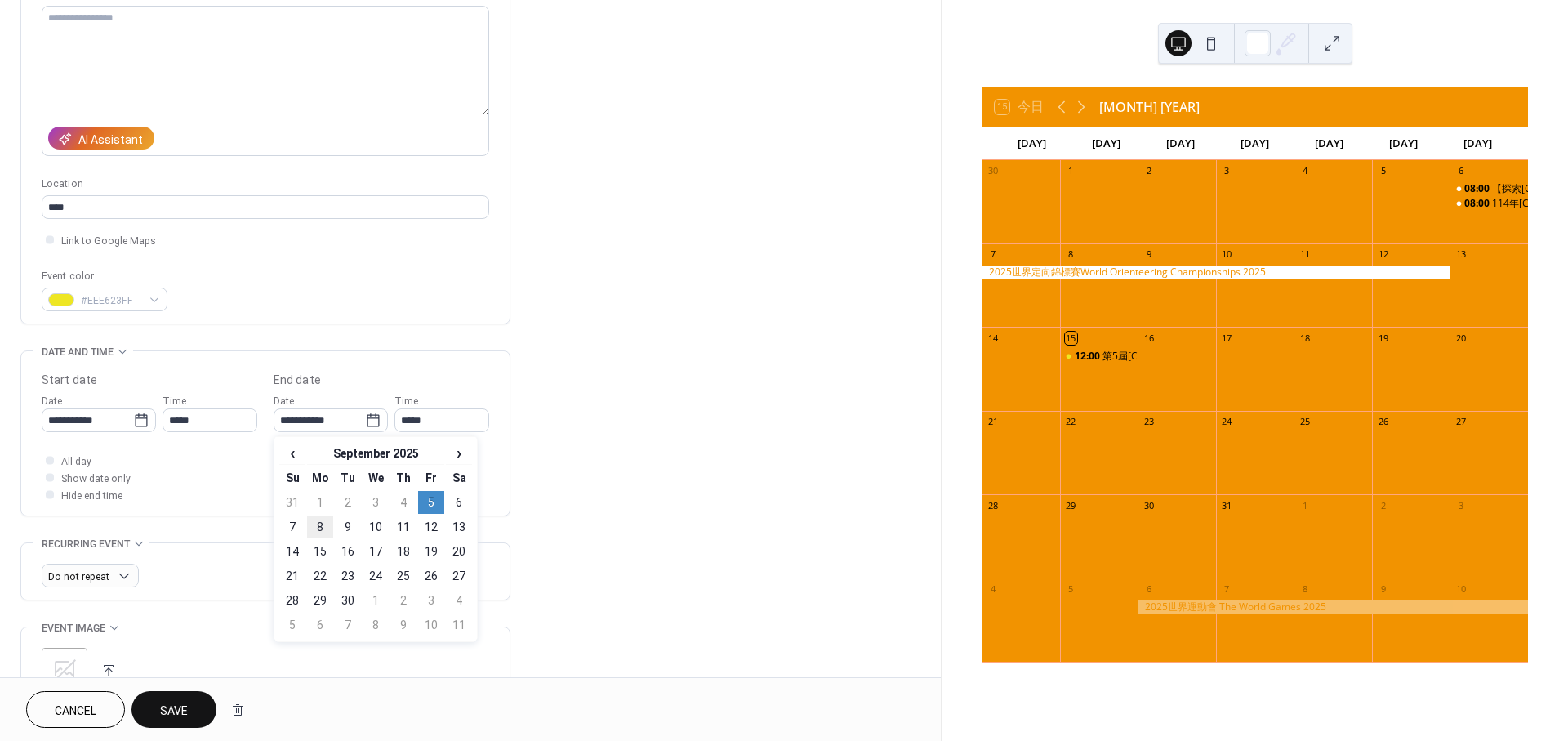 click on "8" at bounding box center (320, 527) 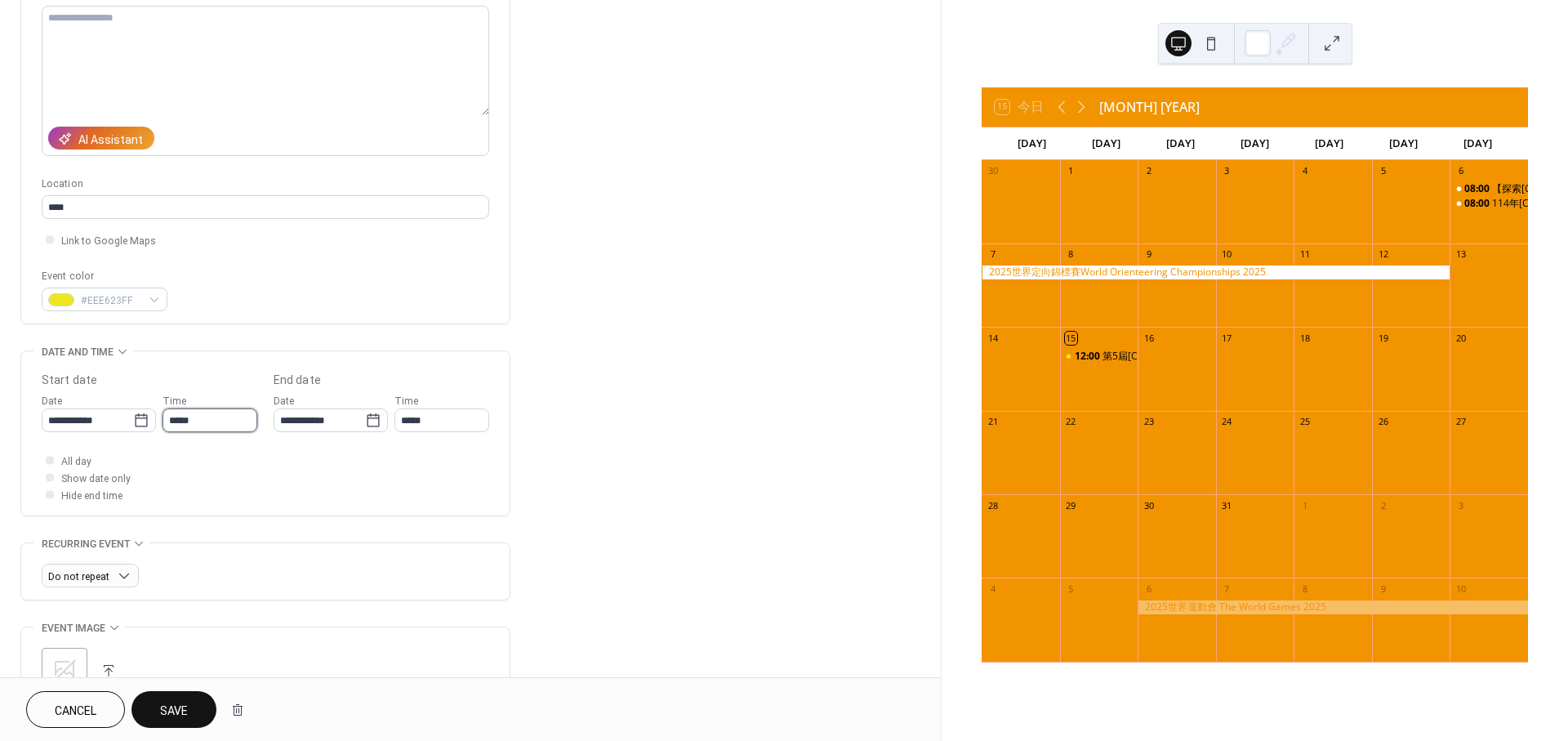 click on "*****" at bounding box center (210, 420) 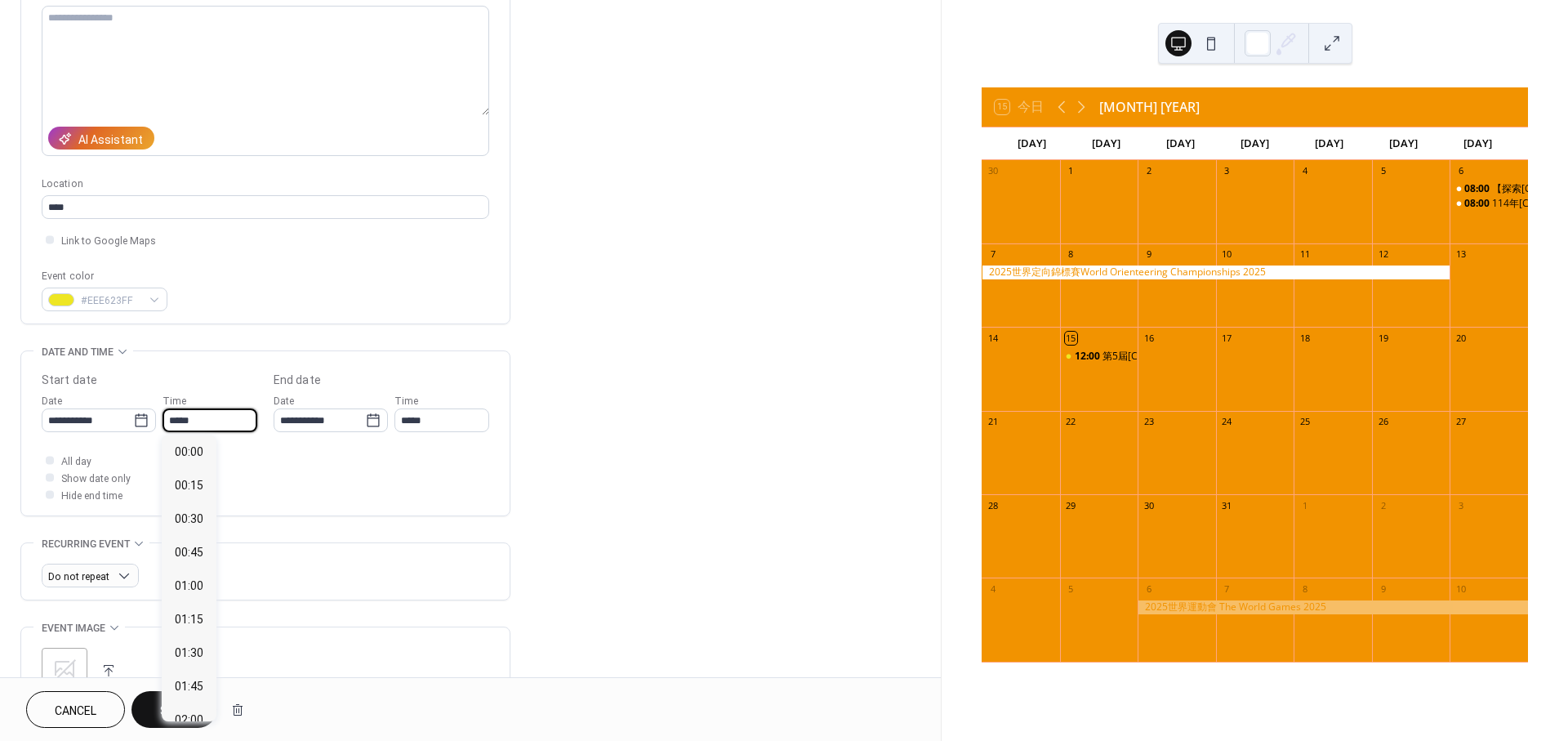 scroll, scrollTop: 1624, scrollLeft: 0, axis: vertical 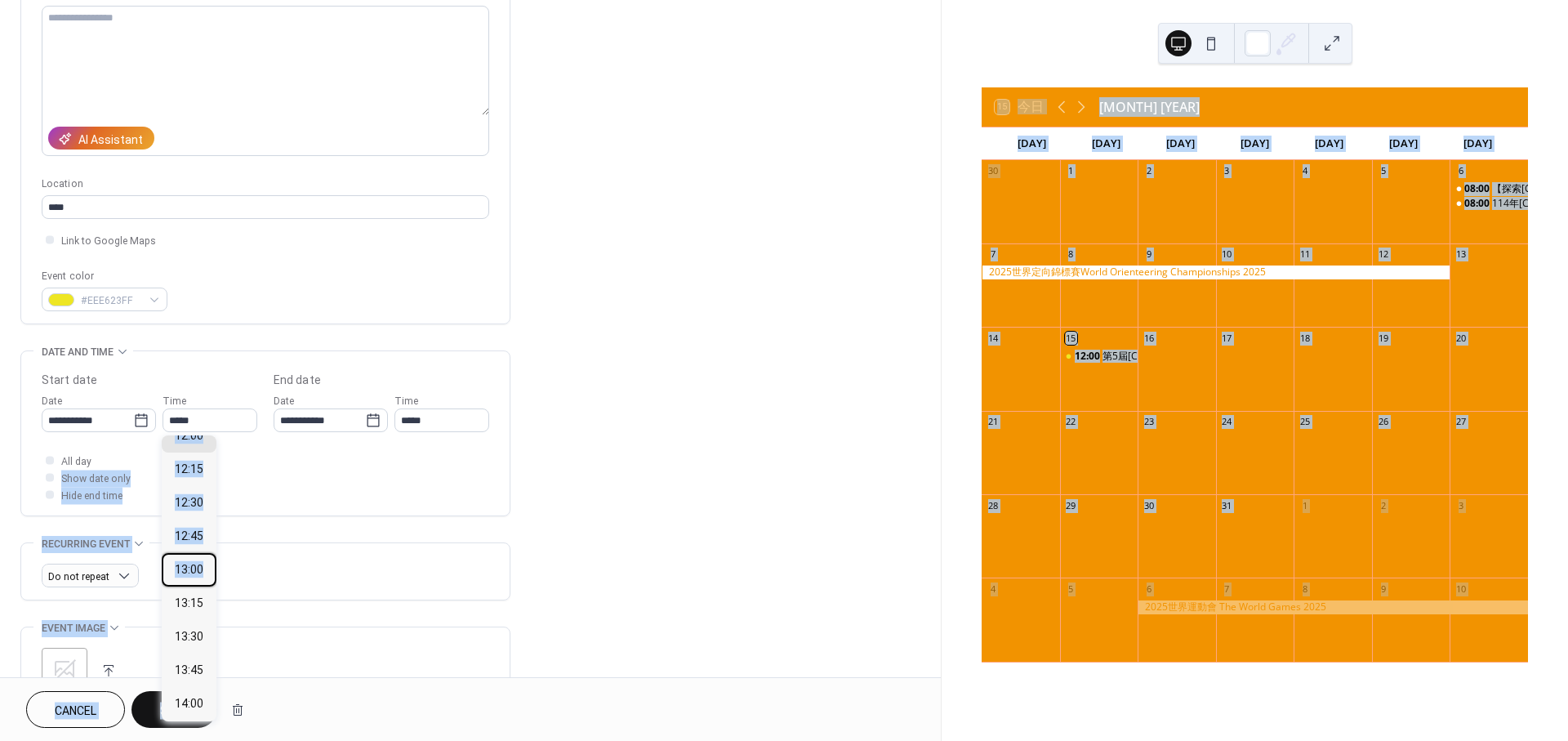 drag, startPoint x: 216, startPoint y: 587, endPoint x: 227, endPoint y: 458, distance: 129.46814 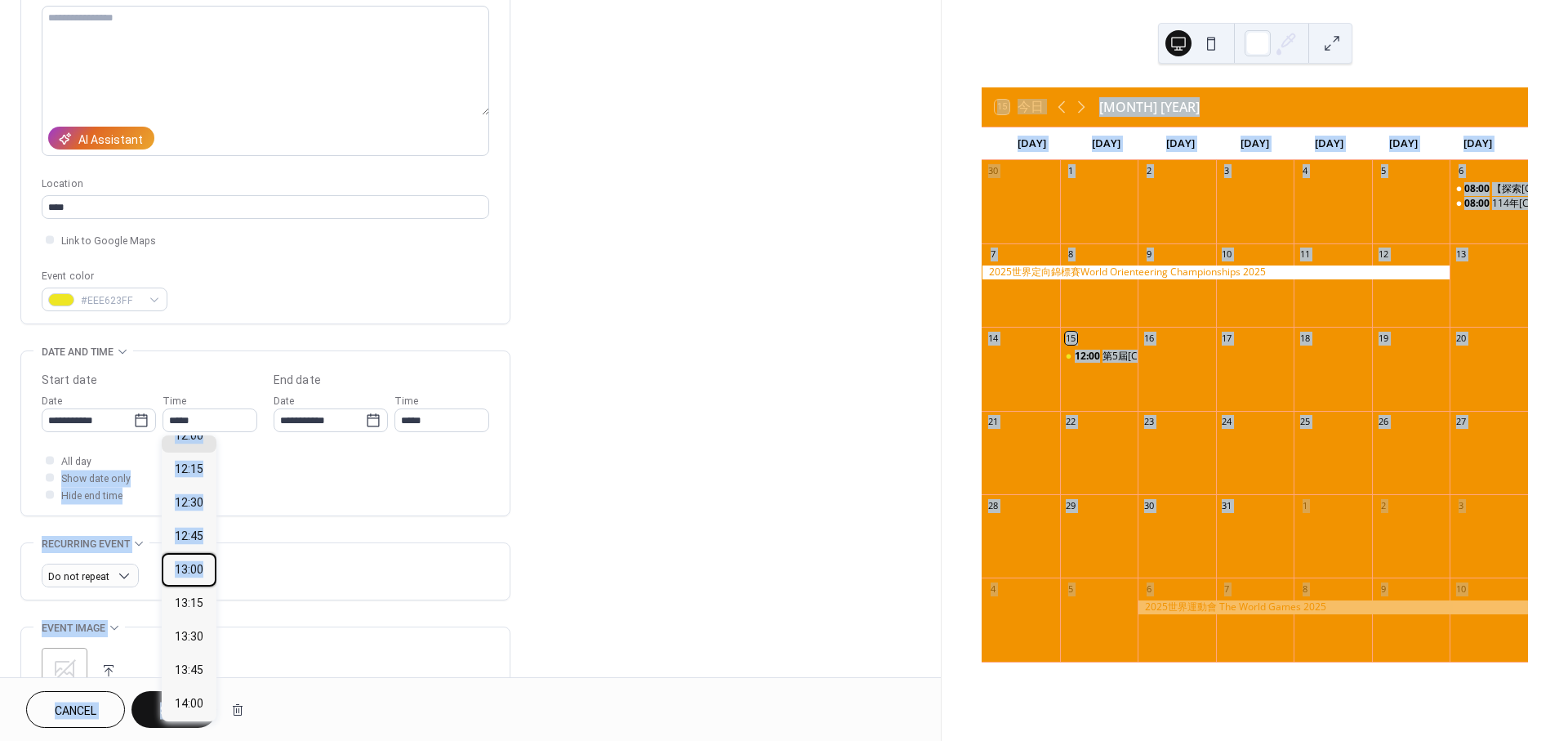 click on "**********" at bounding box center [784, 370] 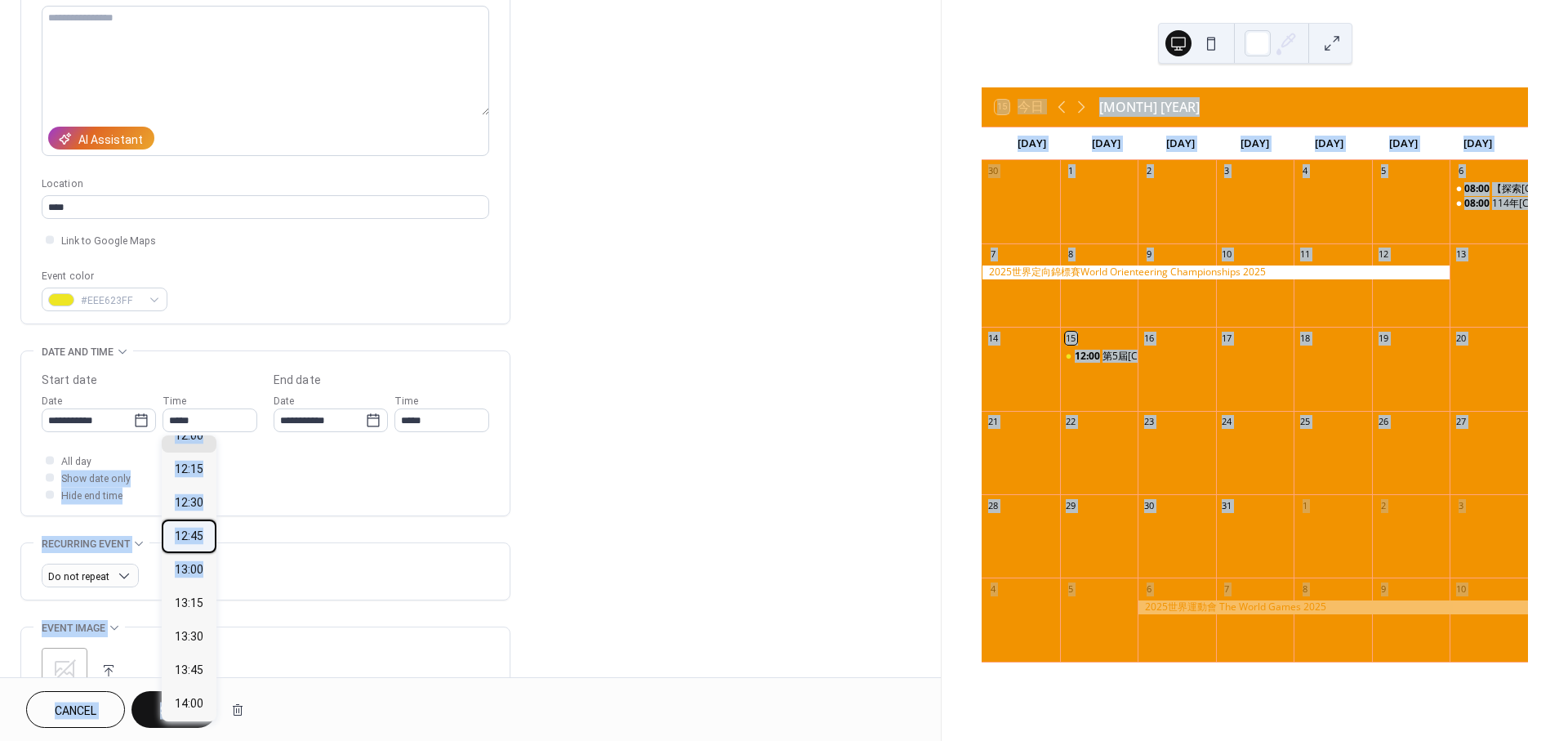 click on "12:45" at bounding box center [189, 536] 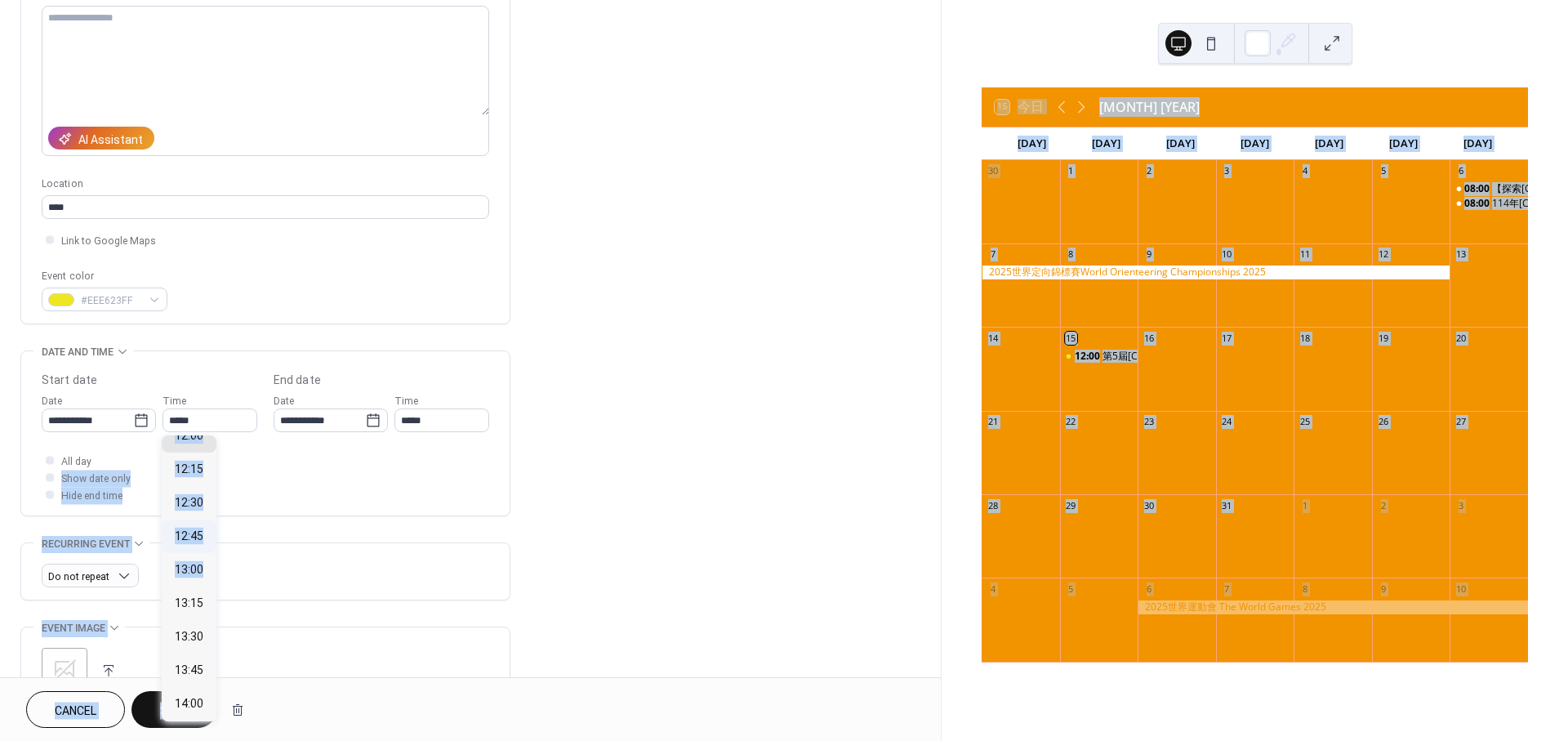 type on "*****" 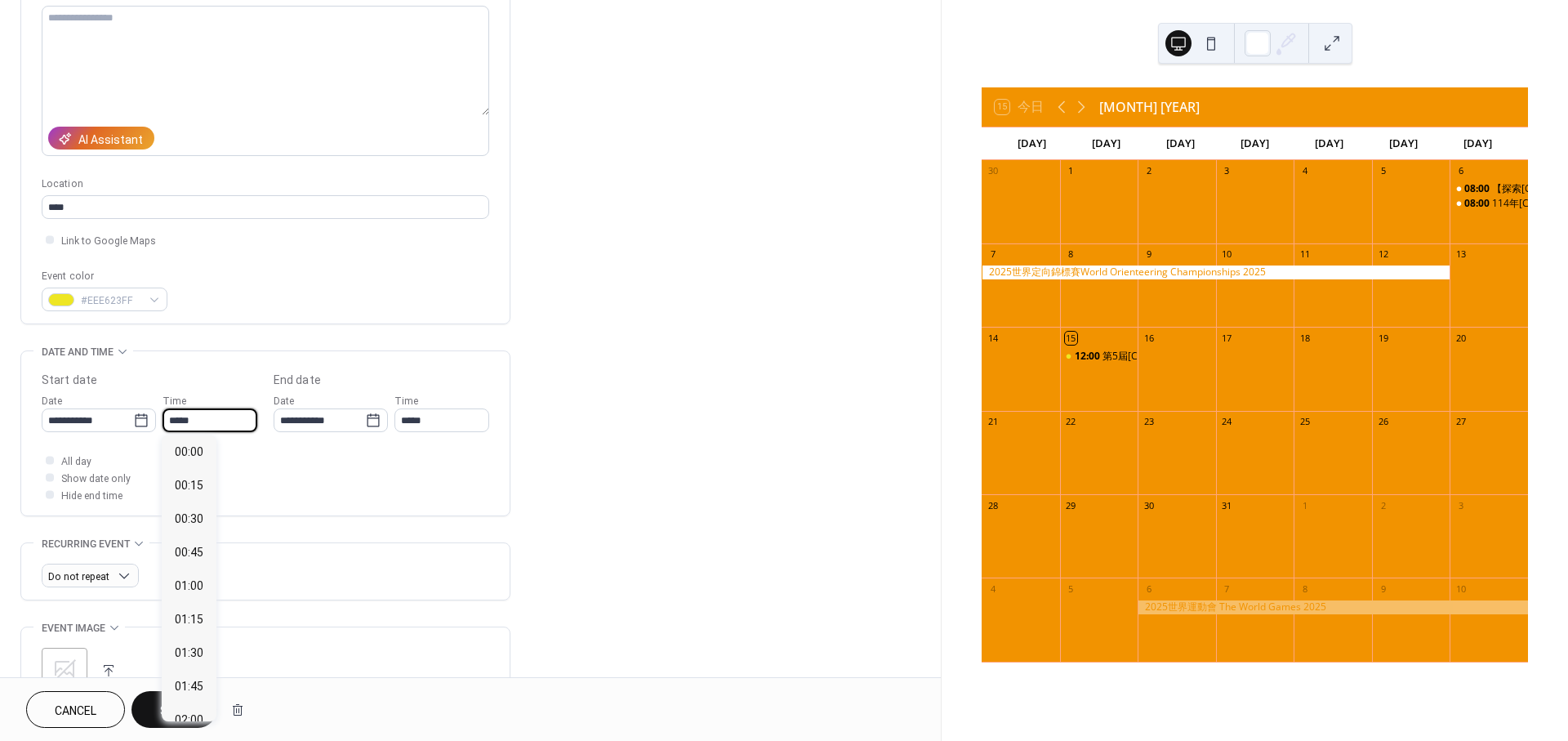 click on "*****" at bounding box center [210, 420] 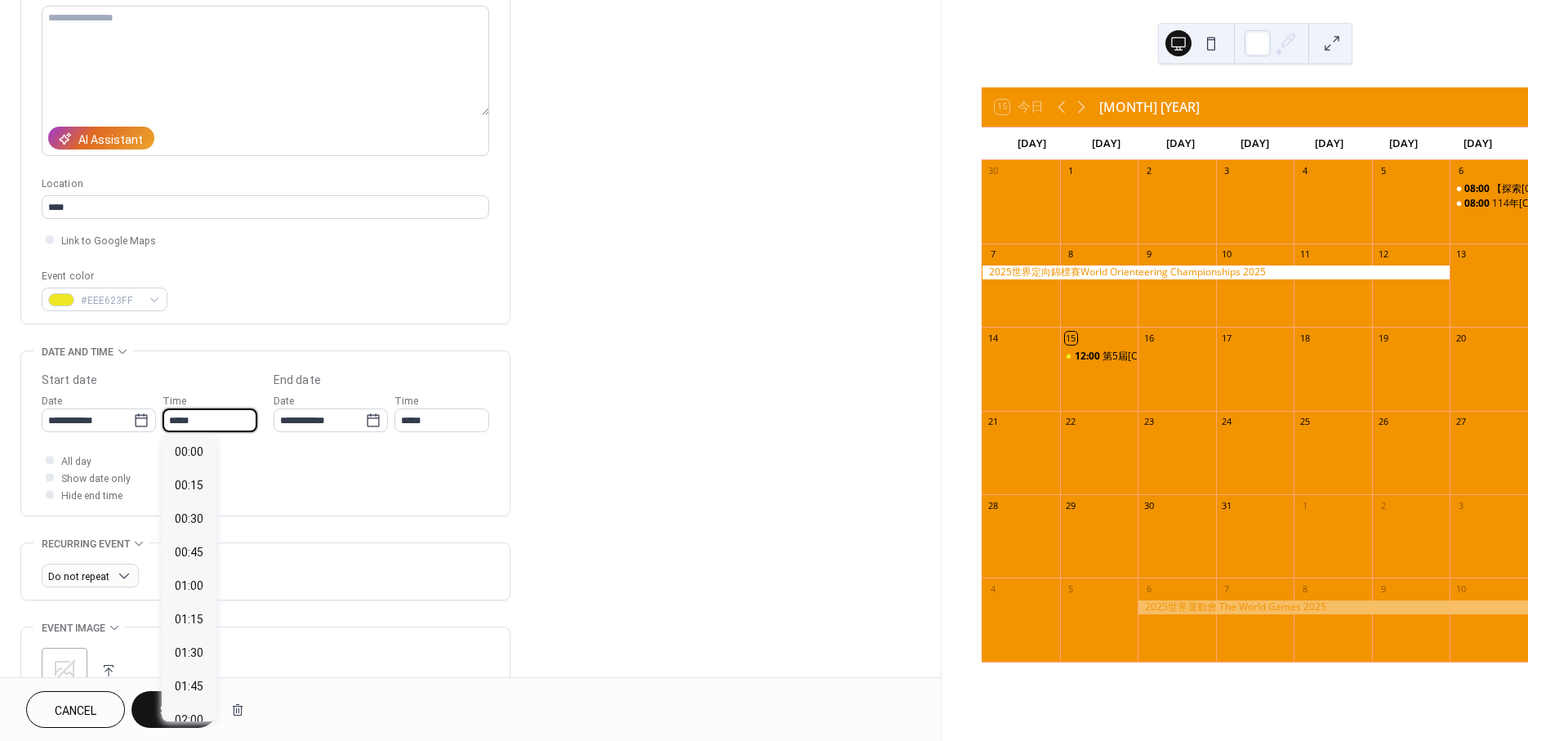 scroll, scrollTop: 1725, scrollLeft: 0, axis: vertical 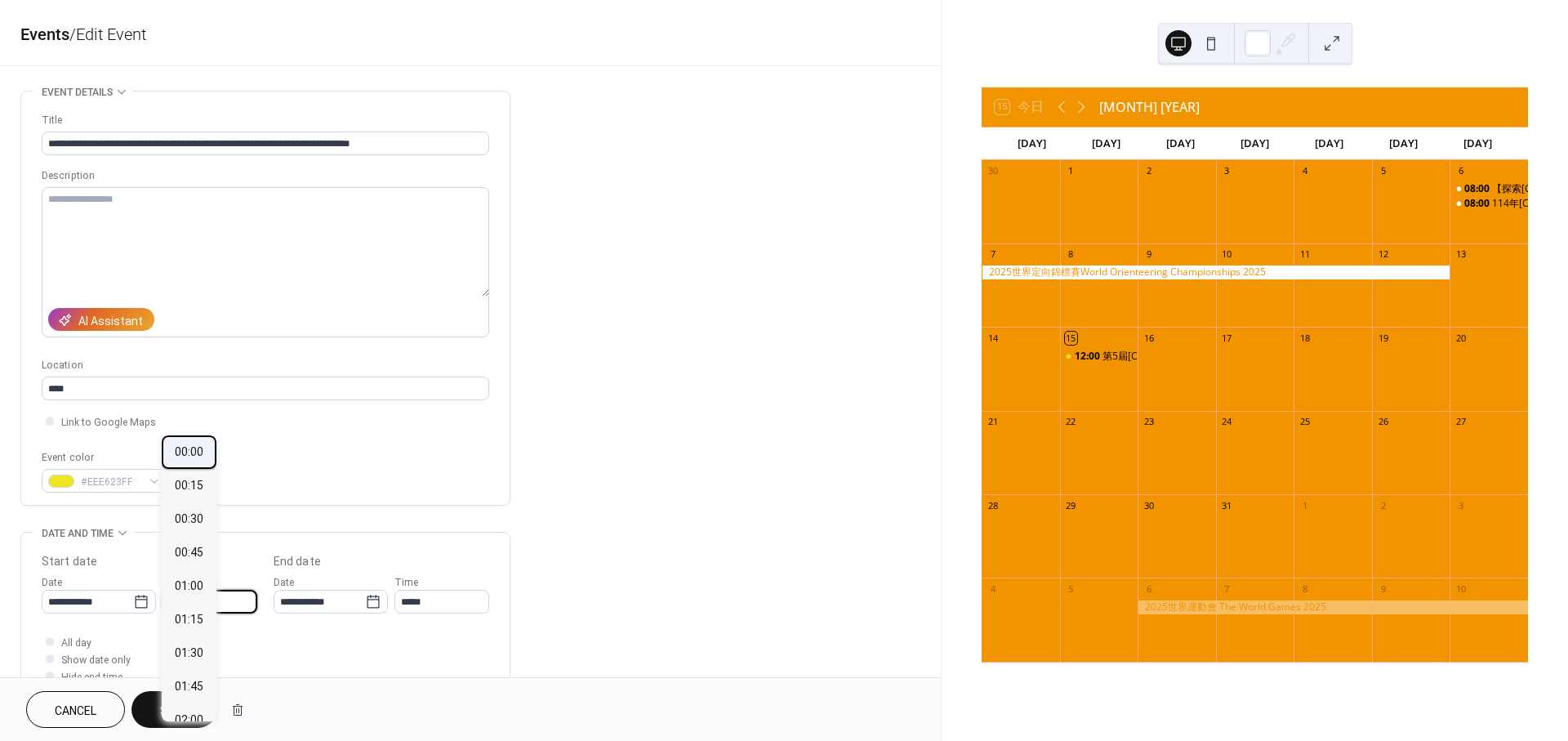 click on "00:00" at bounding box center (189, 452) 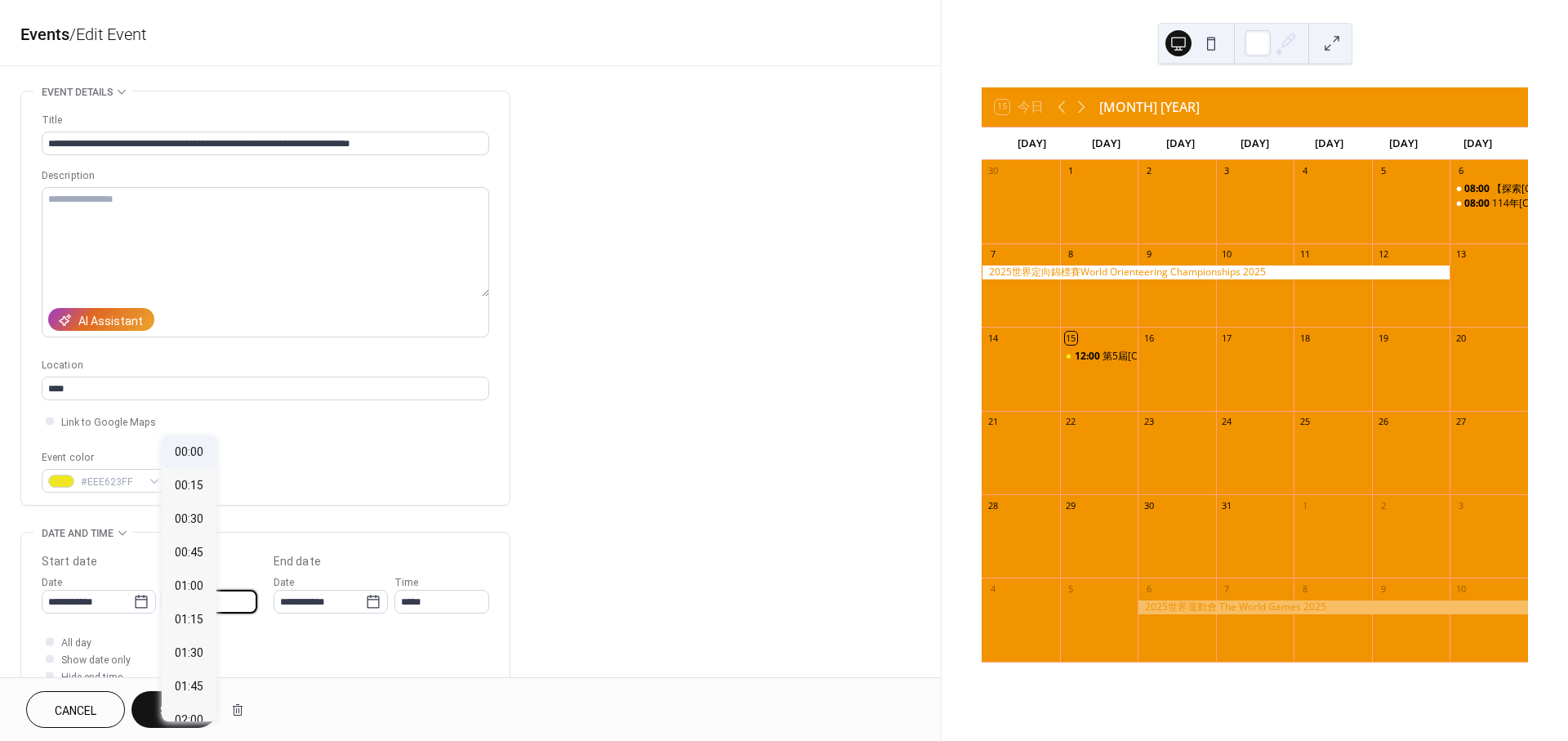 type on "*****" 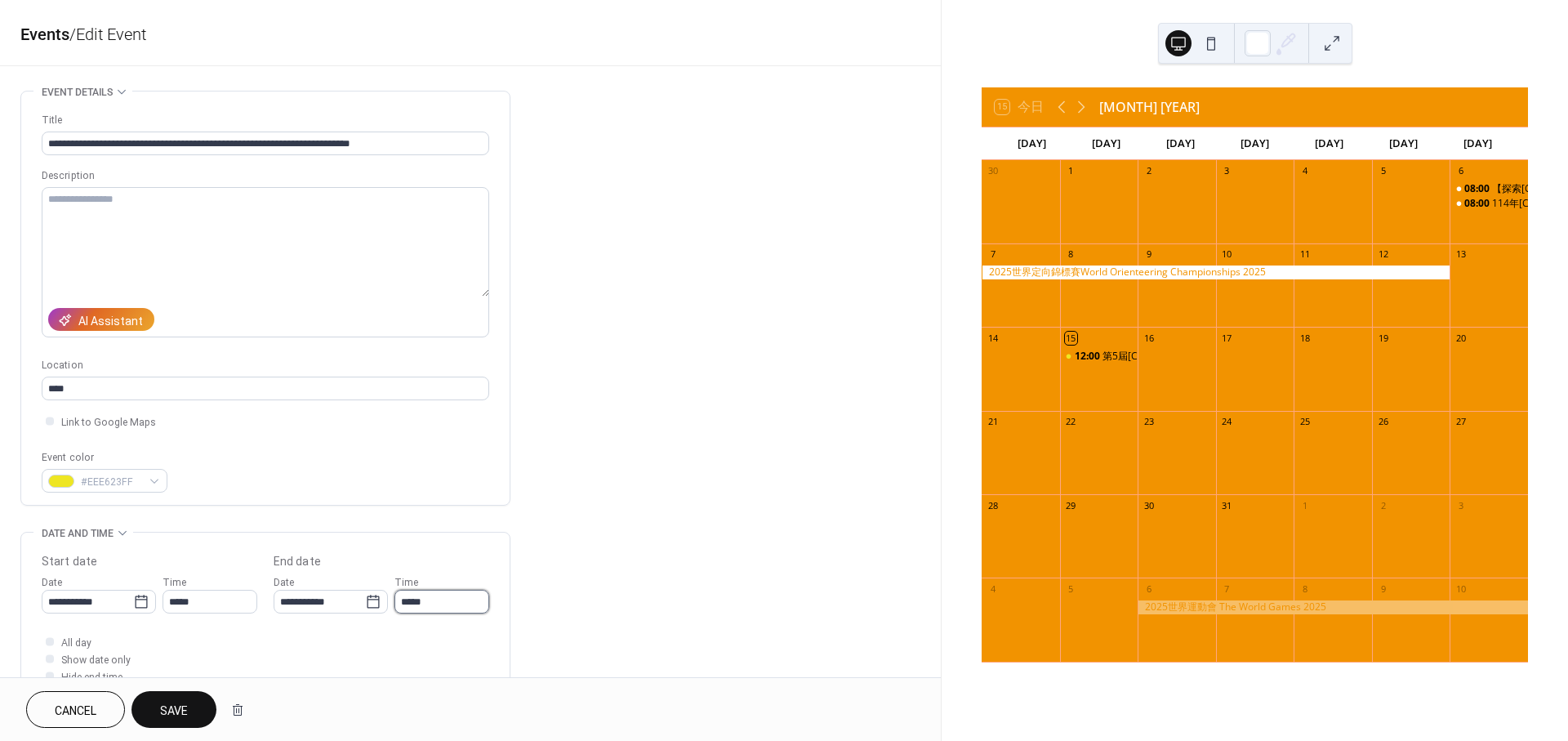 click on "*****" at bounding box center [442, 601] 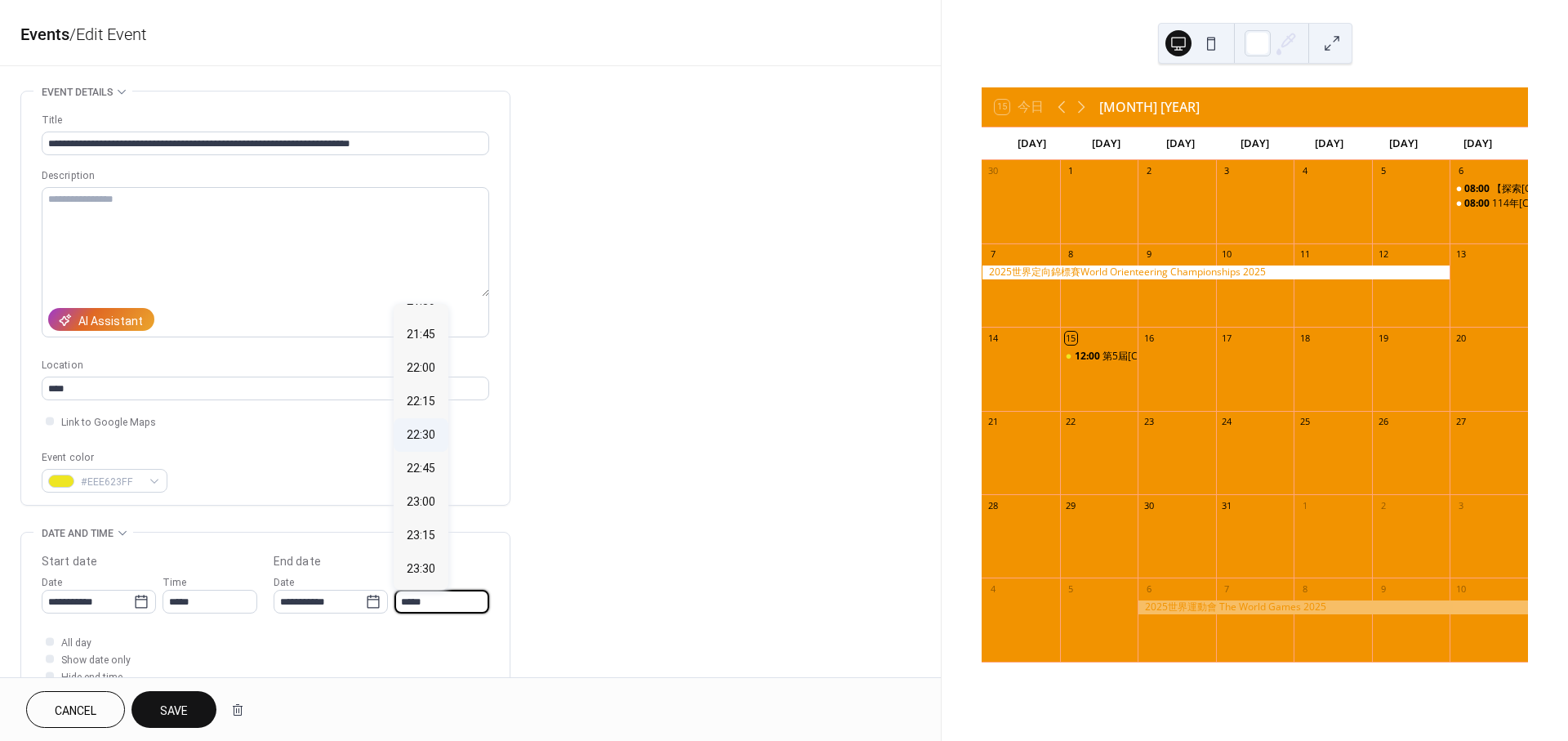 scroll, scrollTop: 2904, scrollLeft: 0, axis: vertical 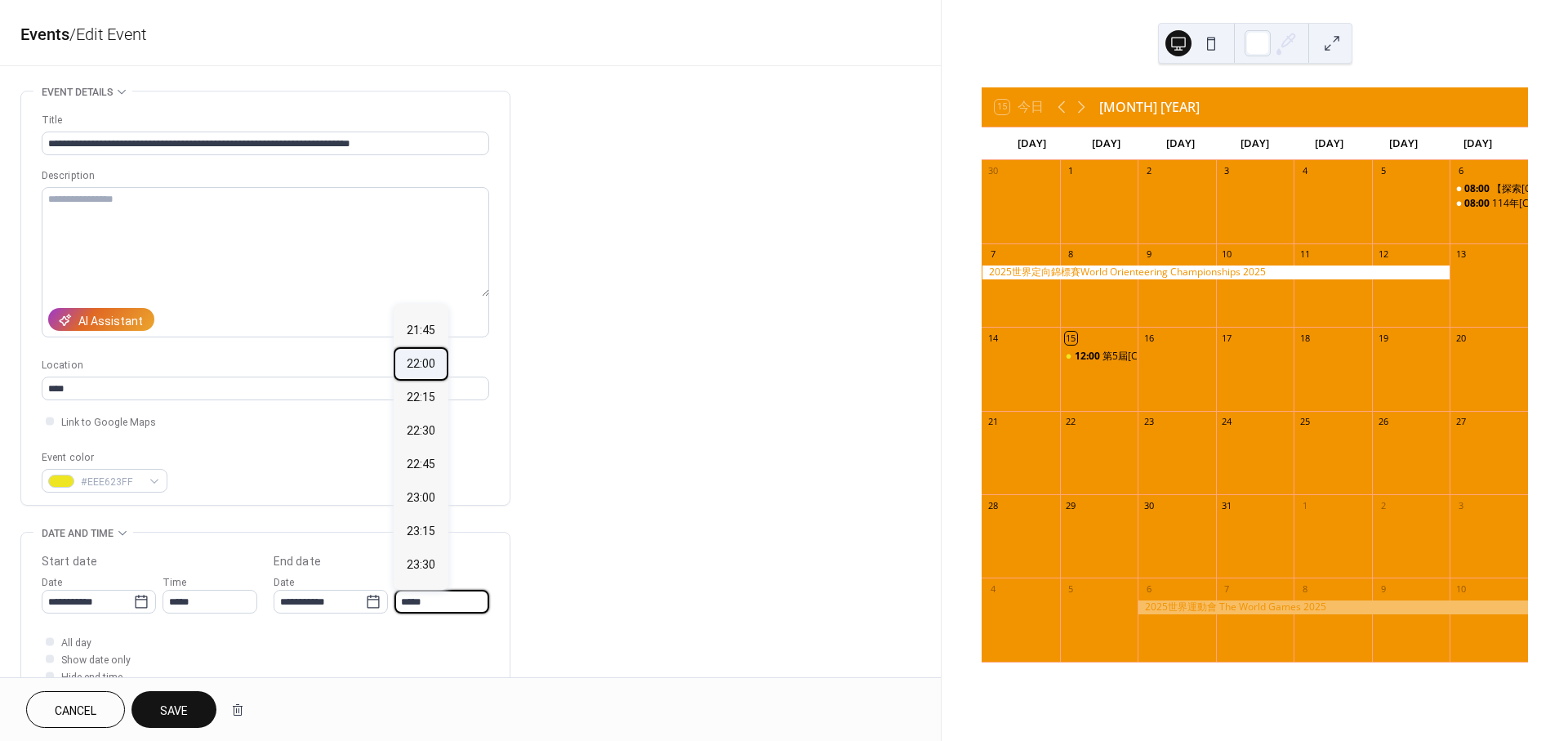 click on "22:00" at bounding box center (421, 364) 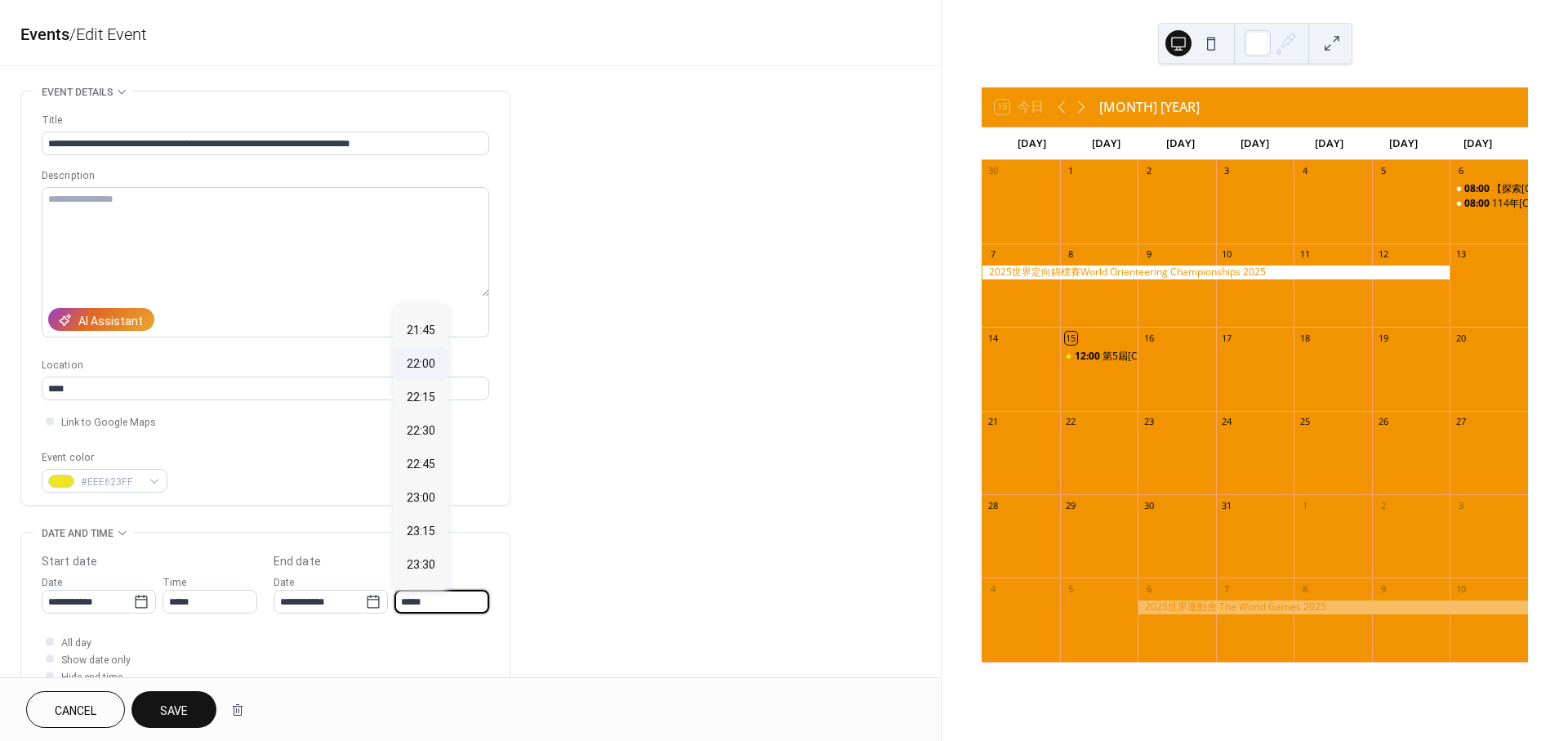 type on "*****" 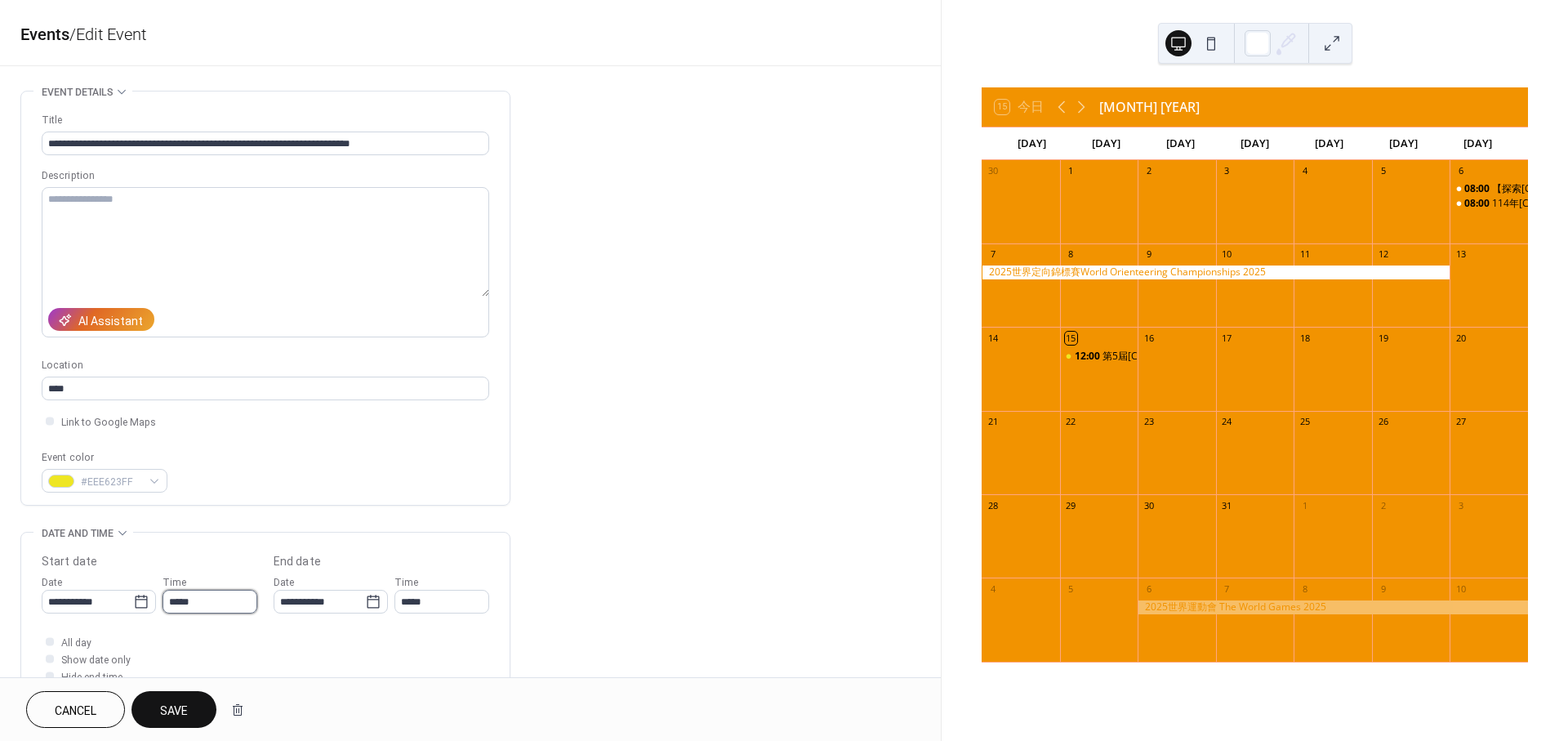click on "*****" at bounding box center (210, 601) 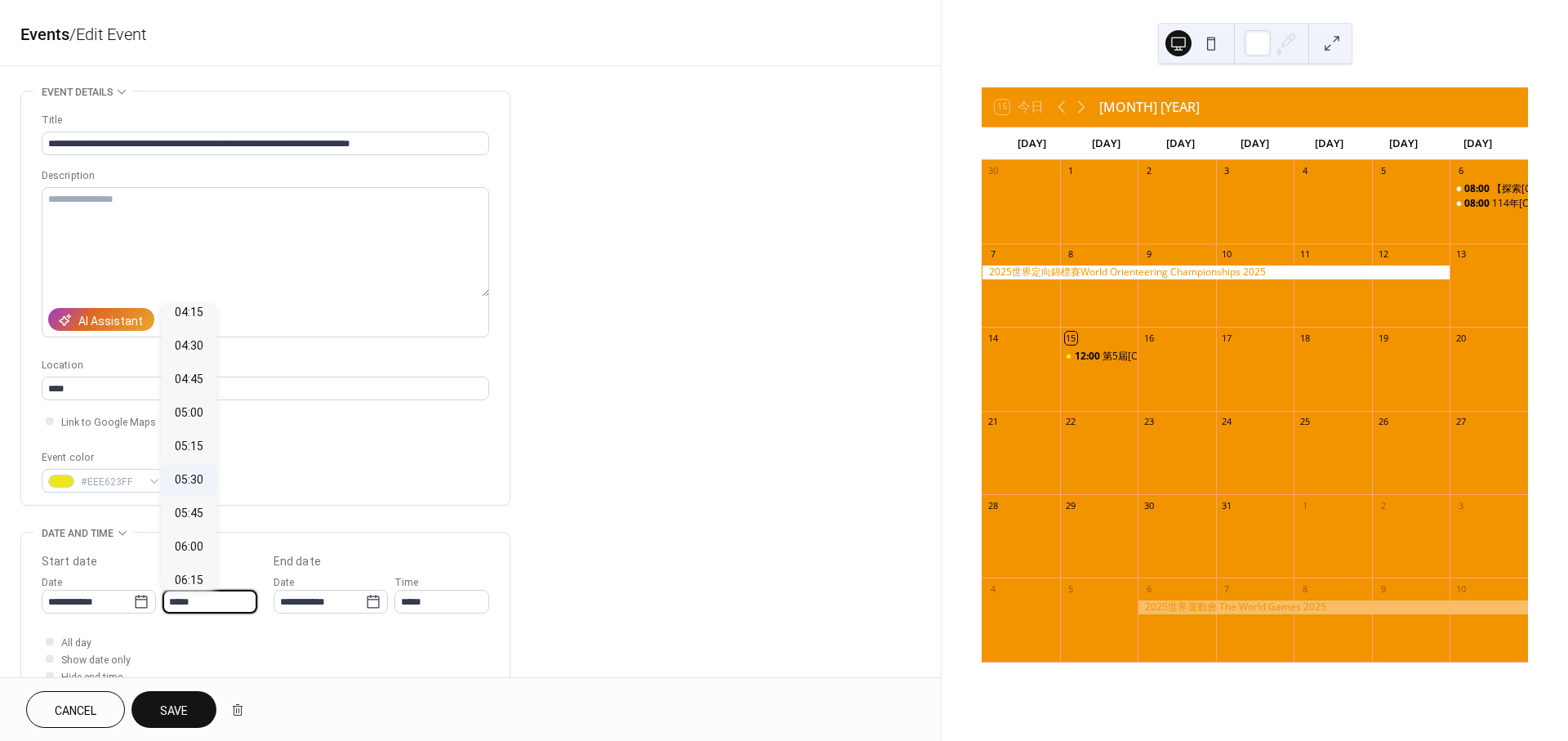 scroll, scrollTop: 635, scrollLeft: 0, axis: vertical 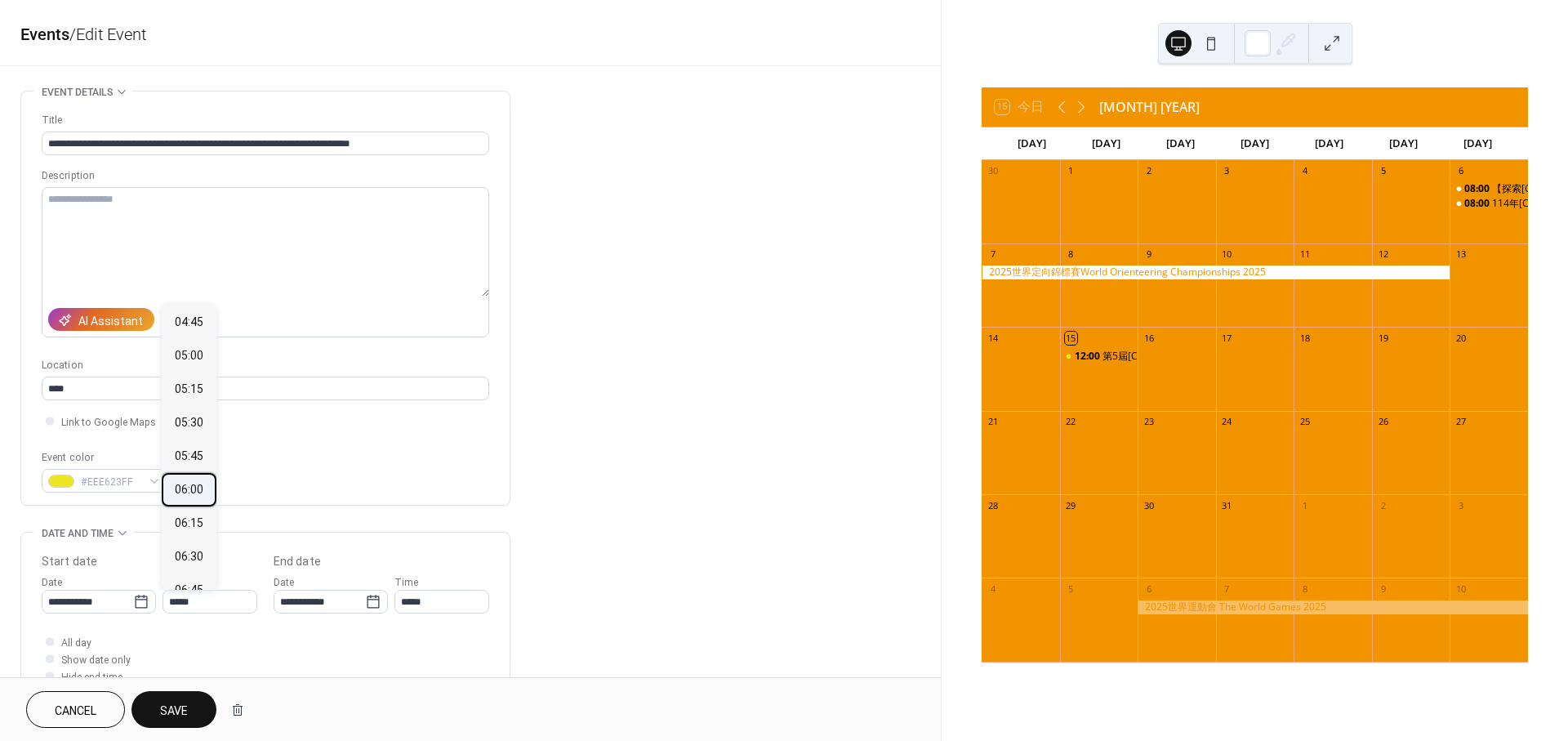 click on "06:00" at bounding box center (189, 489) 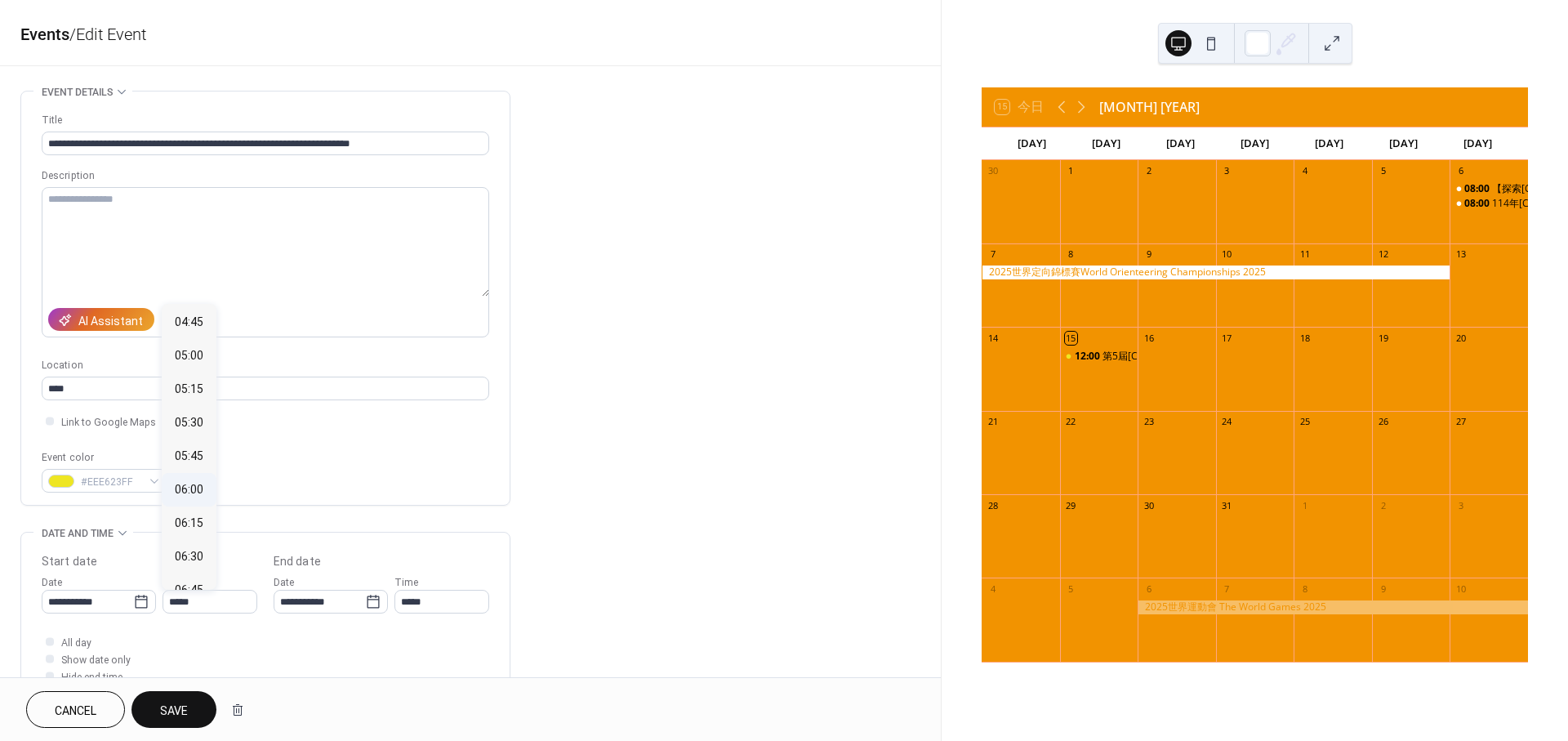 type on "*****" 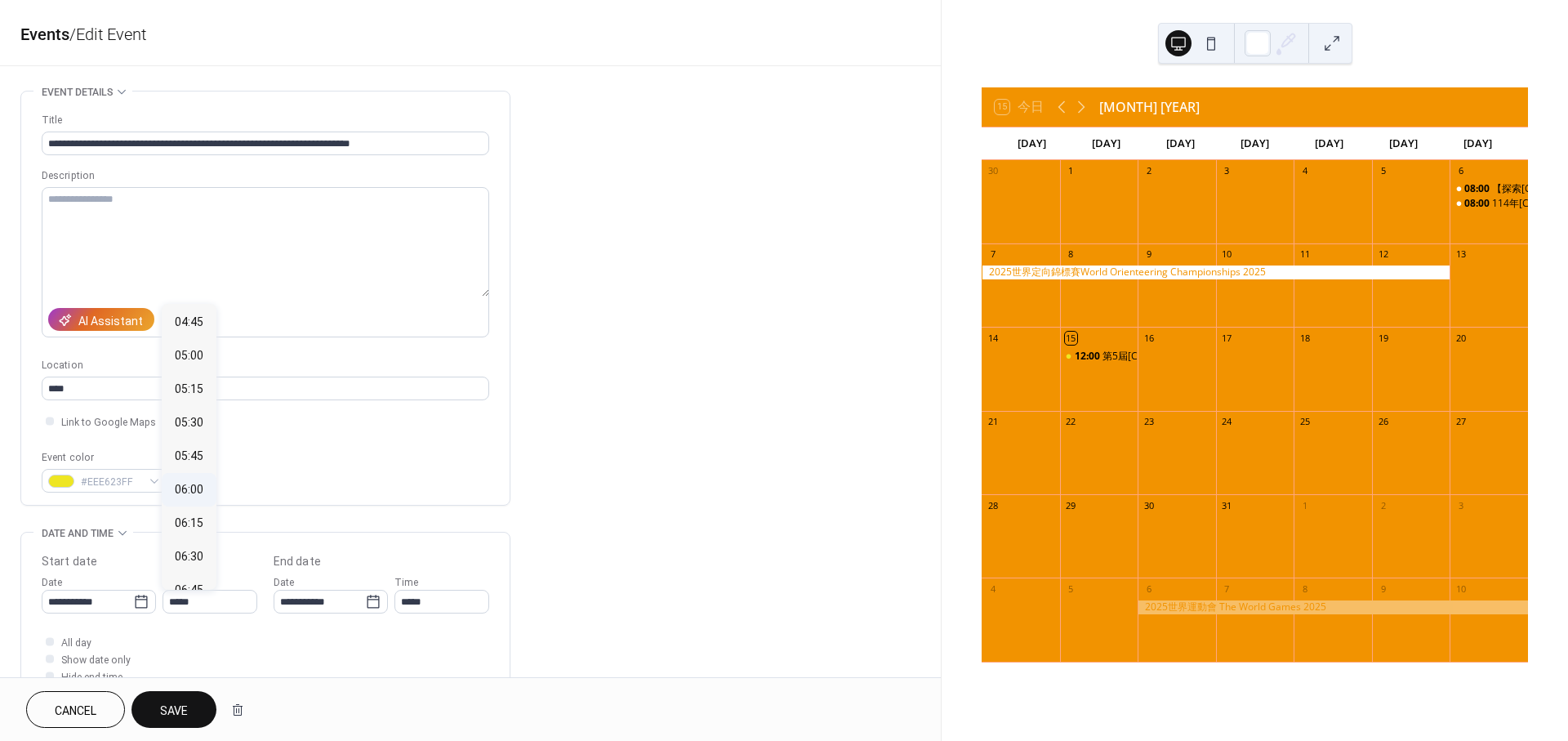 type on "**********" 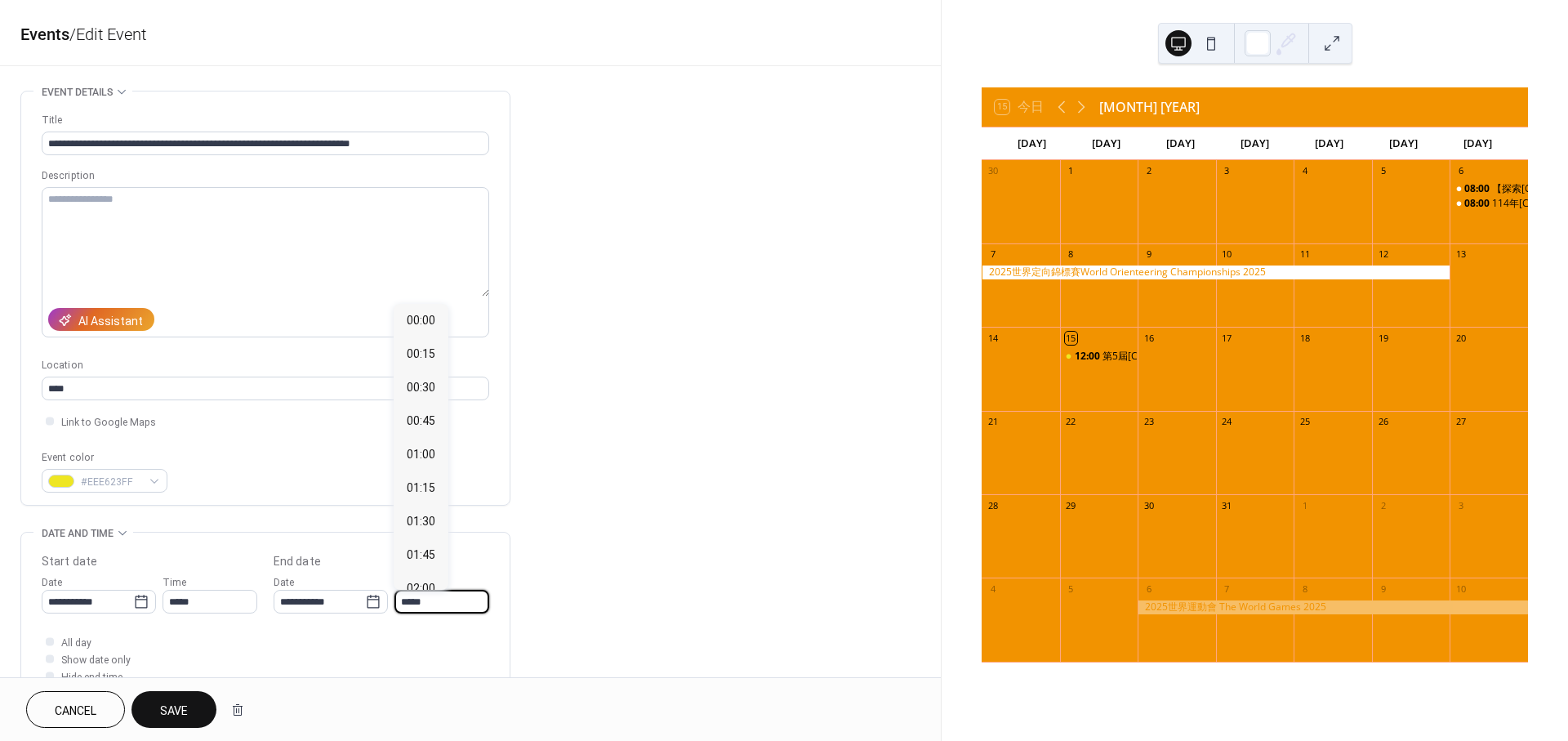 click on "*****" at bounding box center [442, 601] 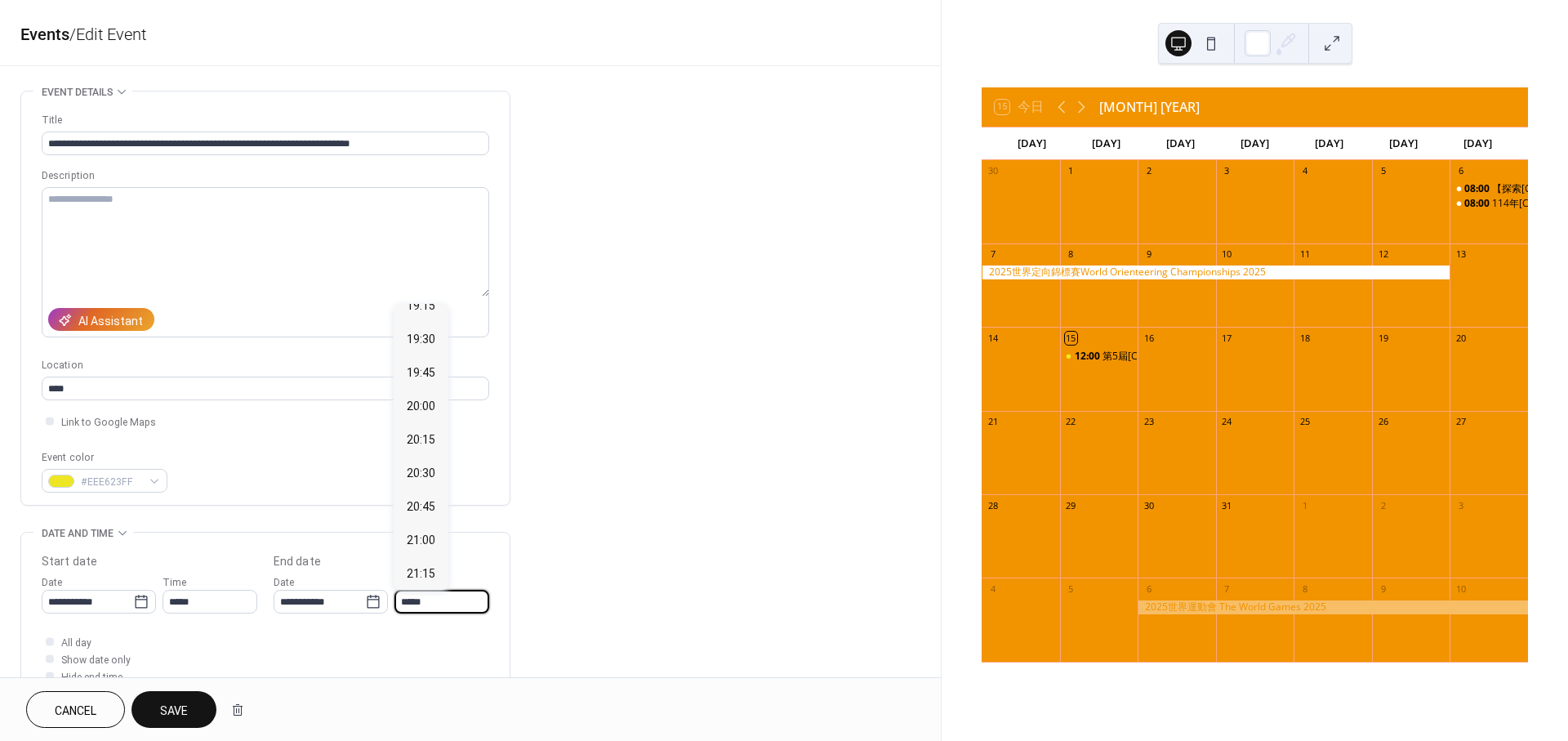 scroll, scrollTop: 2629, scrollLeft: 0, axis: vertical 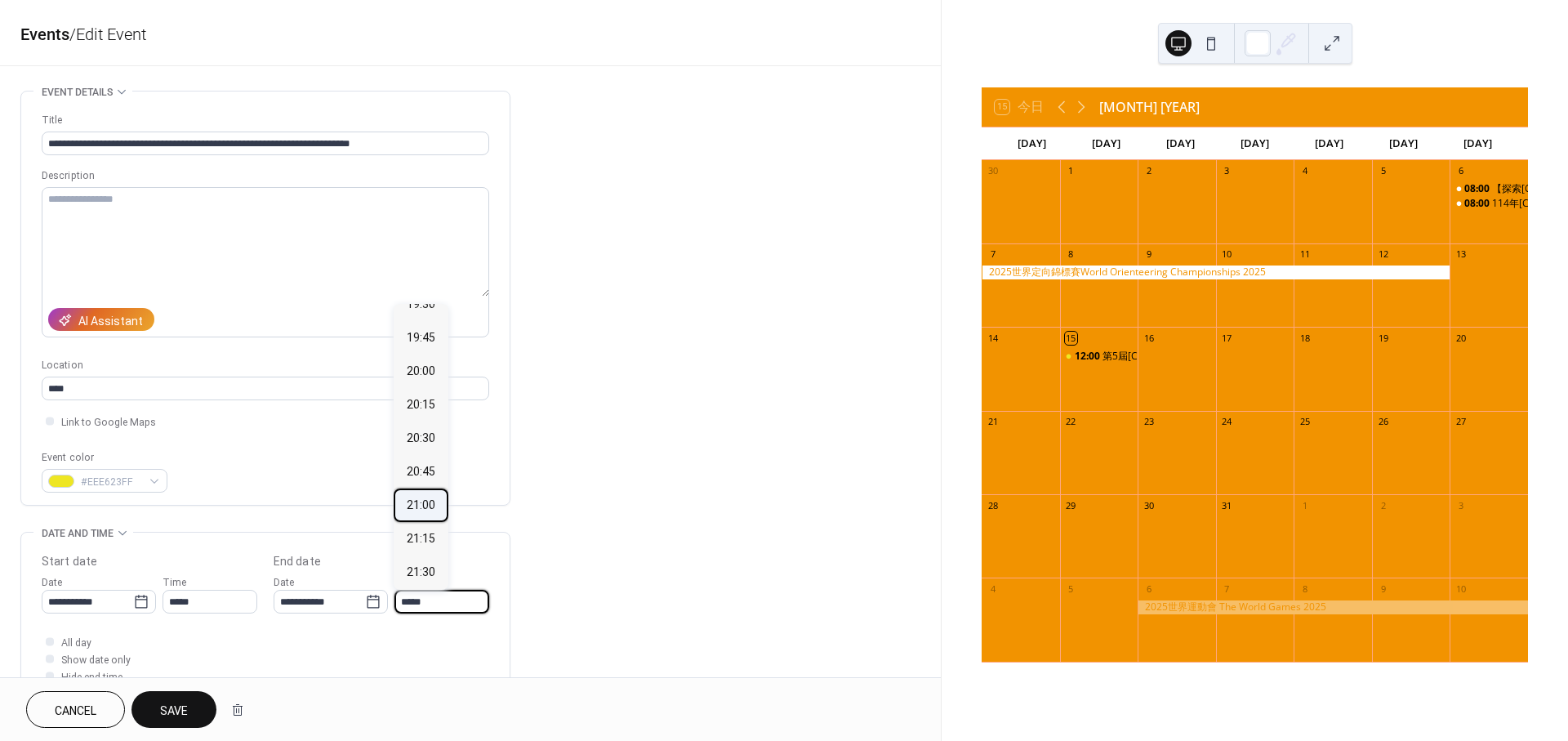 click on "21:00" at bounding box center [421, 505] 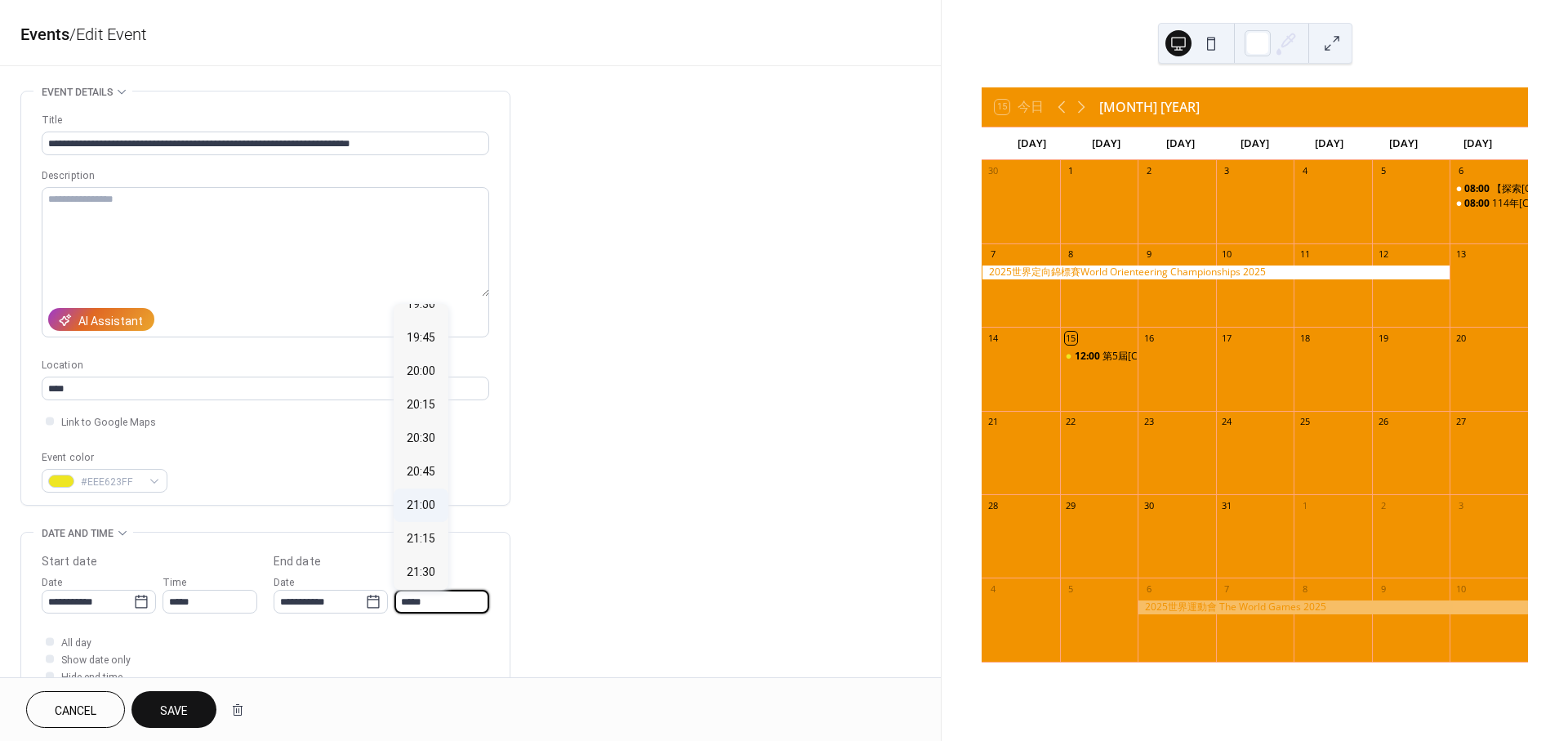 type on "*****" 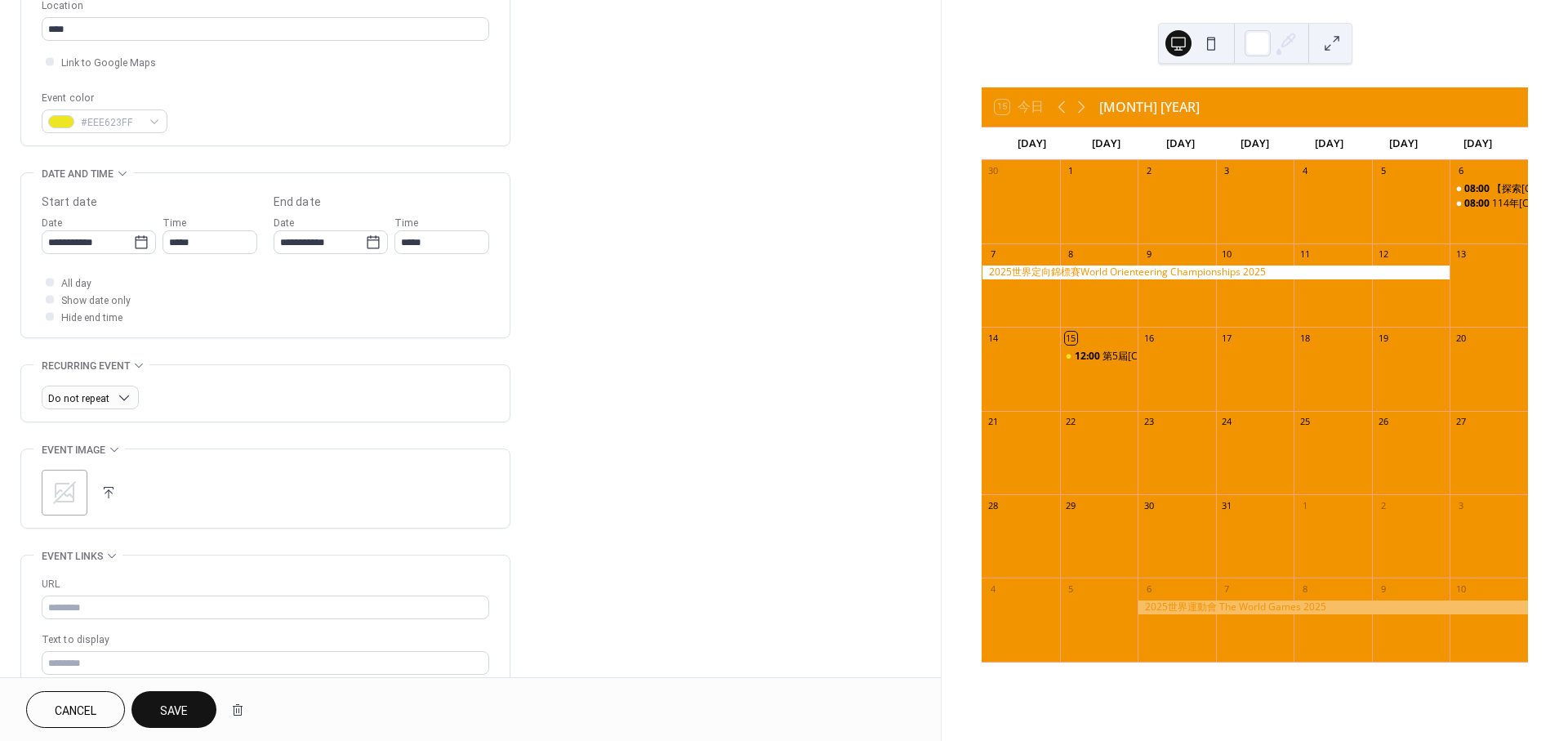 scroll, scrollTop: 363, scrollLeft: 0, axis: vertical 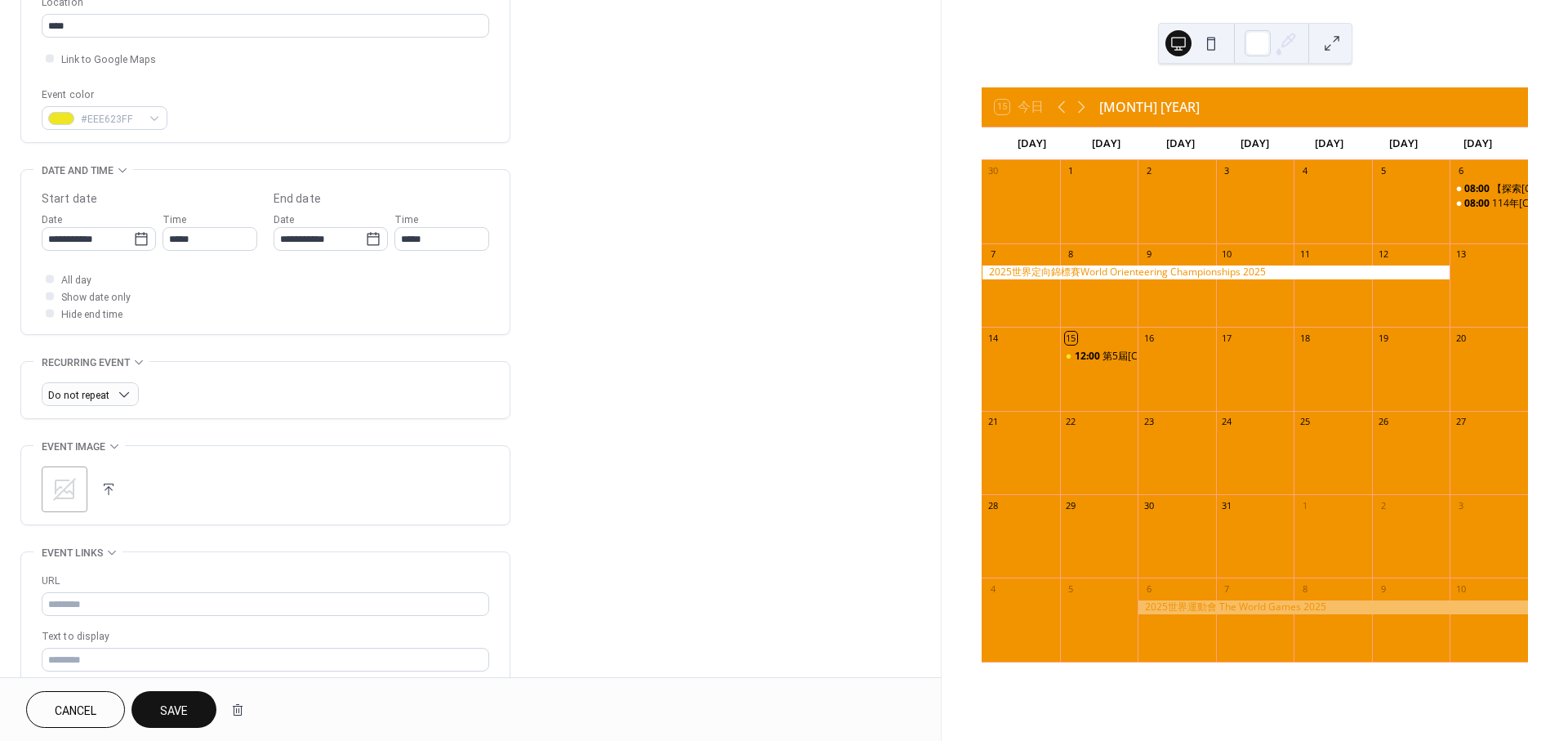 click 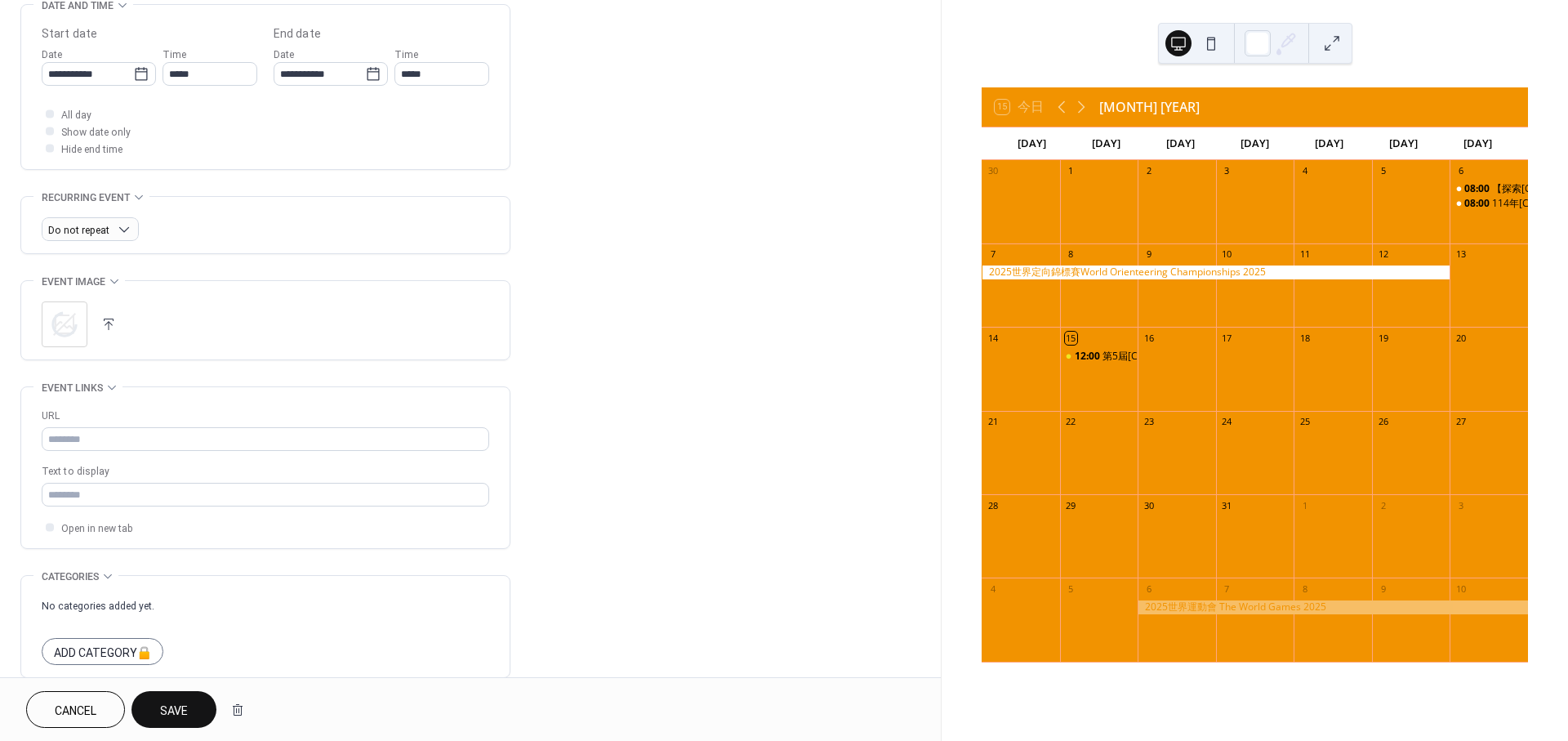 scroll, scrollTop: 544, scrollLeft: 0, axis: vertical 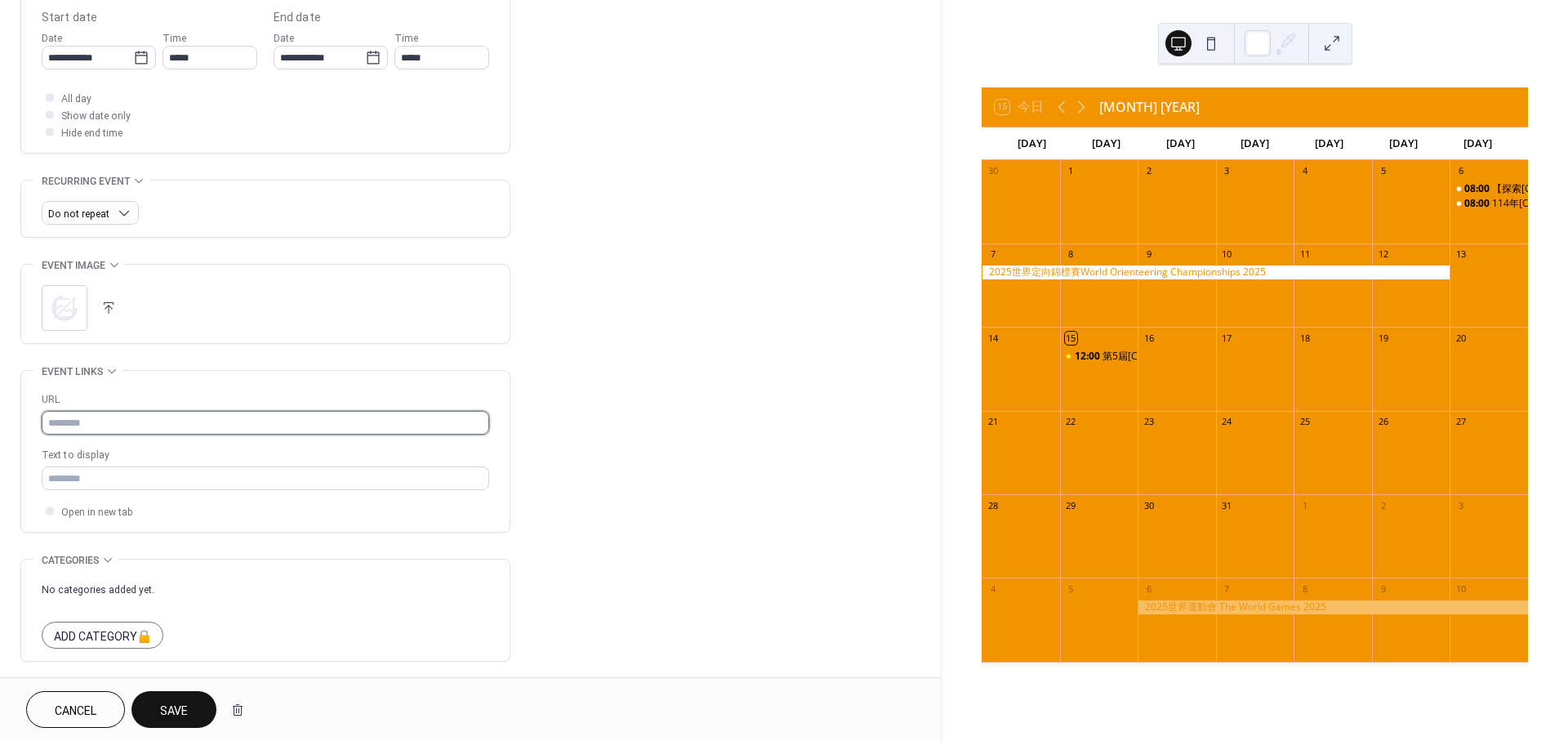 click at bounding box center (265, 422) 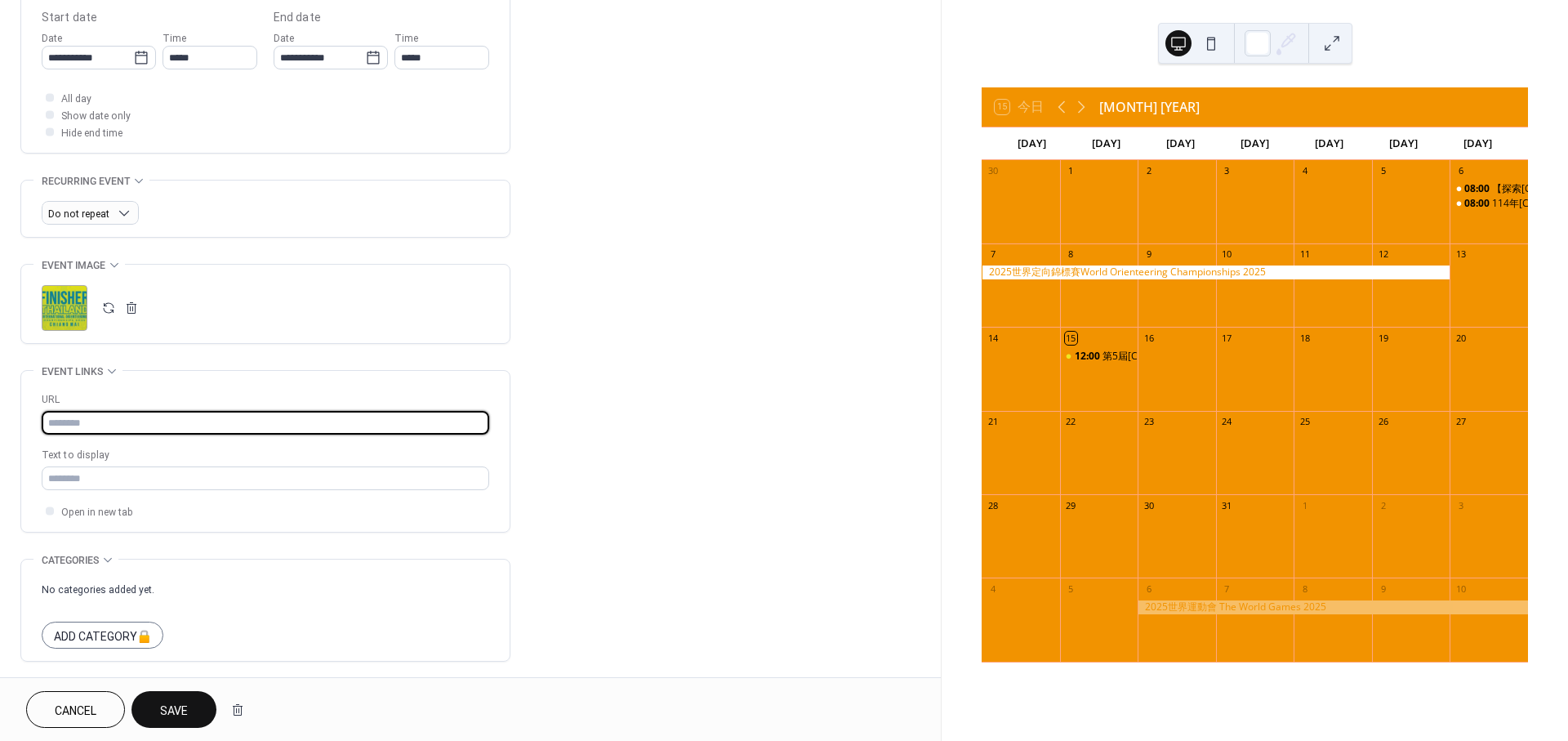 paste on "**********" 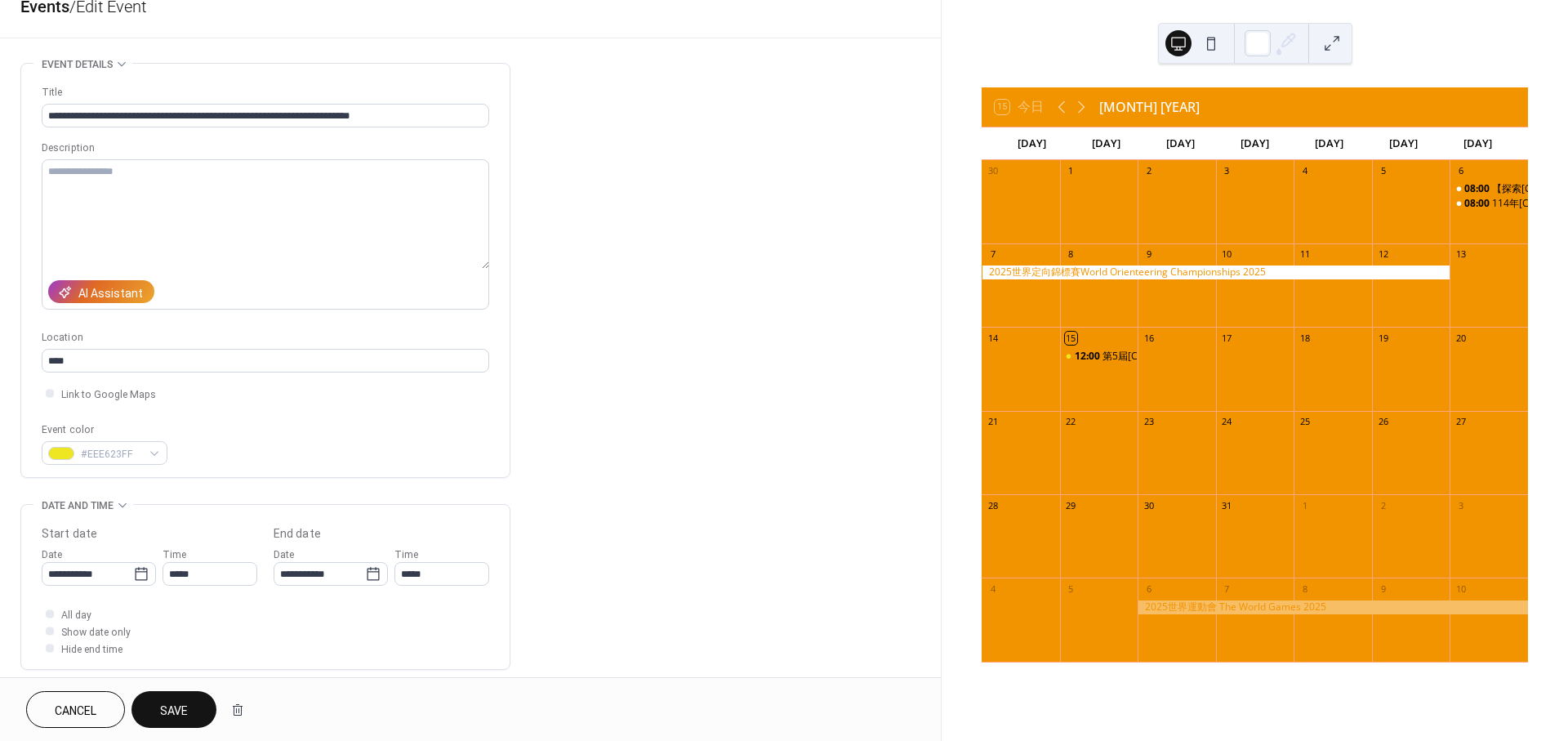 scroll, scrollTop: 0, scrollLeft: 0, axis: both 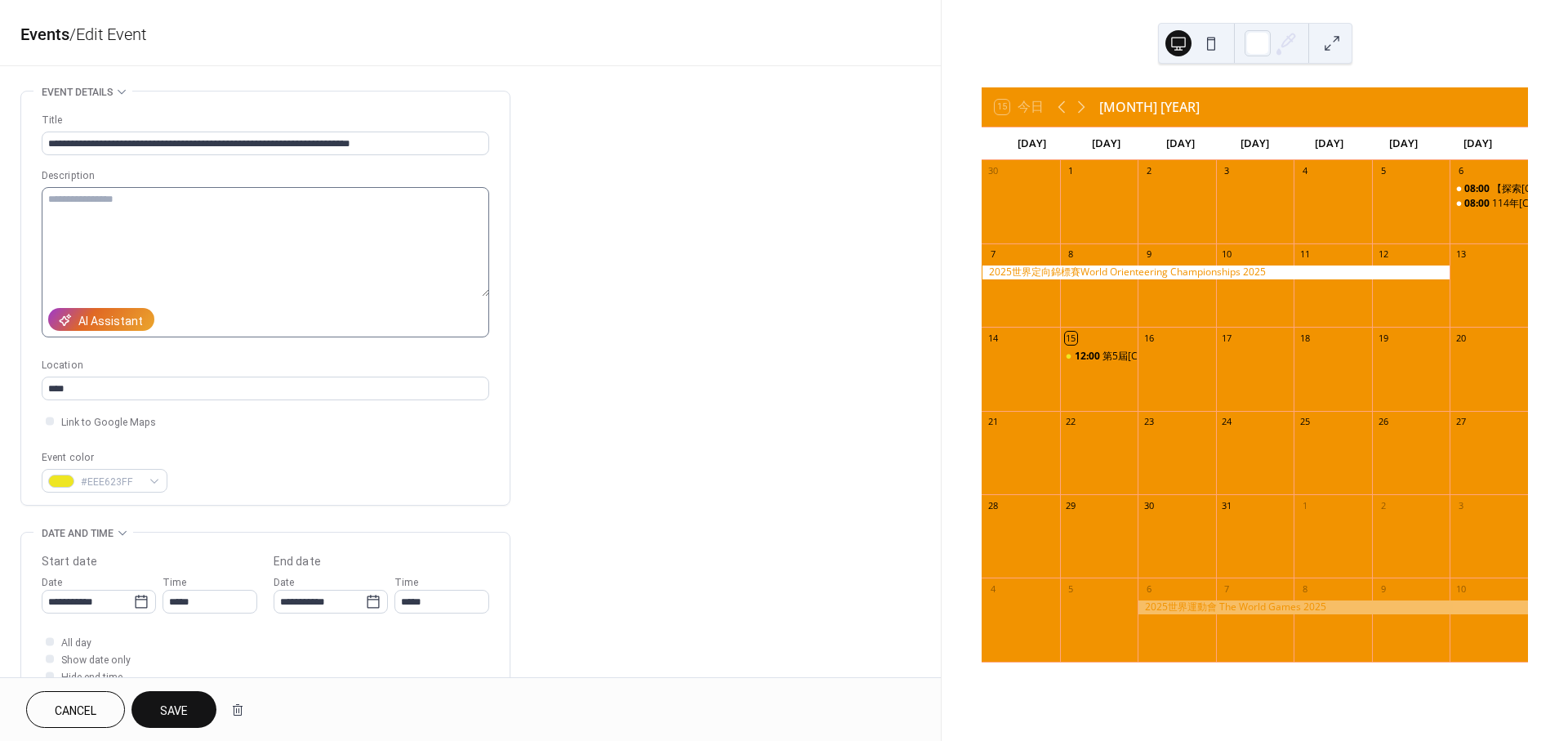 type on "**********" 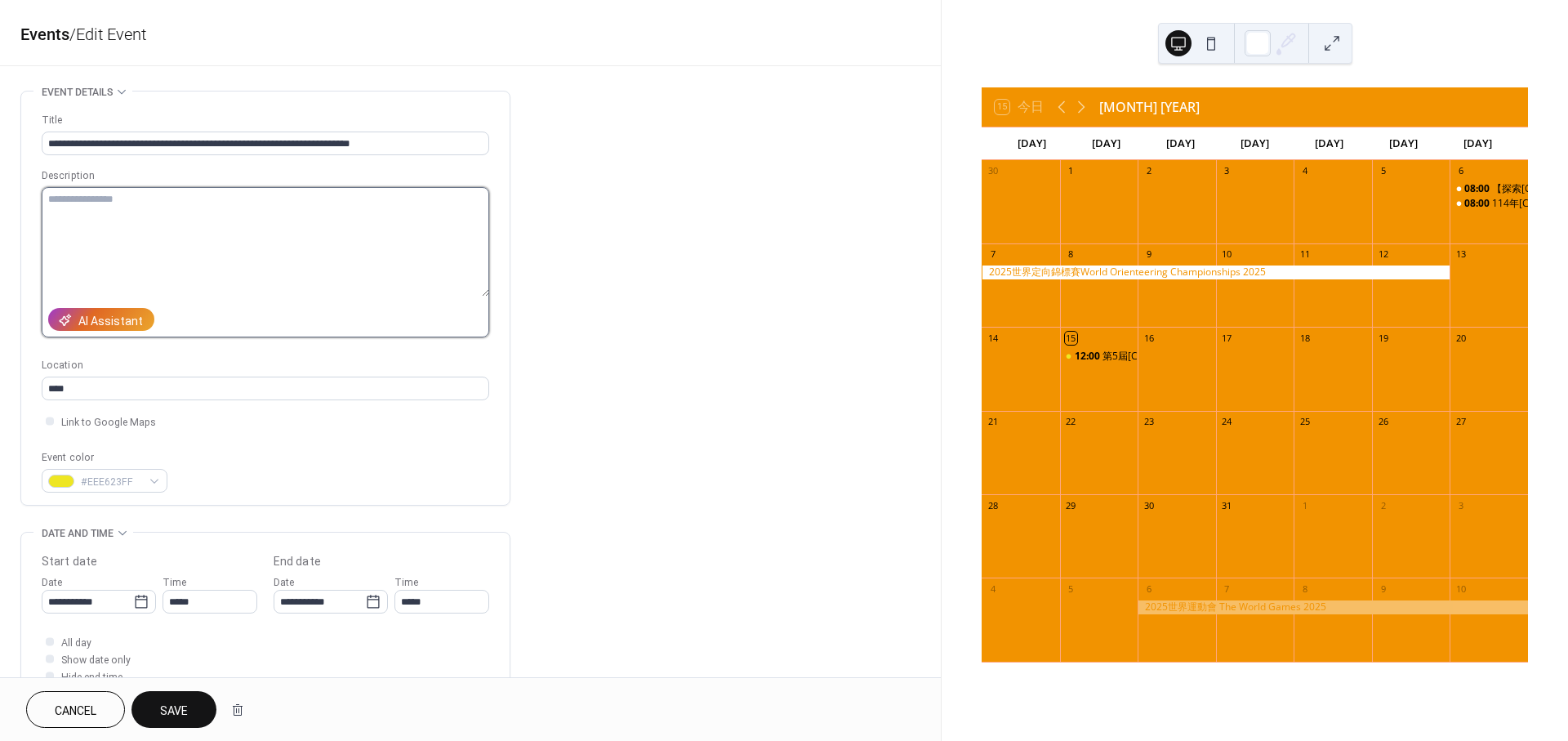 click at bounding box center [265, 242] 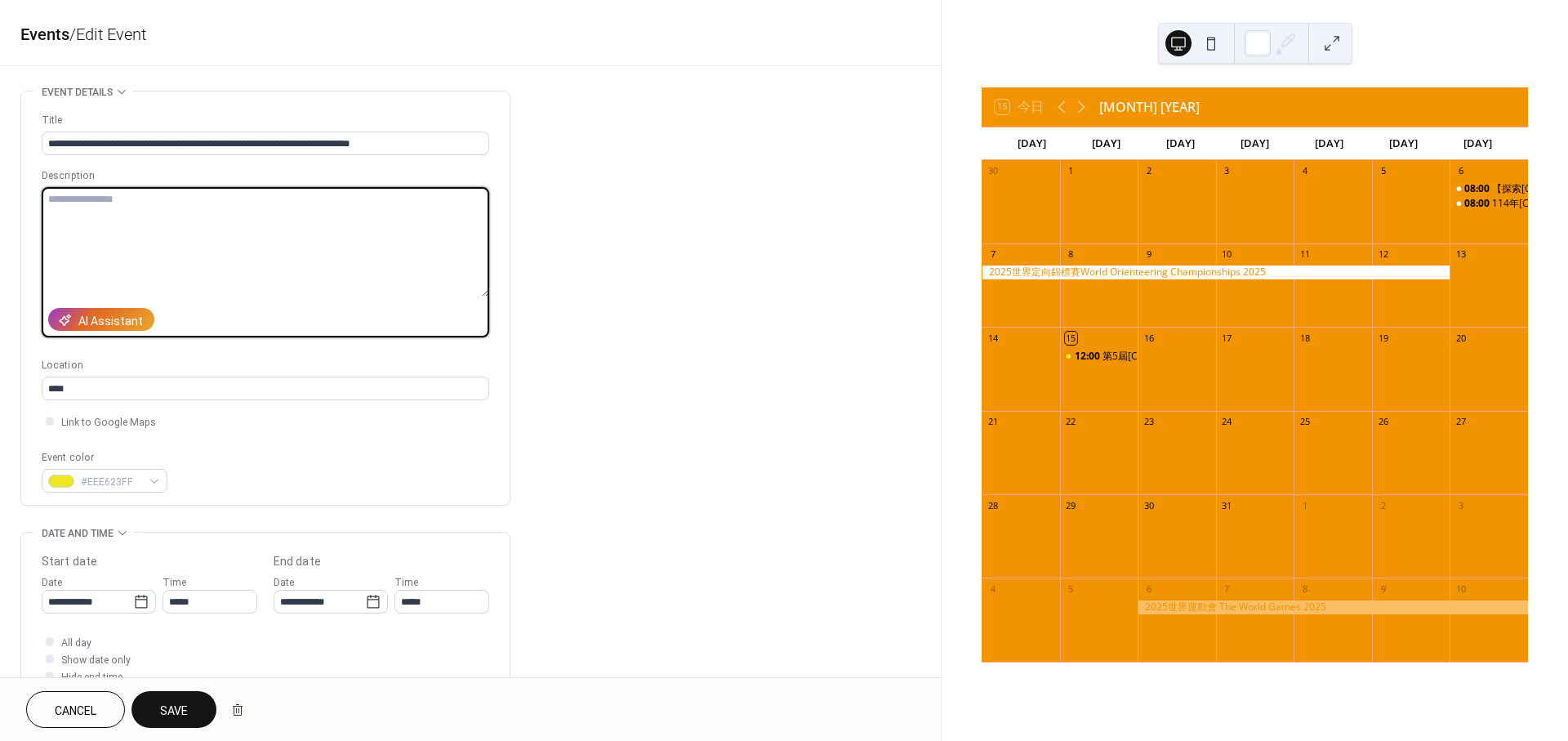 click at bounding box center [265, 242] 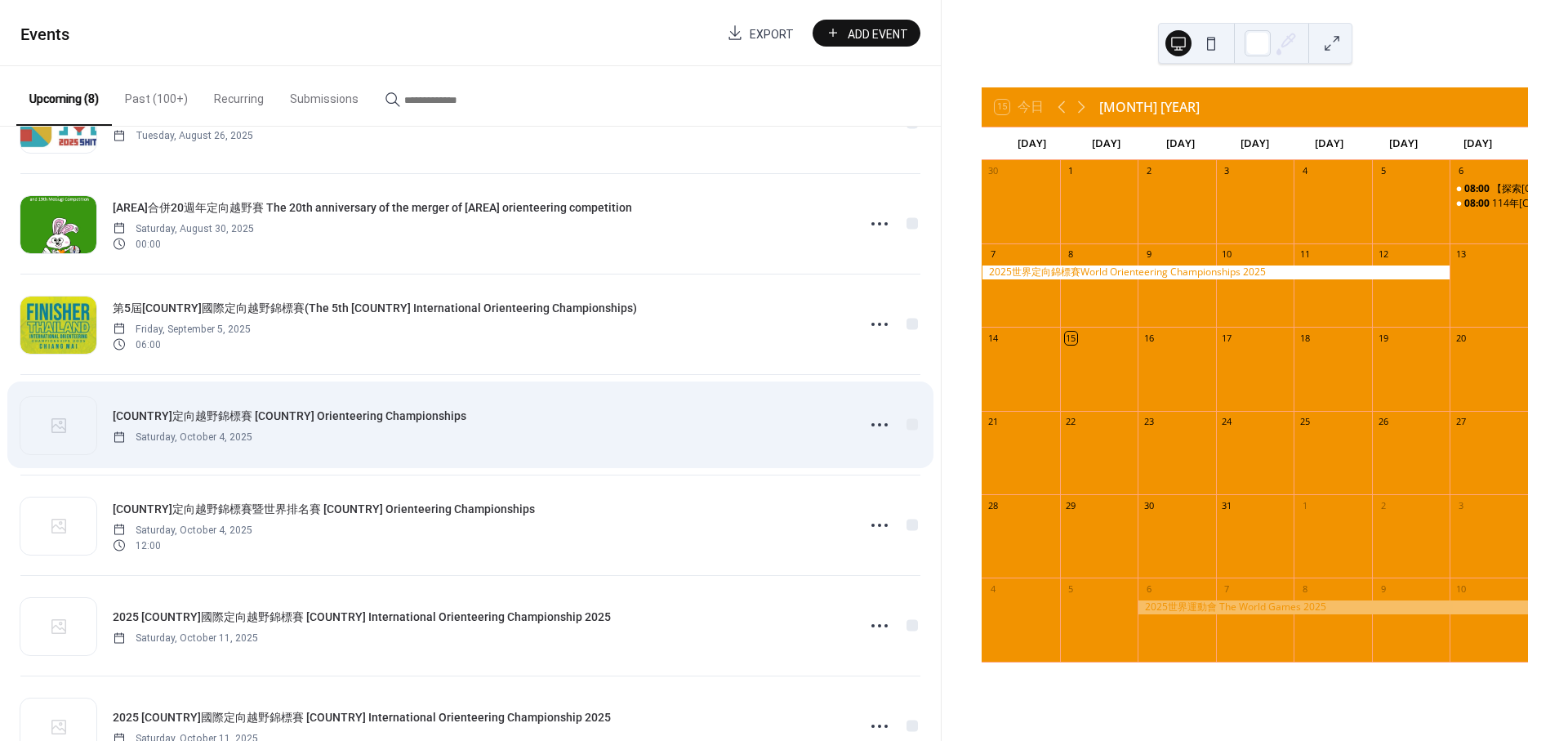 scroll, scrollTop: 181, scrollLeft: 0, axis: vertical 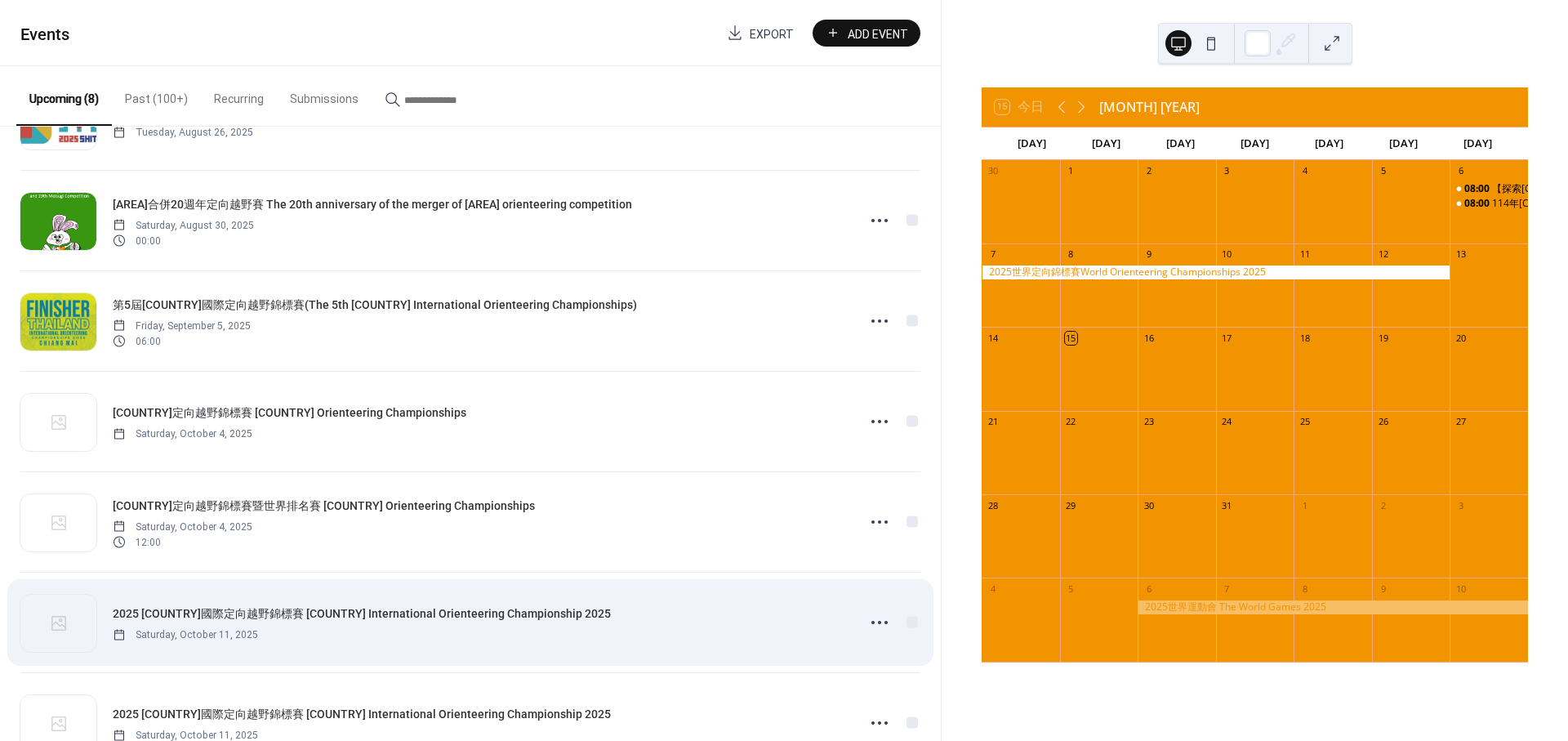 click on "2025 UPSI國際定向越野錦標賽 UPSI International Orienteering Championship 2025" at bounding box center [362, 614] 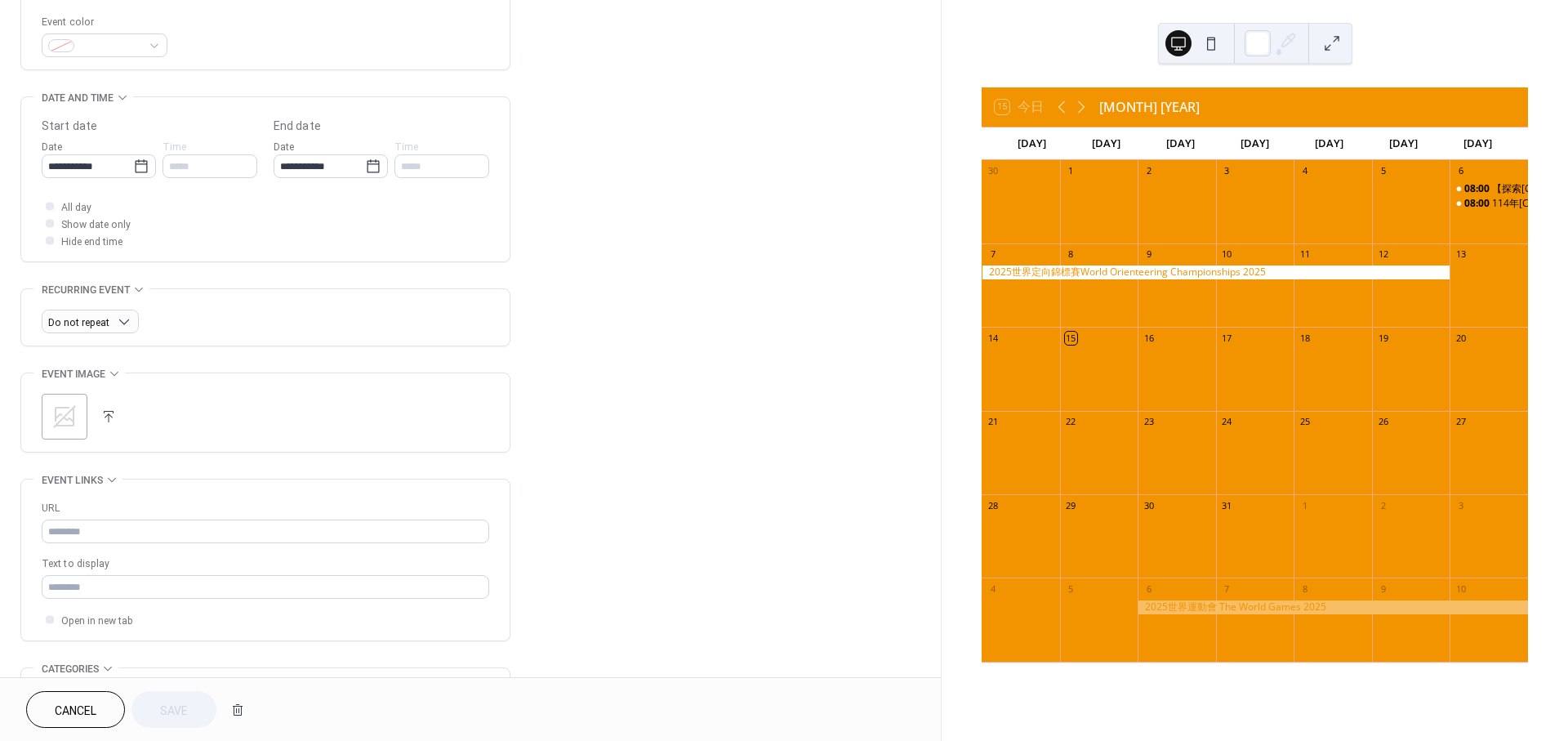 scroll, scrollTop: 453, scrollLeft: 0, axis: vertical 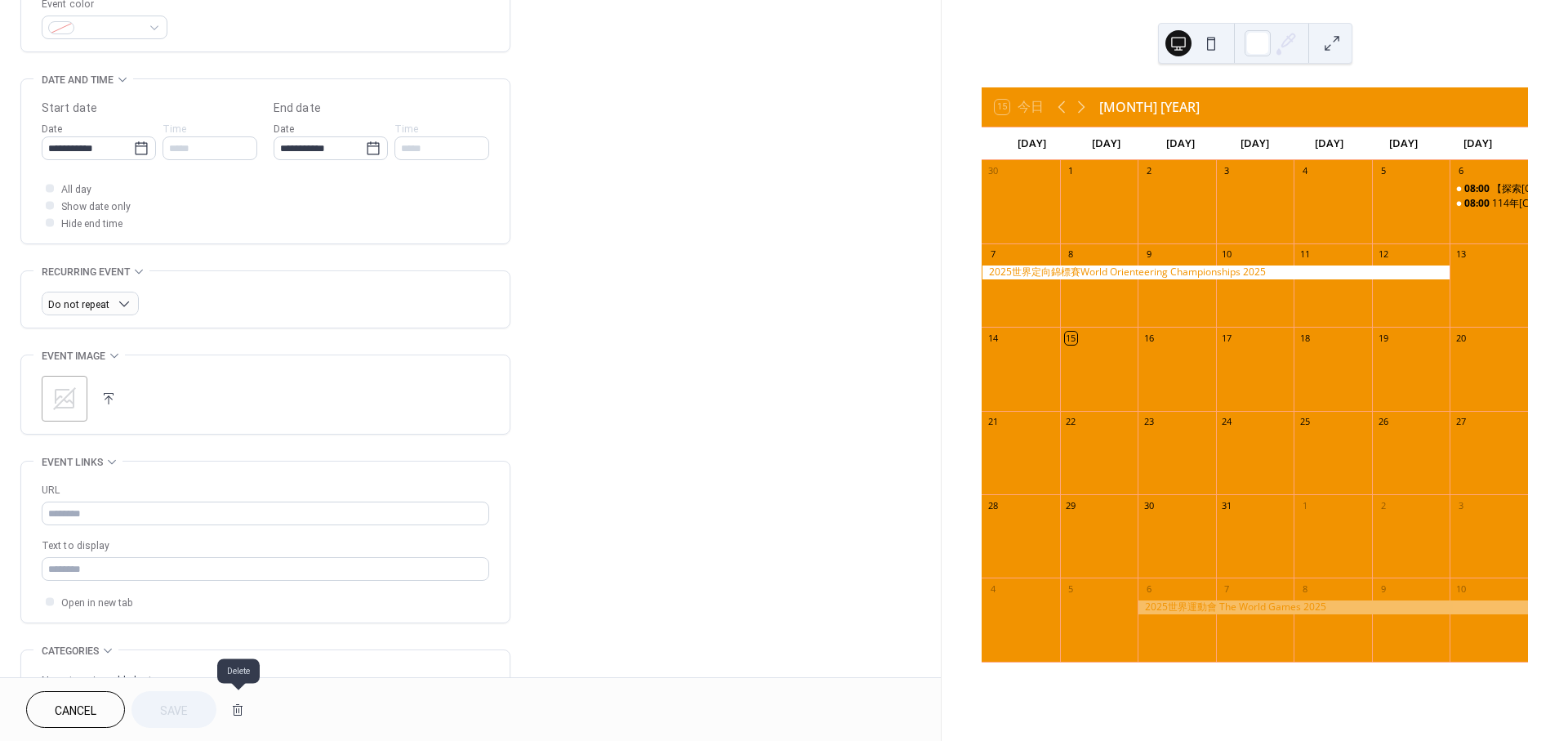 click at bounding box center (238, 710) 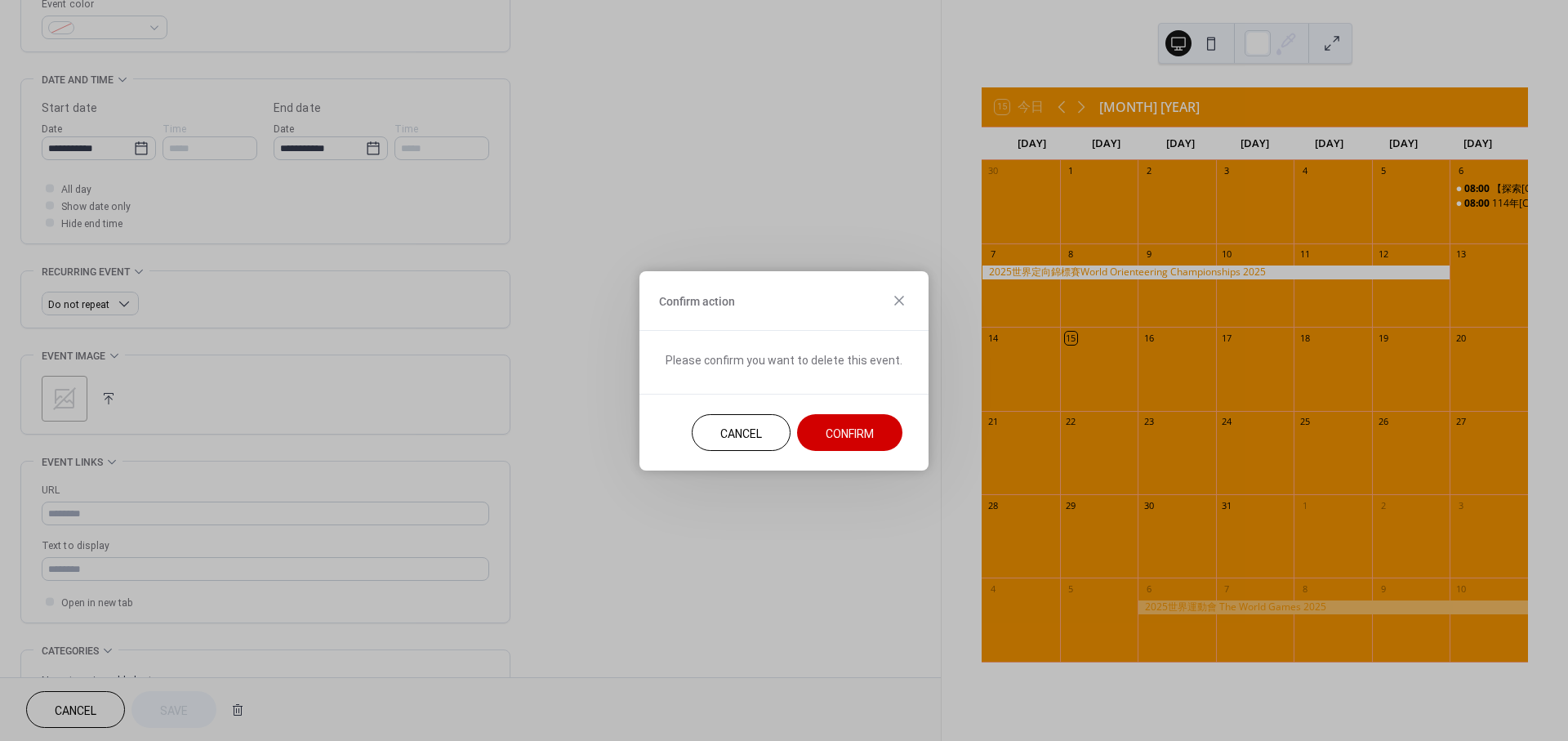 click on "Confirm" at bounding box center (849, 433) 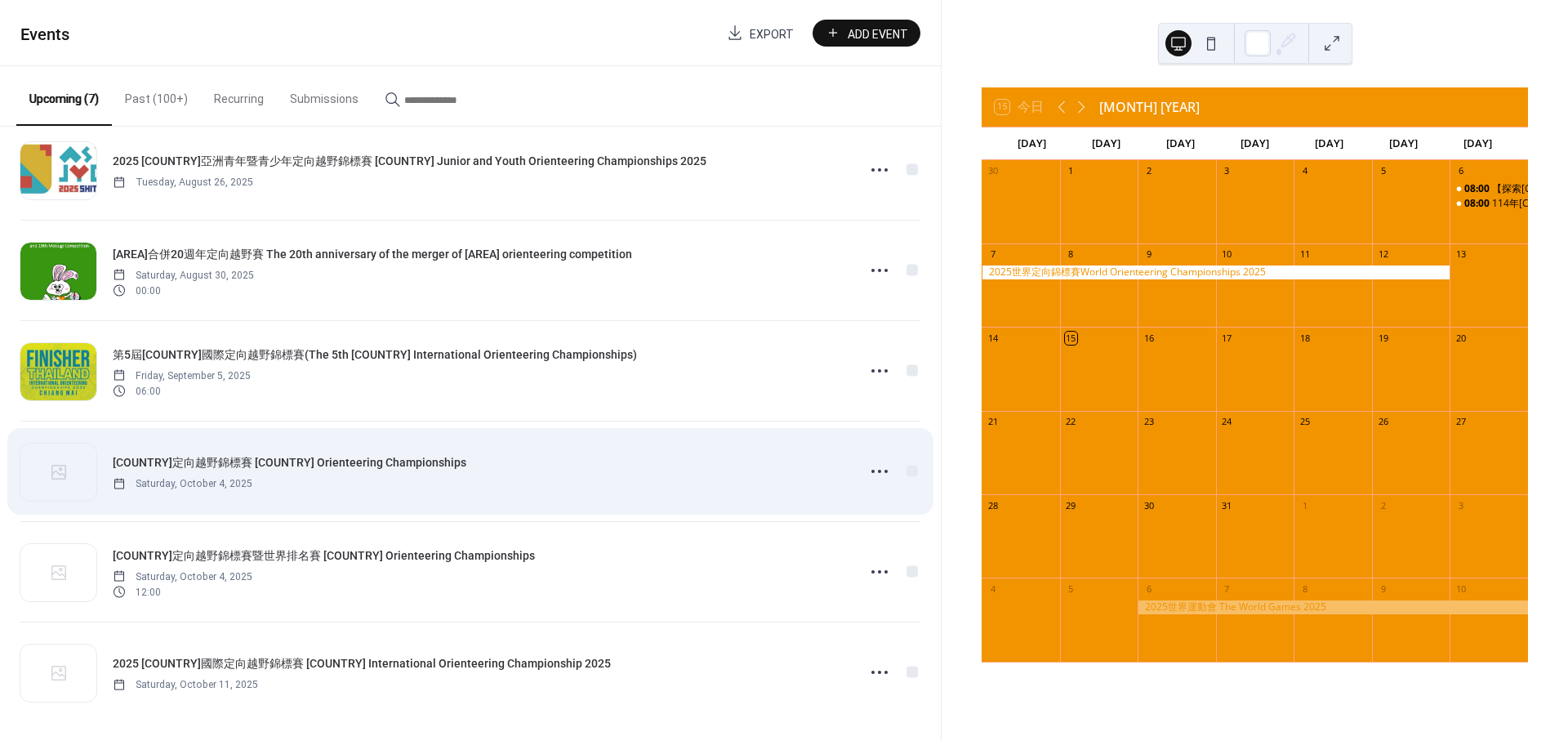 scroll, scrollTop: 136, scrollLeft: 0, axis: vertical 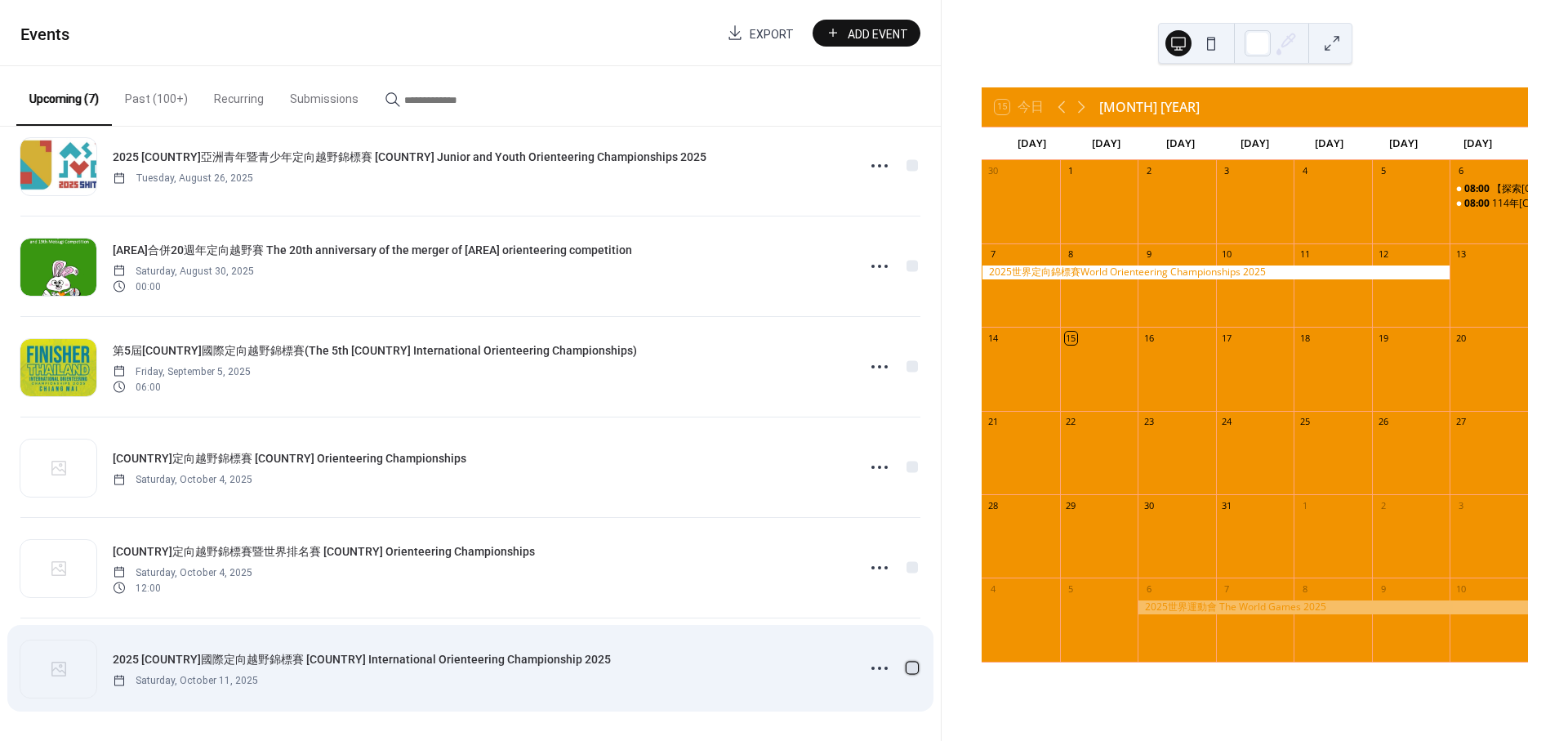 click at bounding box center (912, 667) 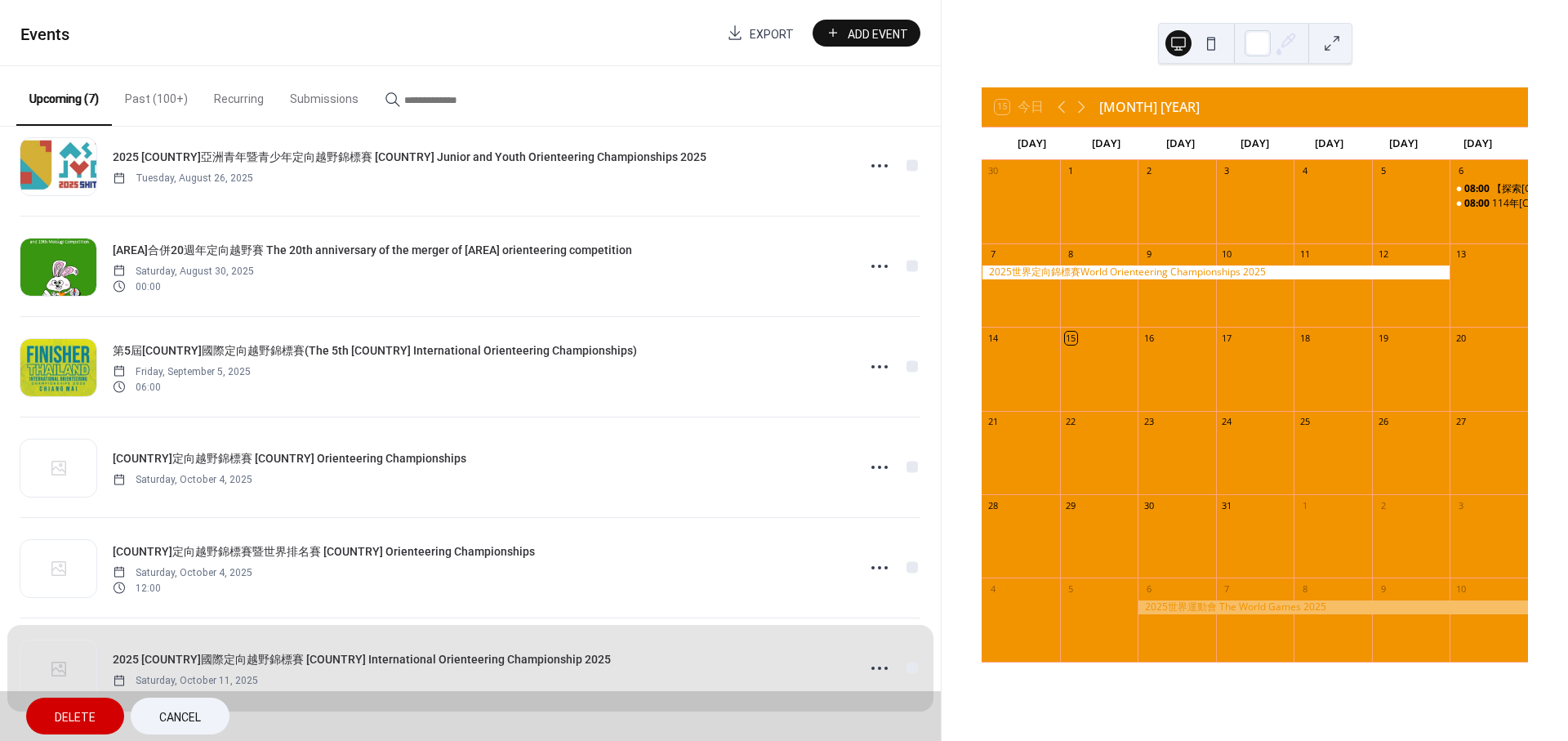 click on "Delete" at bounding box center (75, 716) 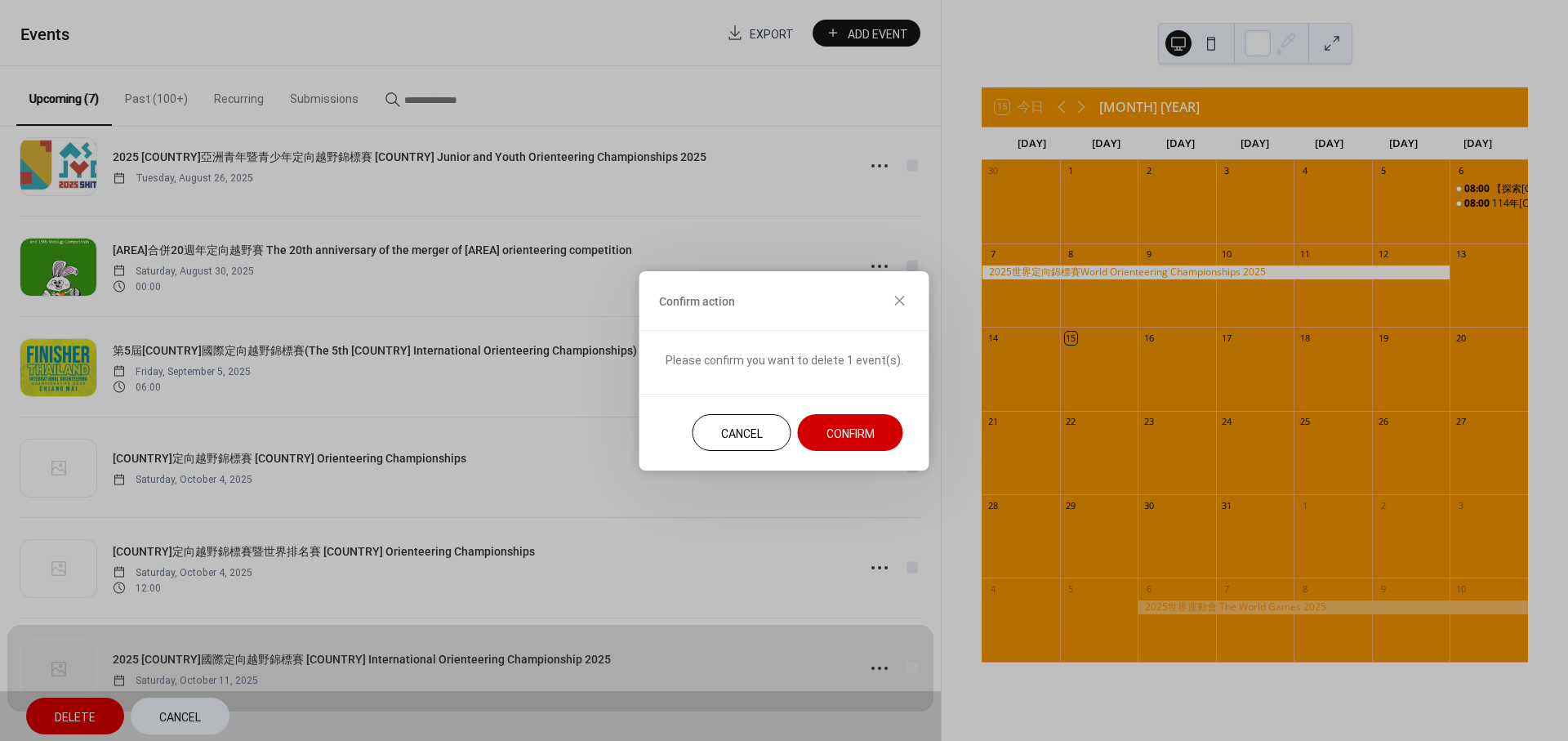 click on "Confirm" at bounding box center [850, 433] 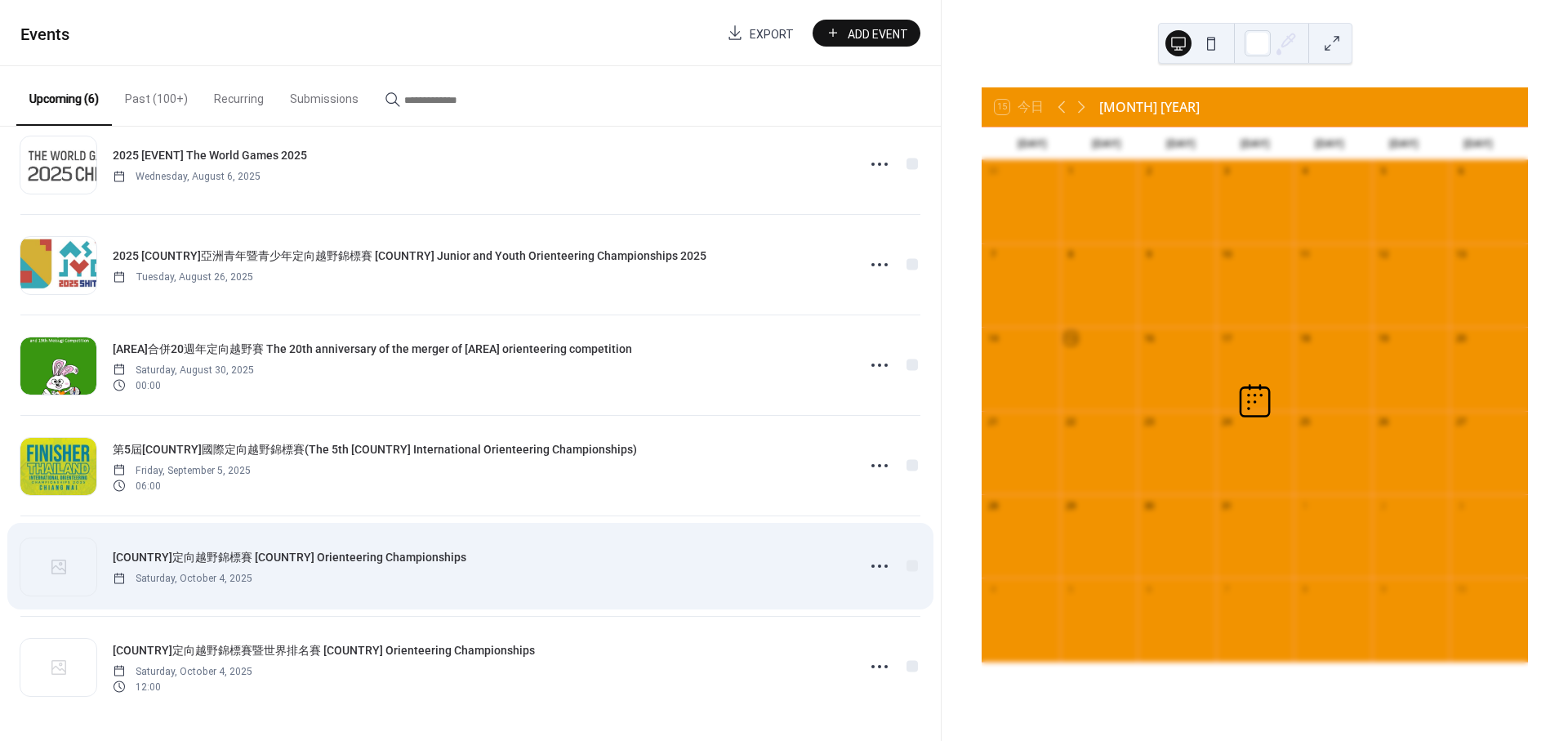 scroll, scrollTop: 36, scrollLeft: 0, axis: vertical 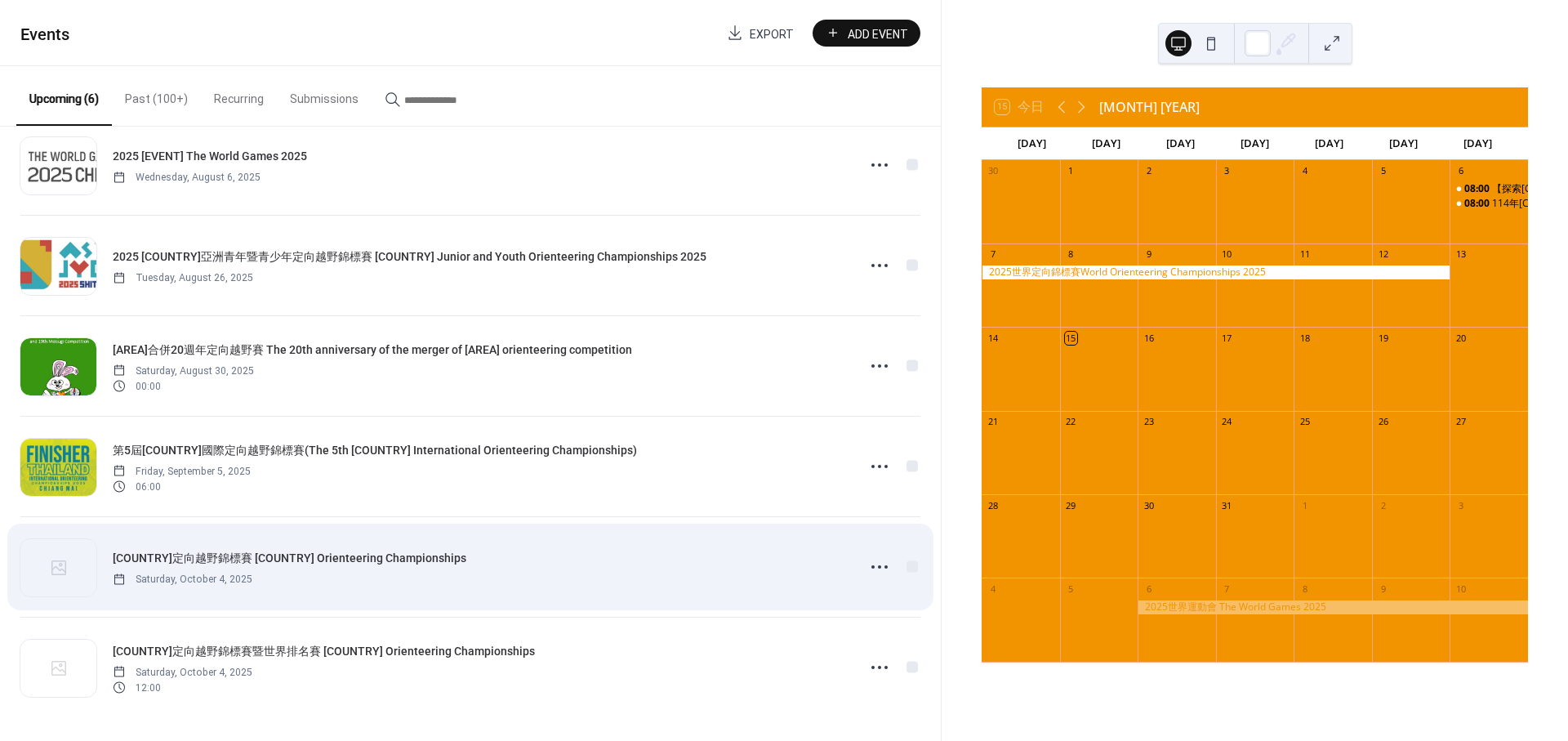 click on "日本定向越野錦標賽 Japan Orienteering Championships" at bounding box center (289, 558) 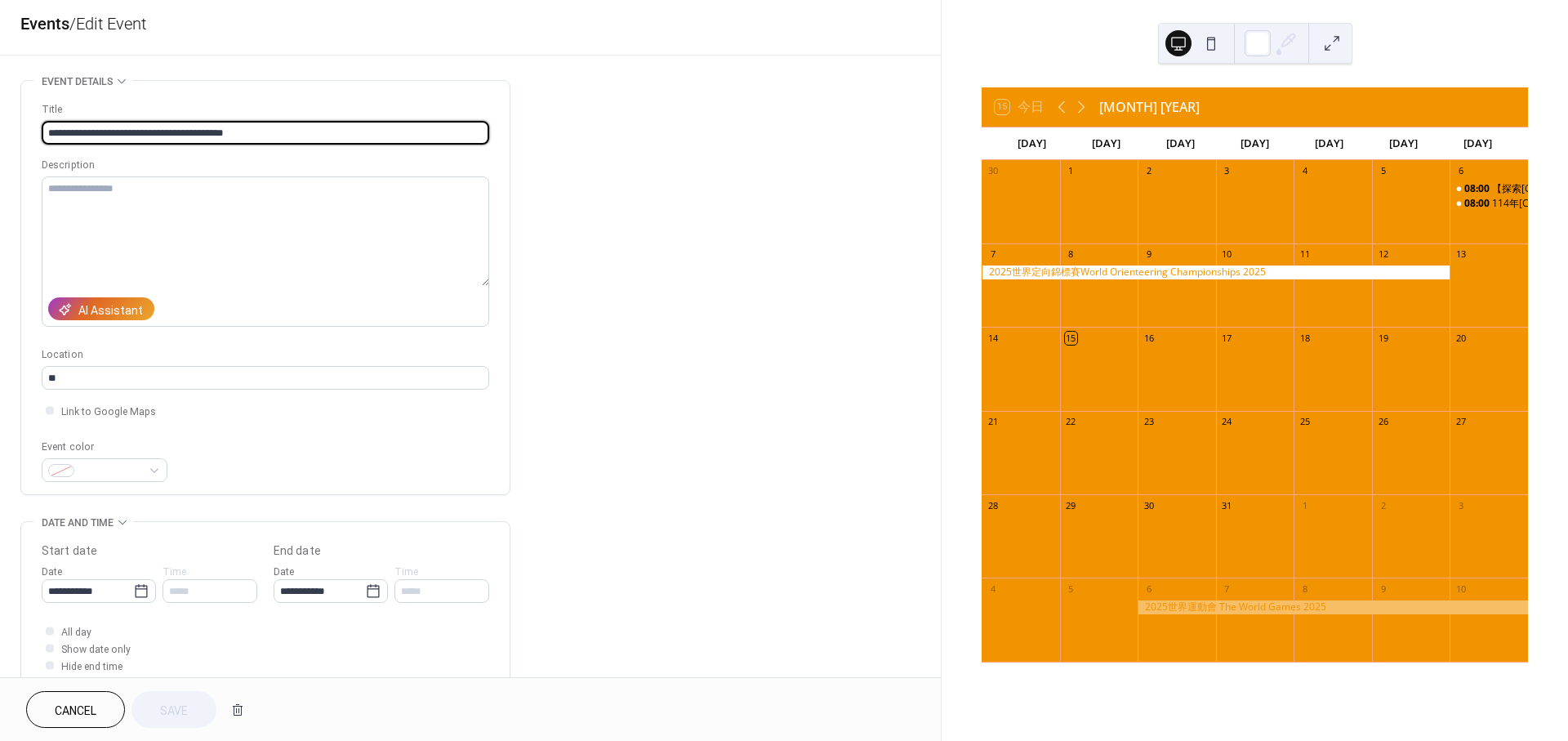 scroll, scrollTop: 0, scrollLeft: 0, axis: both 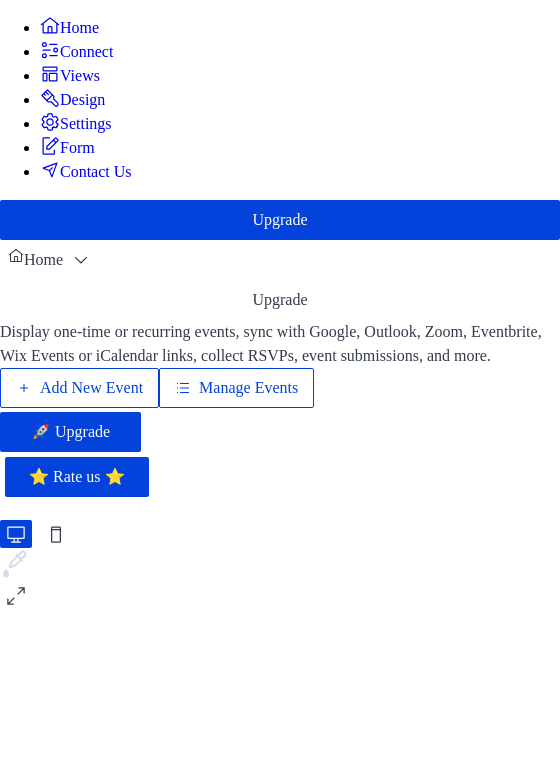 click on "Add New Event" at bounding box center (91, 388) 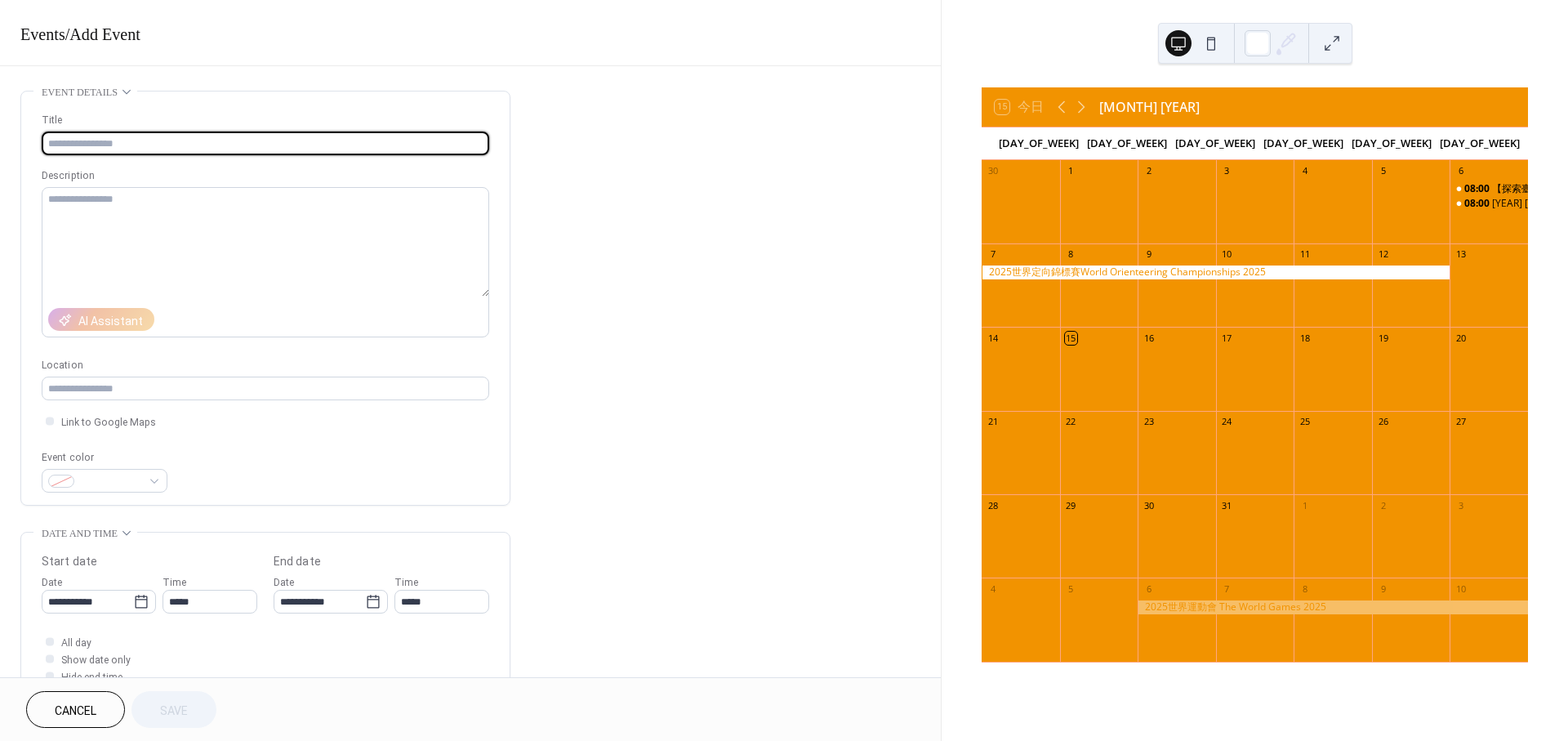 scroll, scrollTop: 0, scrollLeft: 0, axis: both 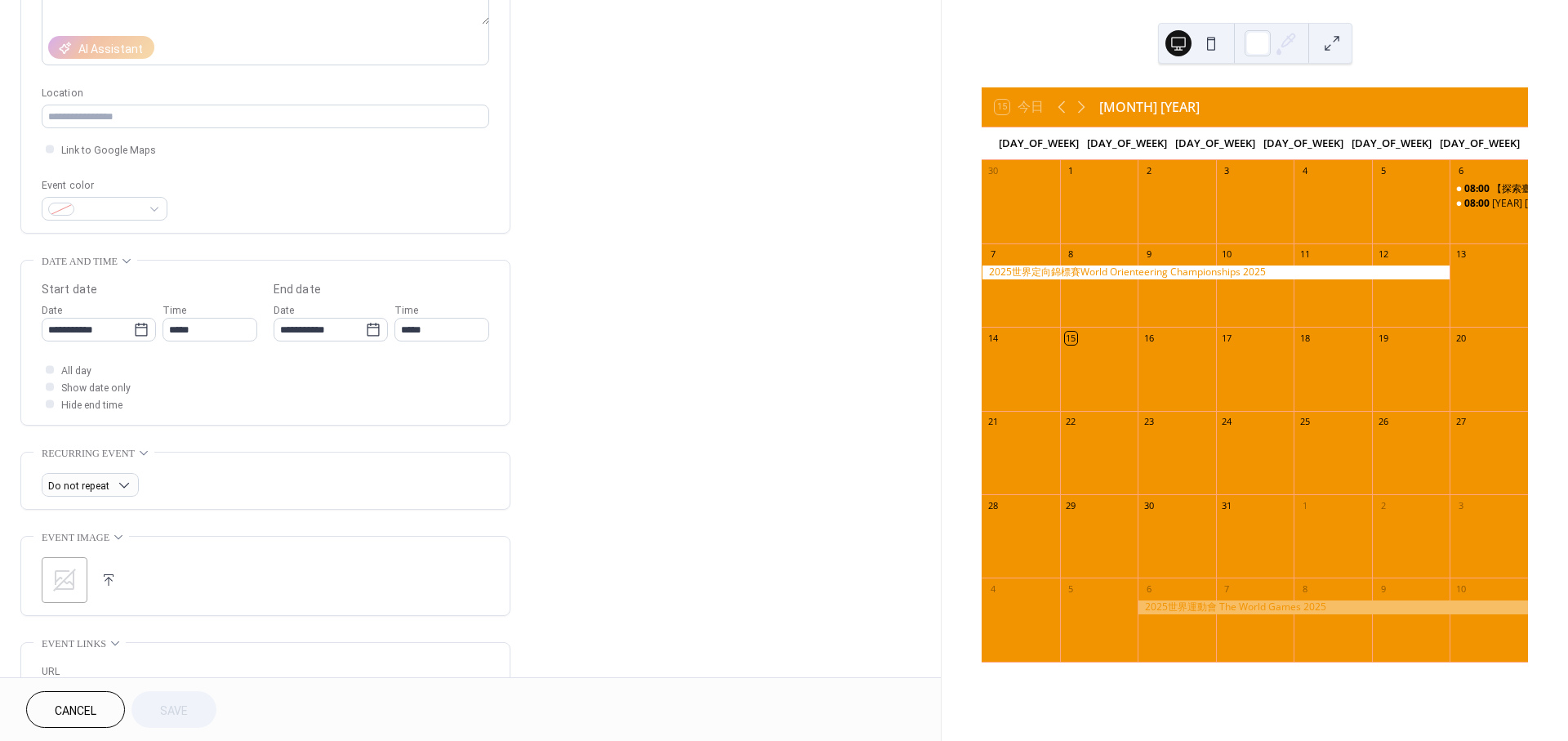 click on "Cancel" at bounding box center [75, 711] 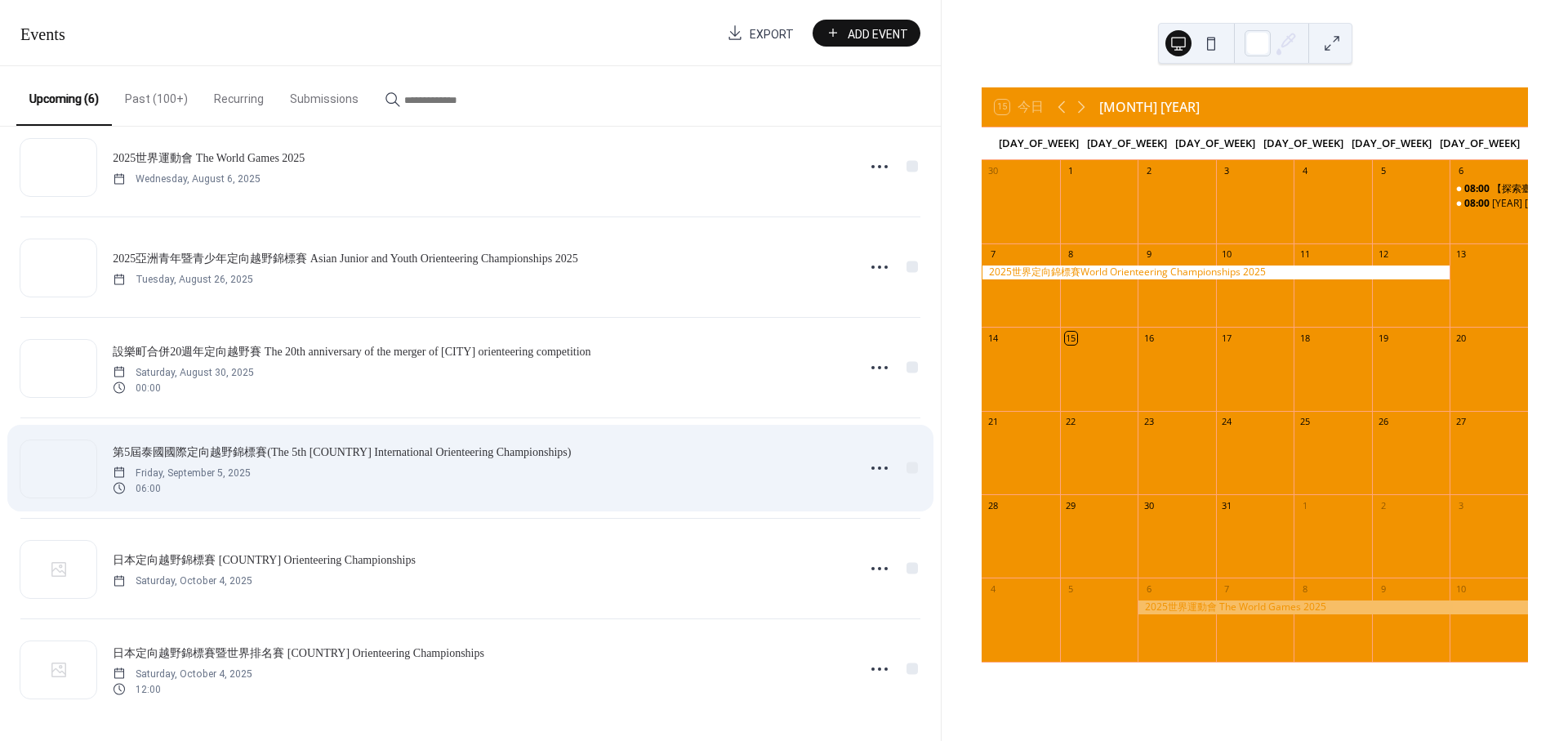 scroll, scrollTop: 36, scrollLeft: 0, axis: vertical 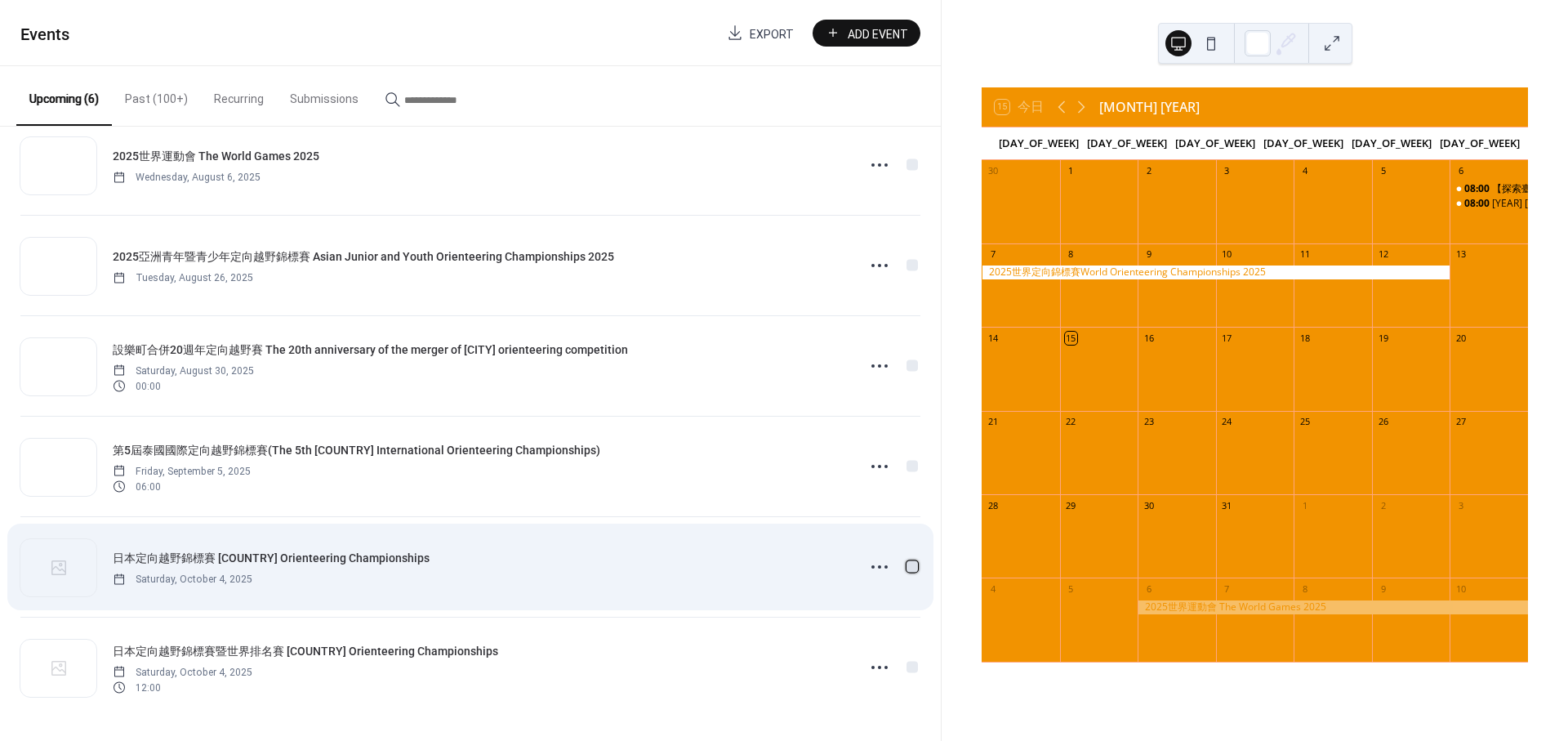 click at bounding box center (912, 566) 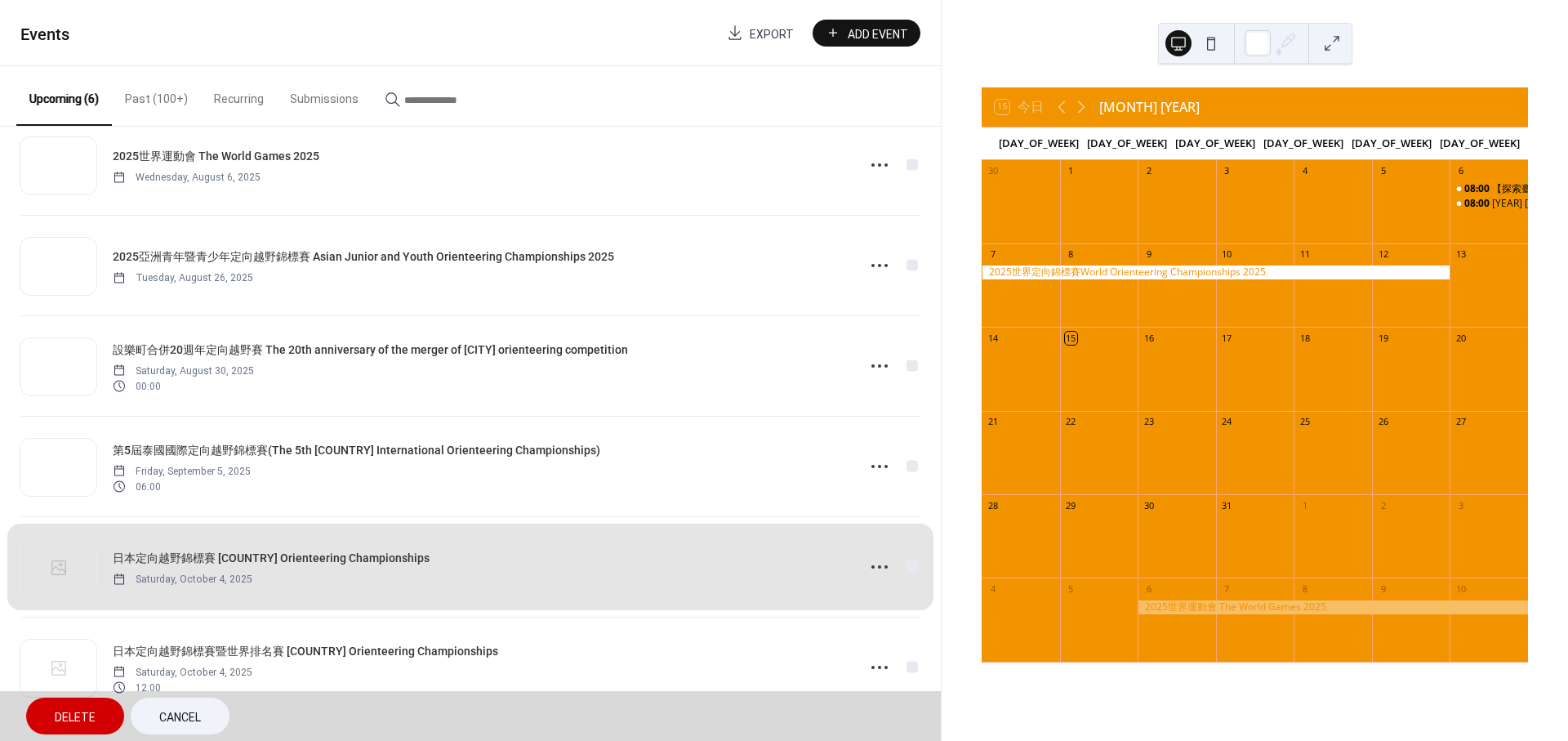 click on "Delete" at bounding box center [75, 717] 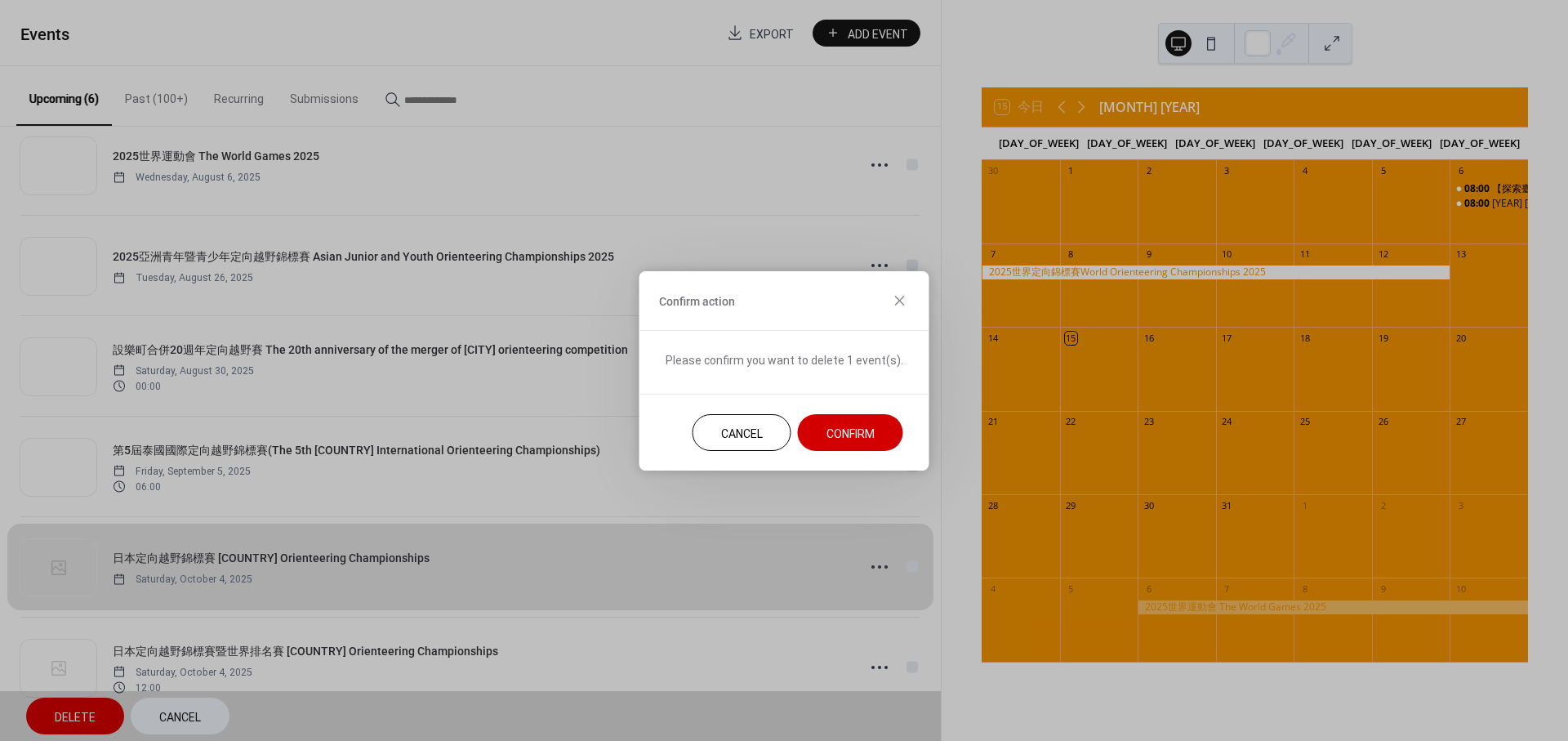 click on "Confirm" at bounding box center [850, 433] 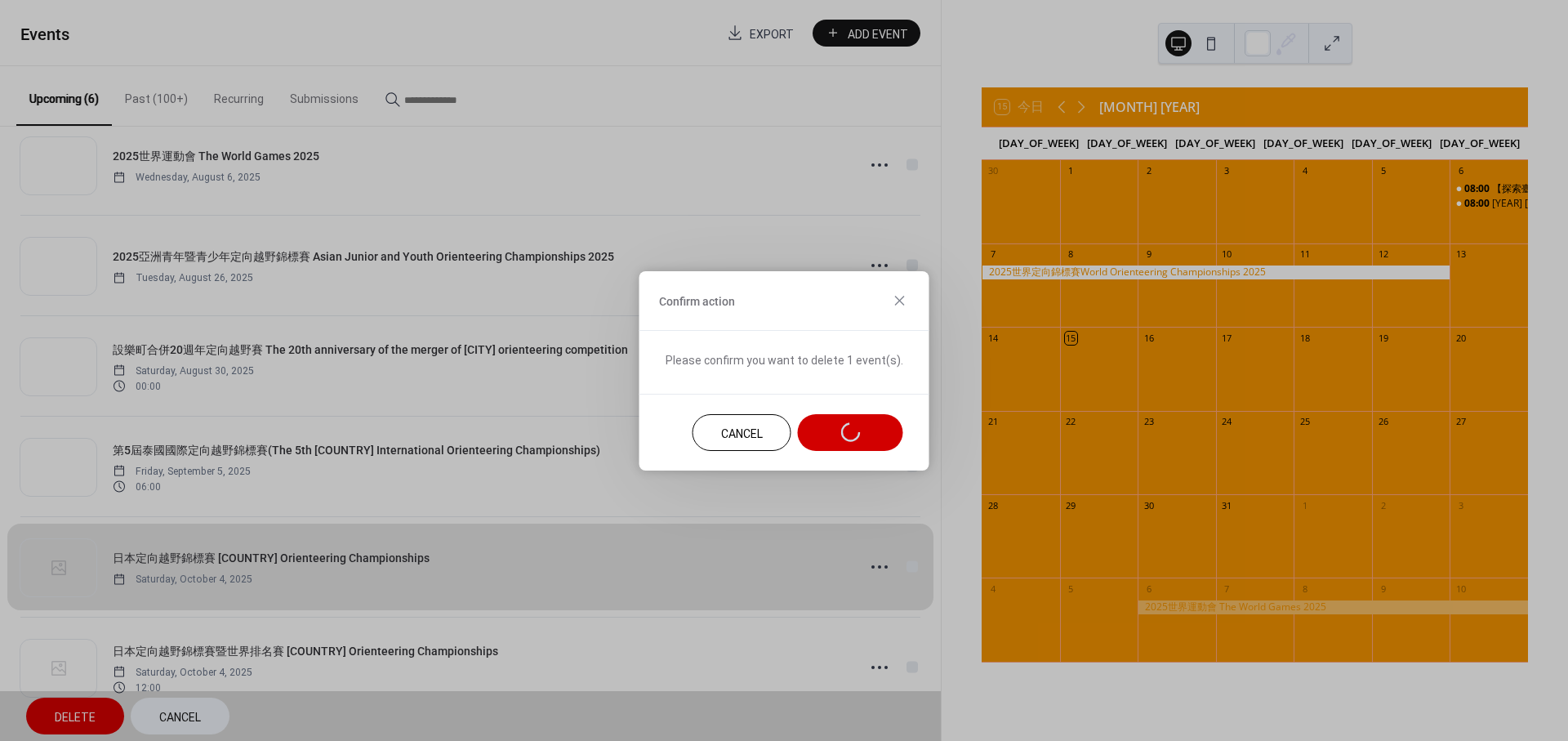 scroll, scrollTop: 0, scrollLeft: 0, axis: both 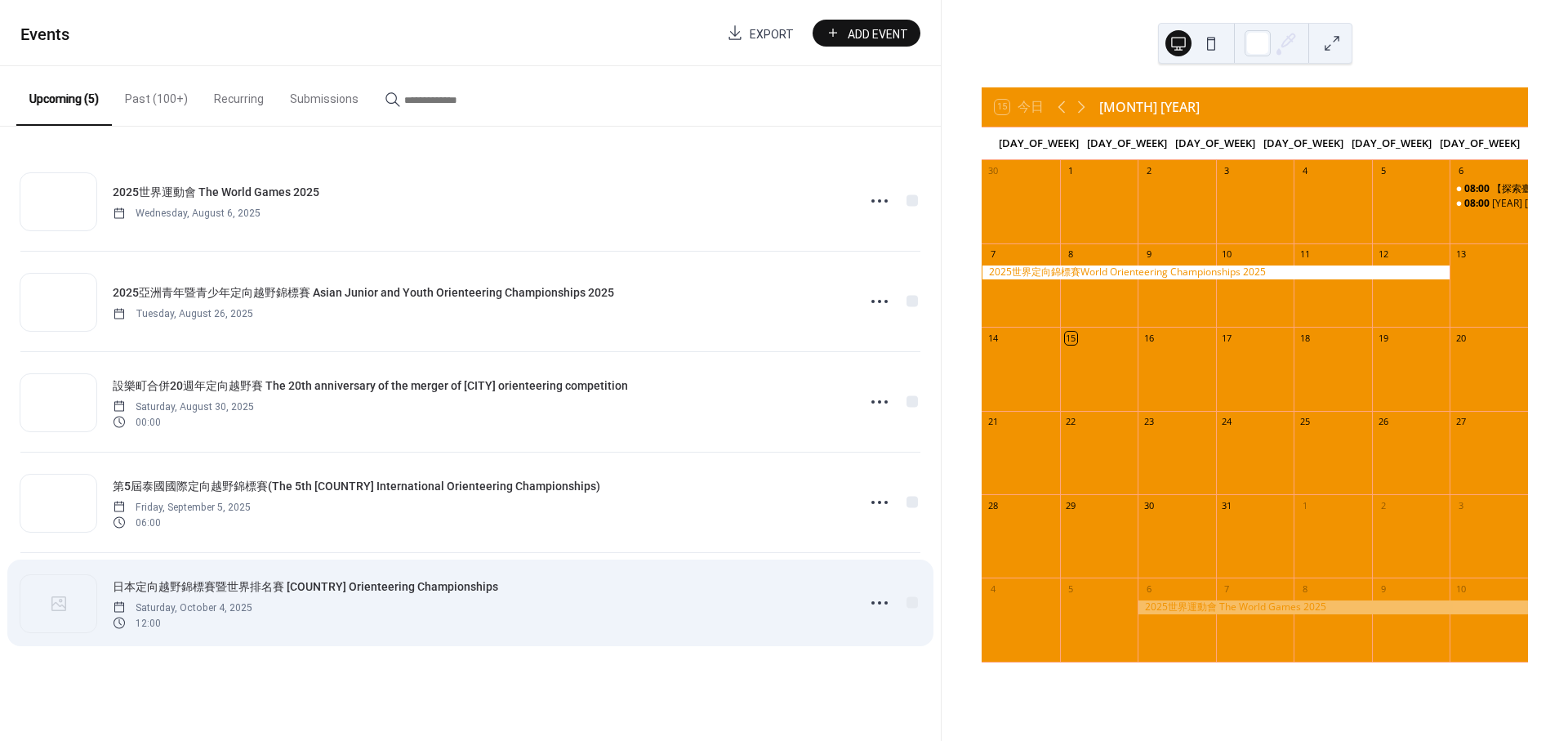 click on "日本定向越野錦標賽暨世界排名賽 Japan Orienteering Championships" at bounding box center [305, 587] 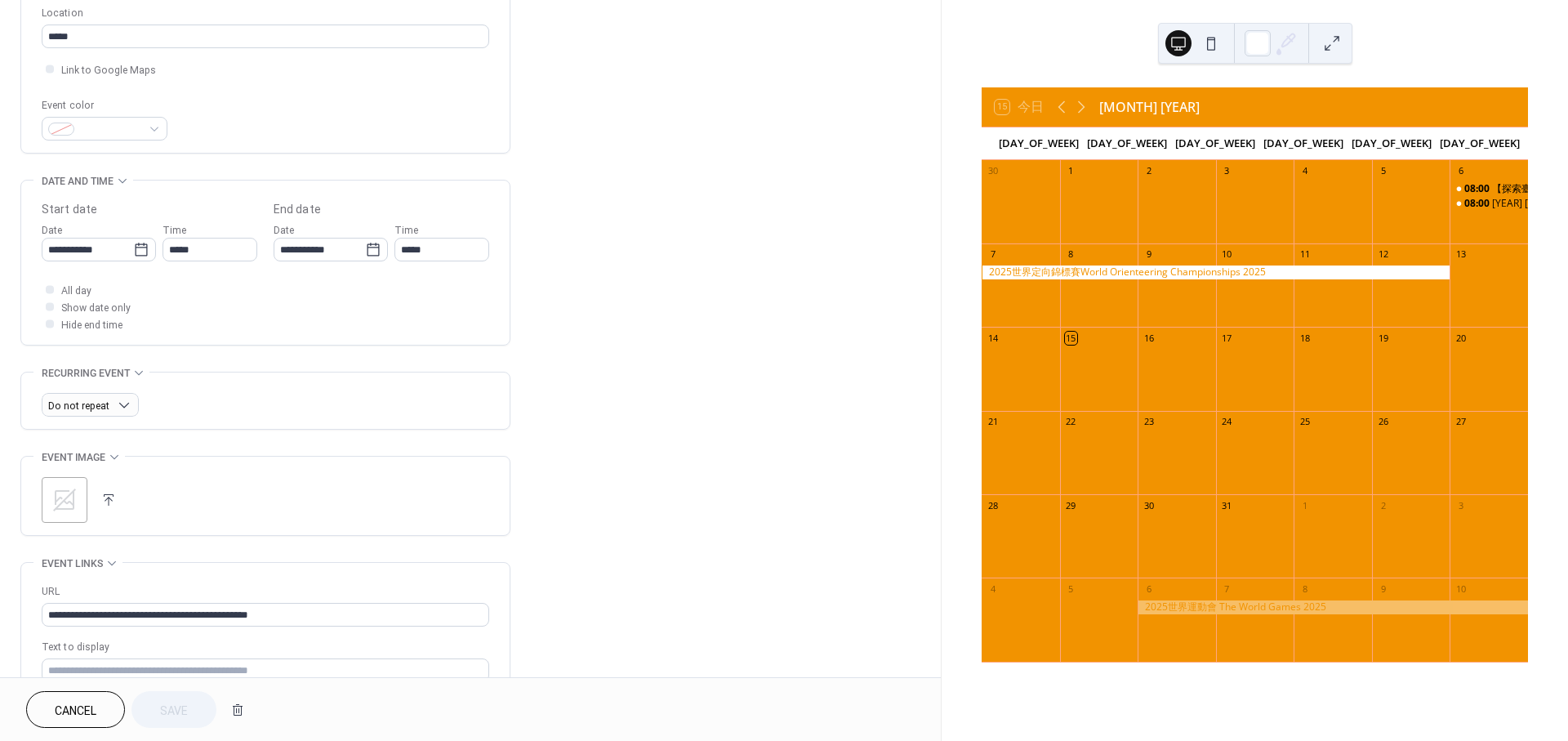 scroll, scrollTop: 363, scrollLeft: 0, axis: vertical 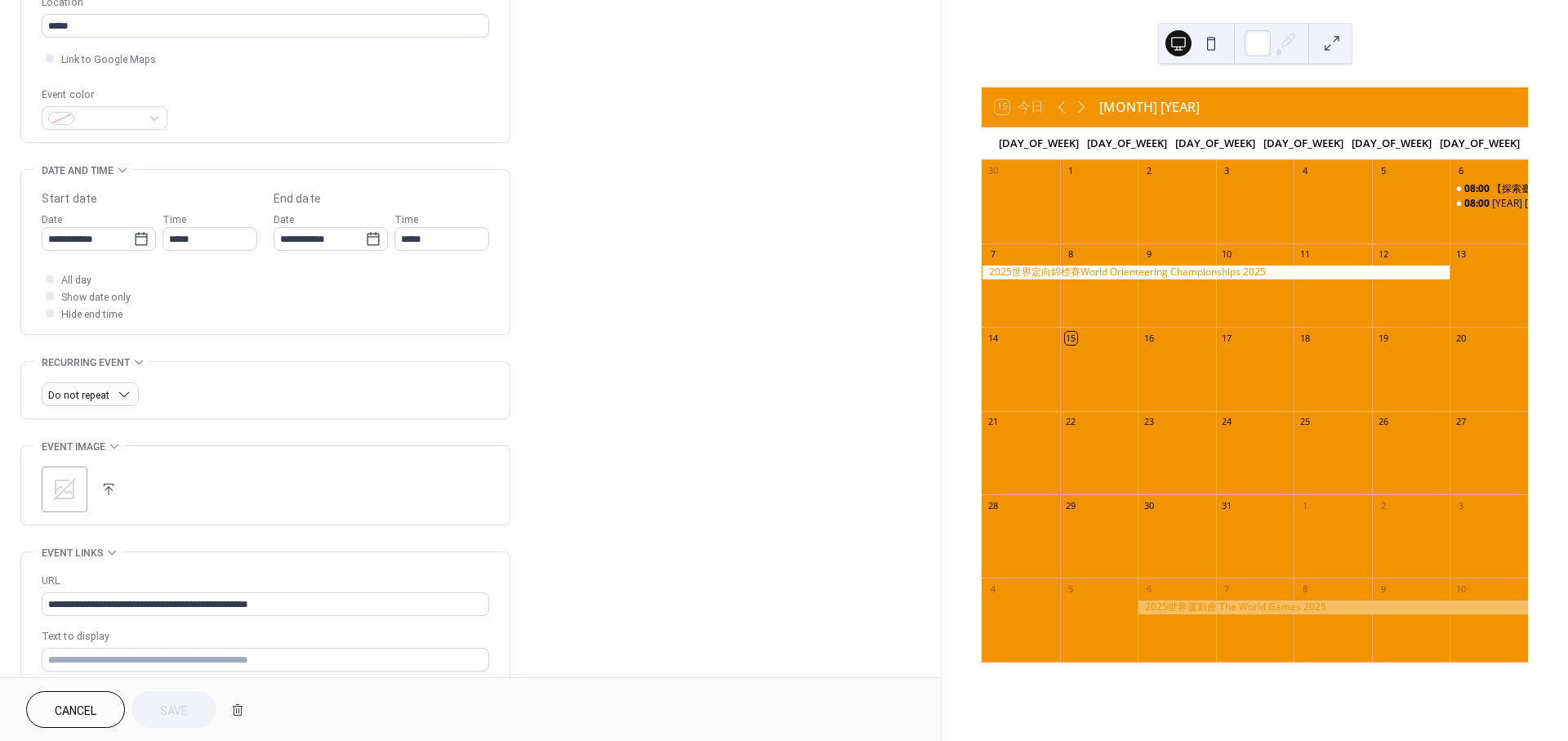 click 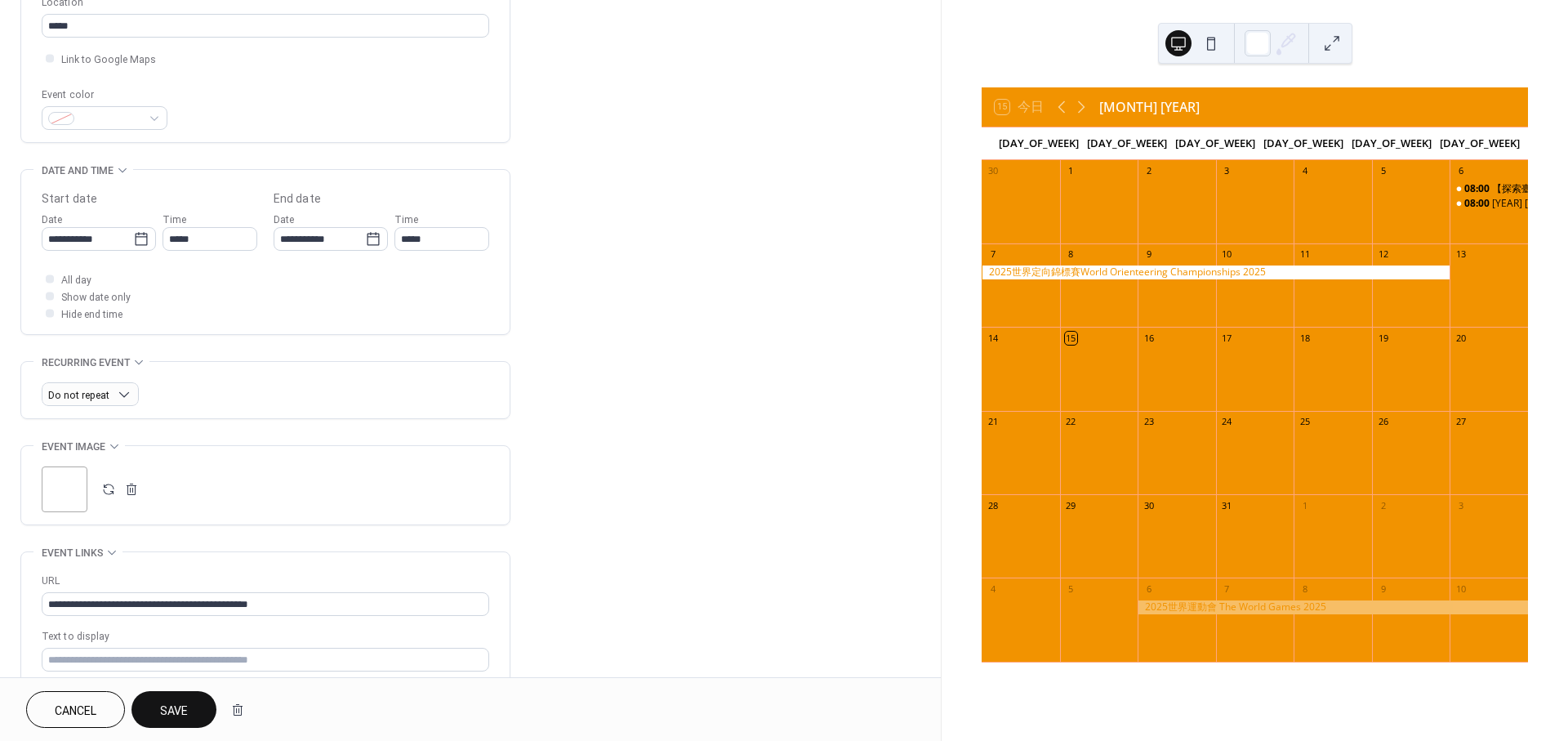 click on "Save" at bounding box center (174, 709) 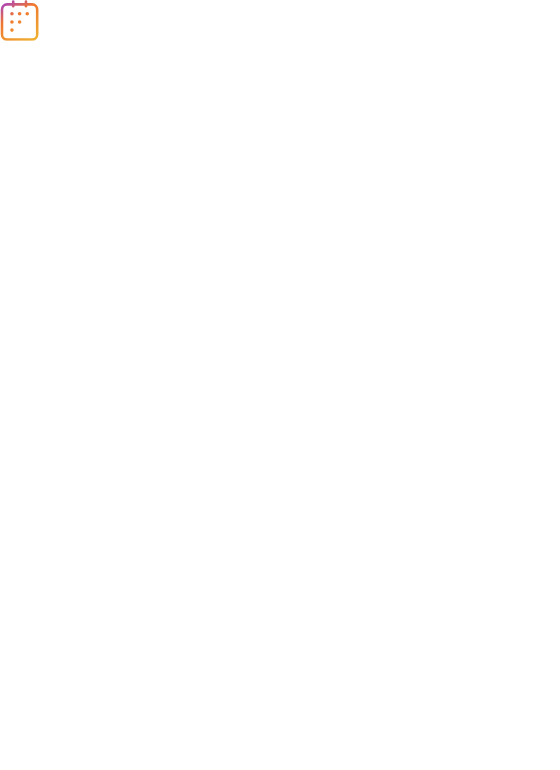 scroll, scrollTop: 0, scrollLeft: 0, axis: both 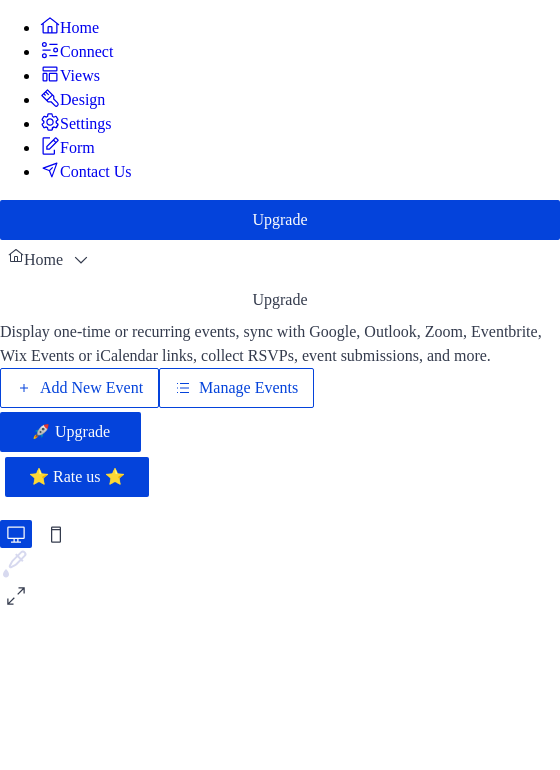 click on "Add New Event" at bounding box center [79, 388] 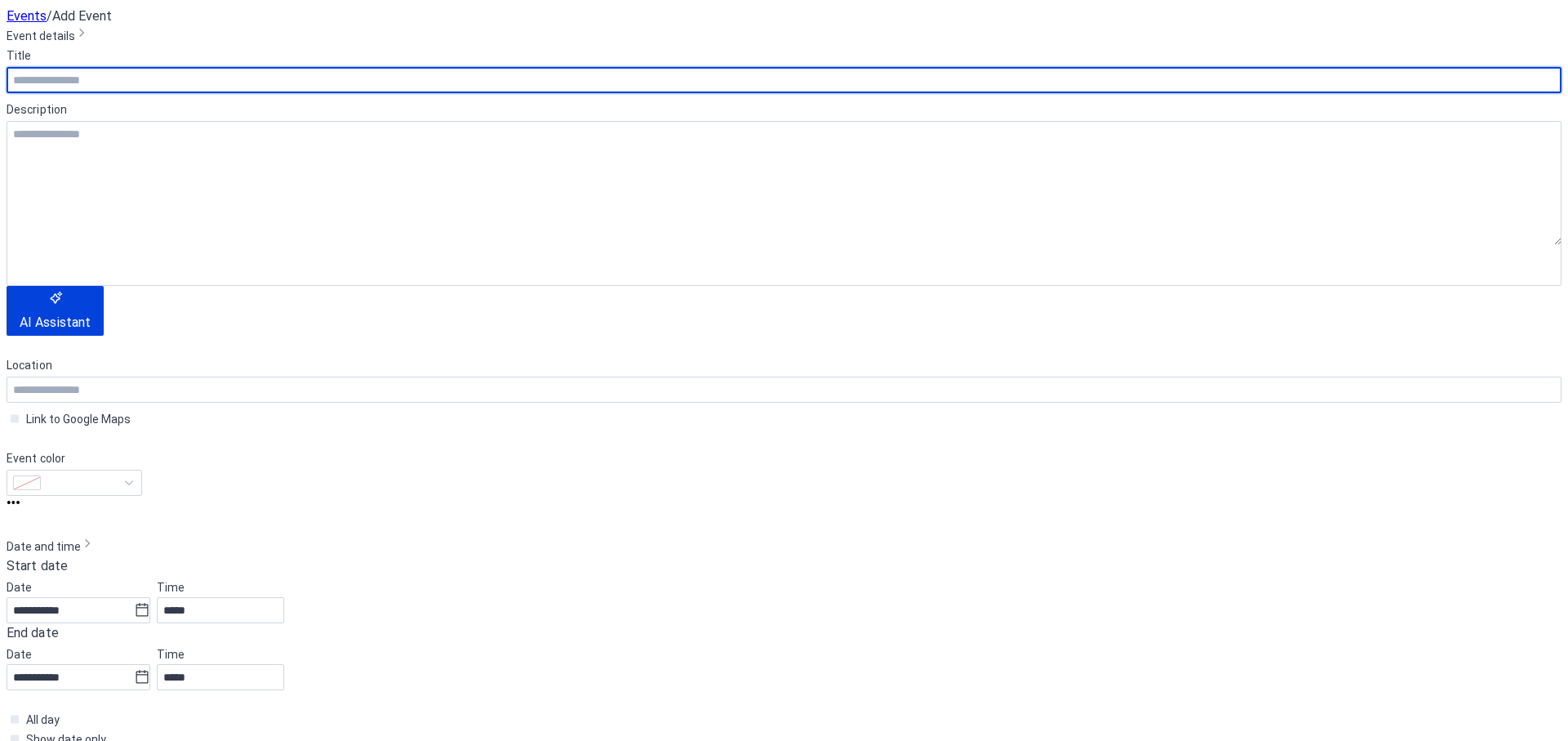 scroll, scrollTop: 0, scrollLeft: 0, axis: both 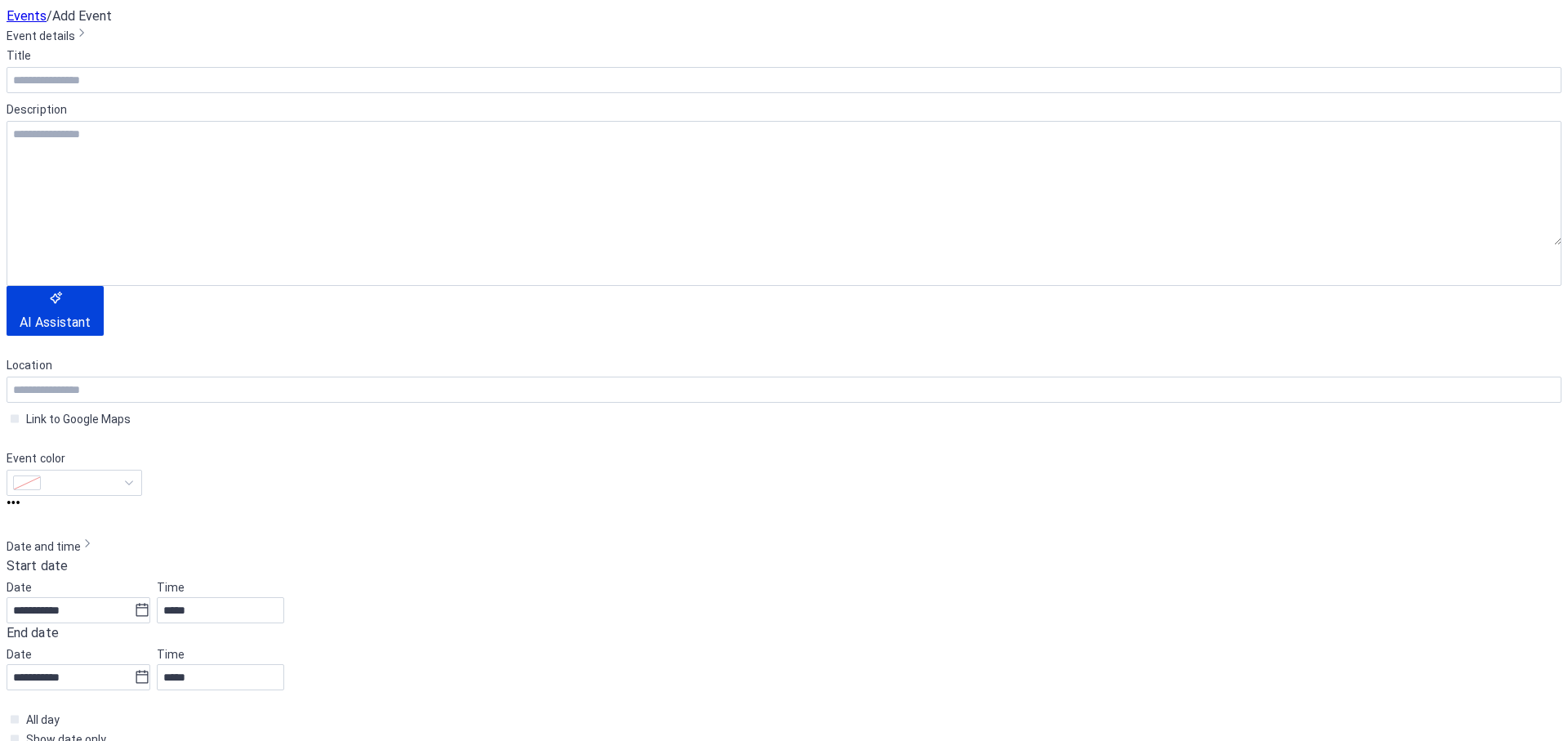 click on "Link to Google Maps" at bounding box center [784, 419] 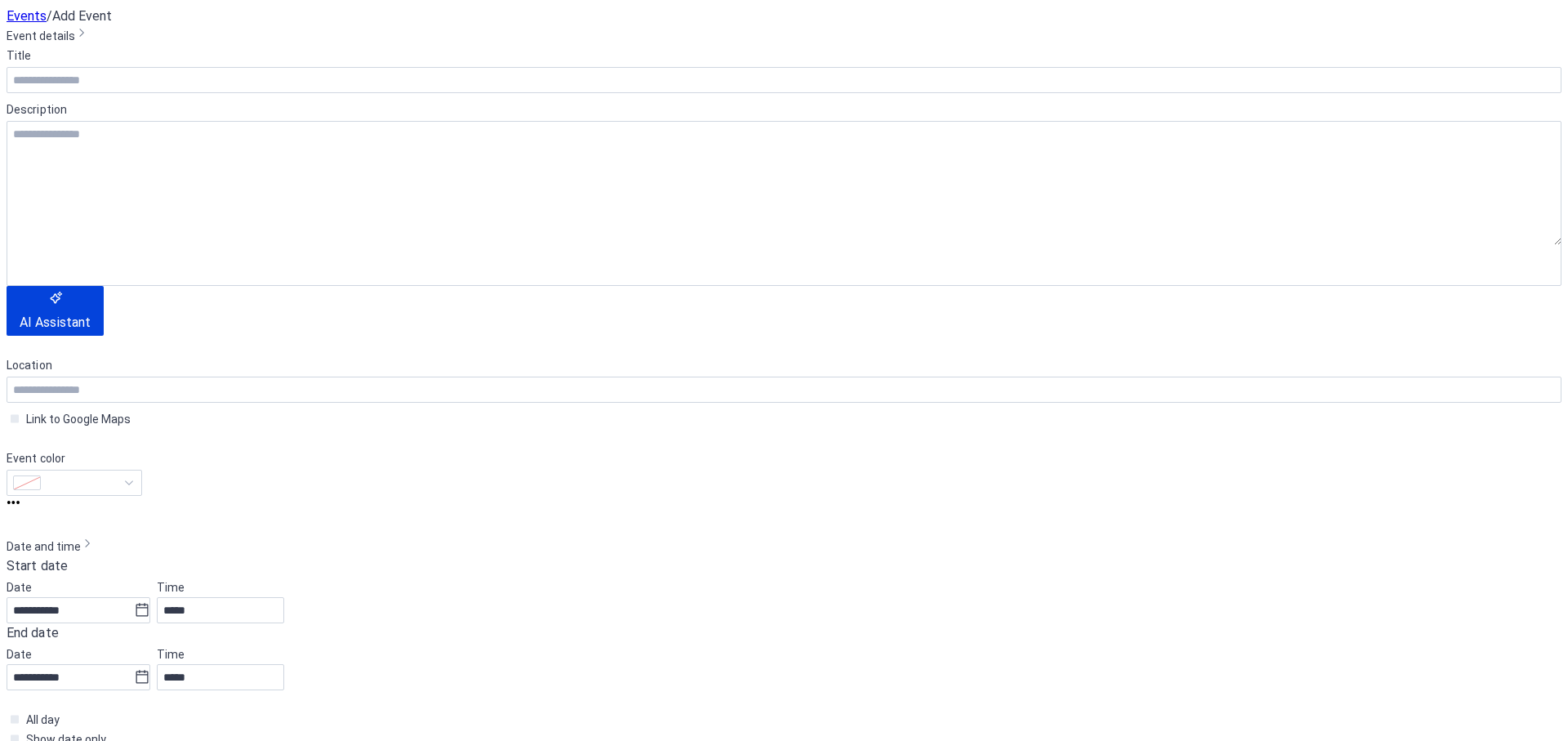 scroll, scrollTop: 0, scrollLeft: 0, axis: both 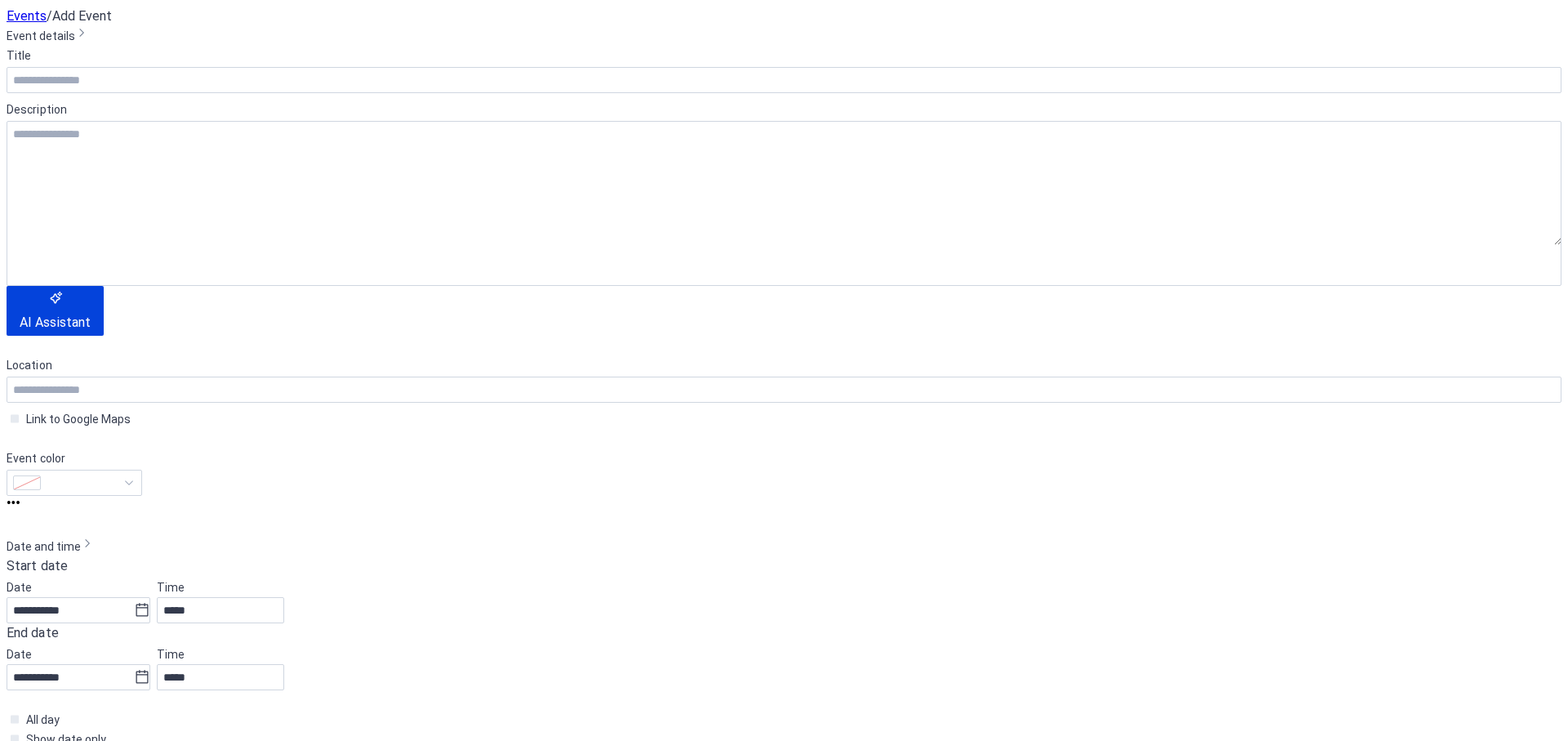 click on "Cancel" at bounding box center [38, 1435] 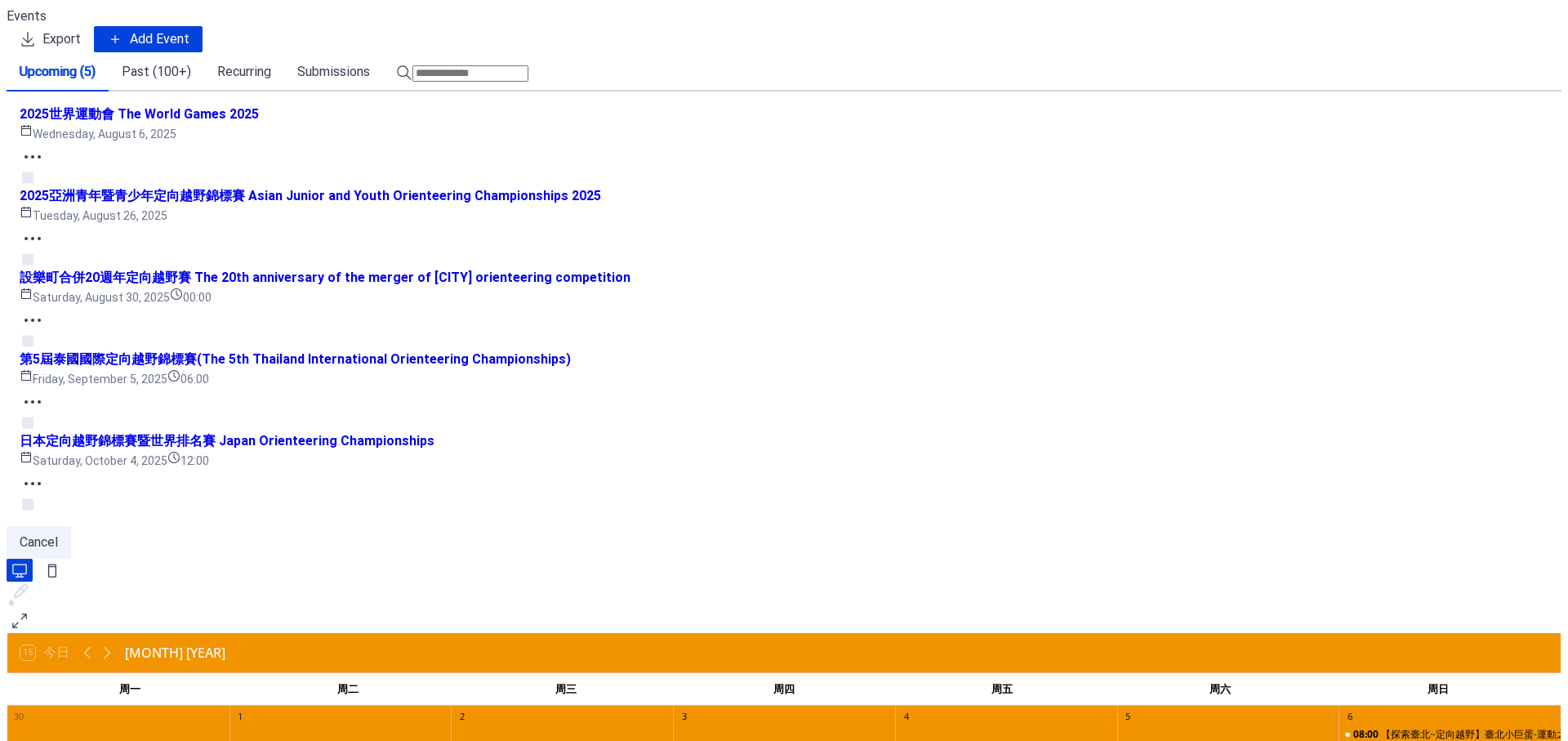 click on "日本定向越野錦標賽暨世界排名賽 Japan Orienteering Championships" at bounding box center [227, 441] 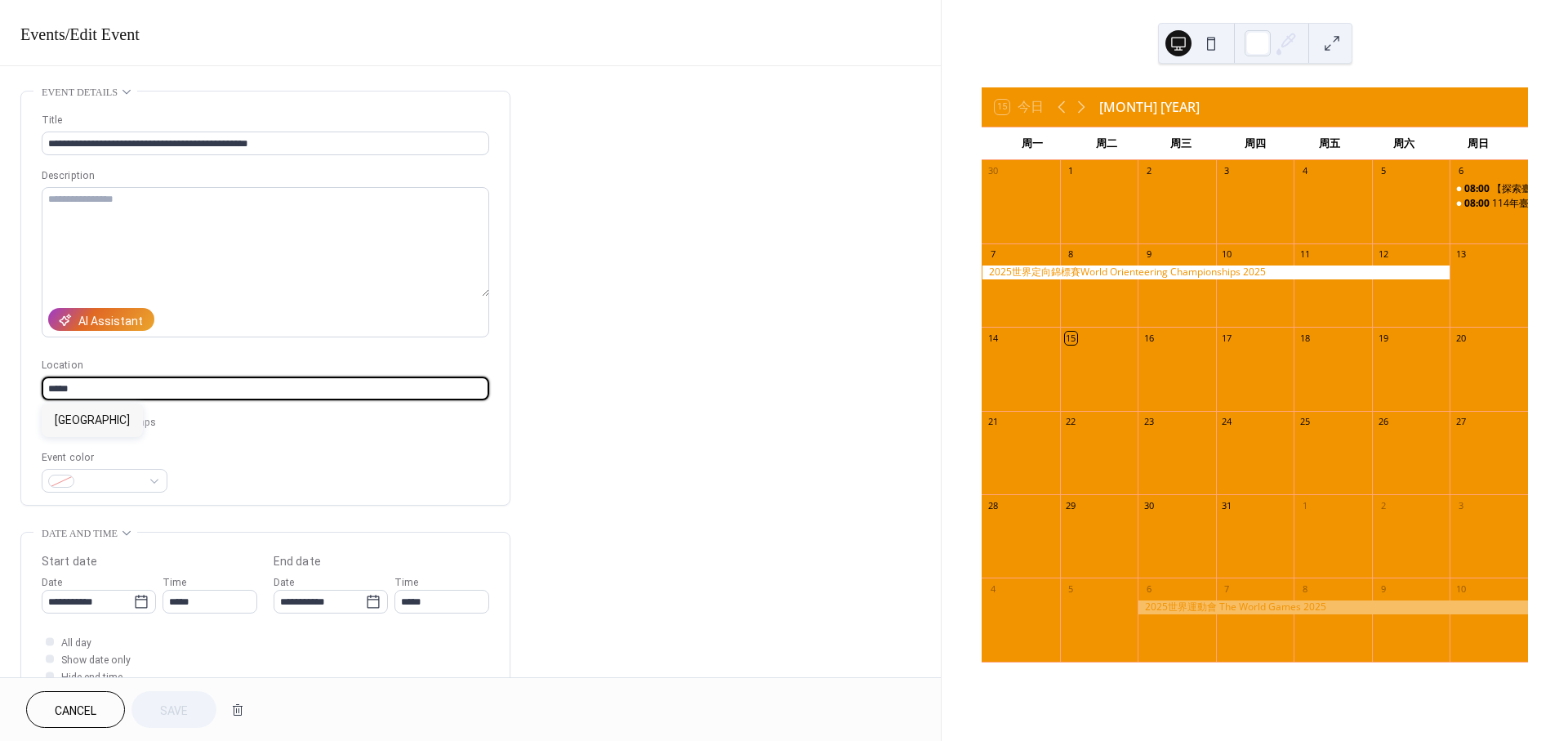 drag, startPoint x: 103, startPoint y: 384, endPoint x: 70, endPoint y: 386, distance: 33.060551 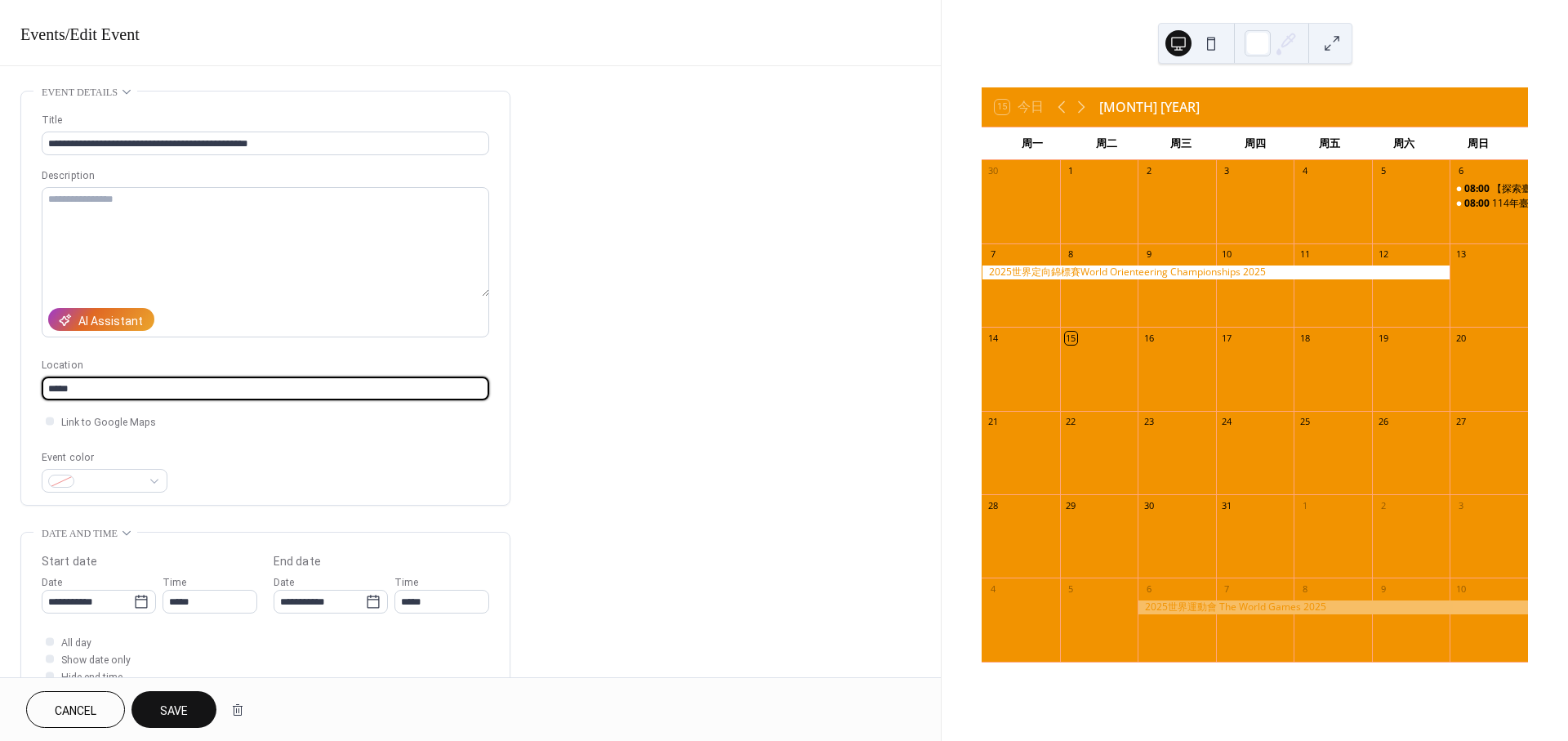 type on "*****" 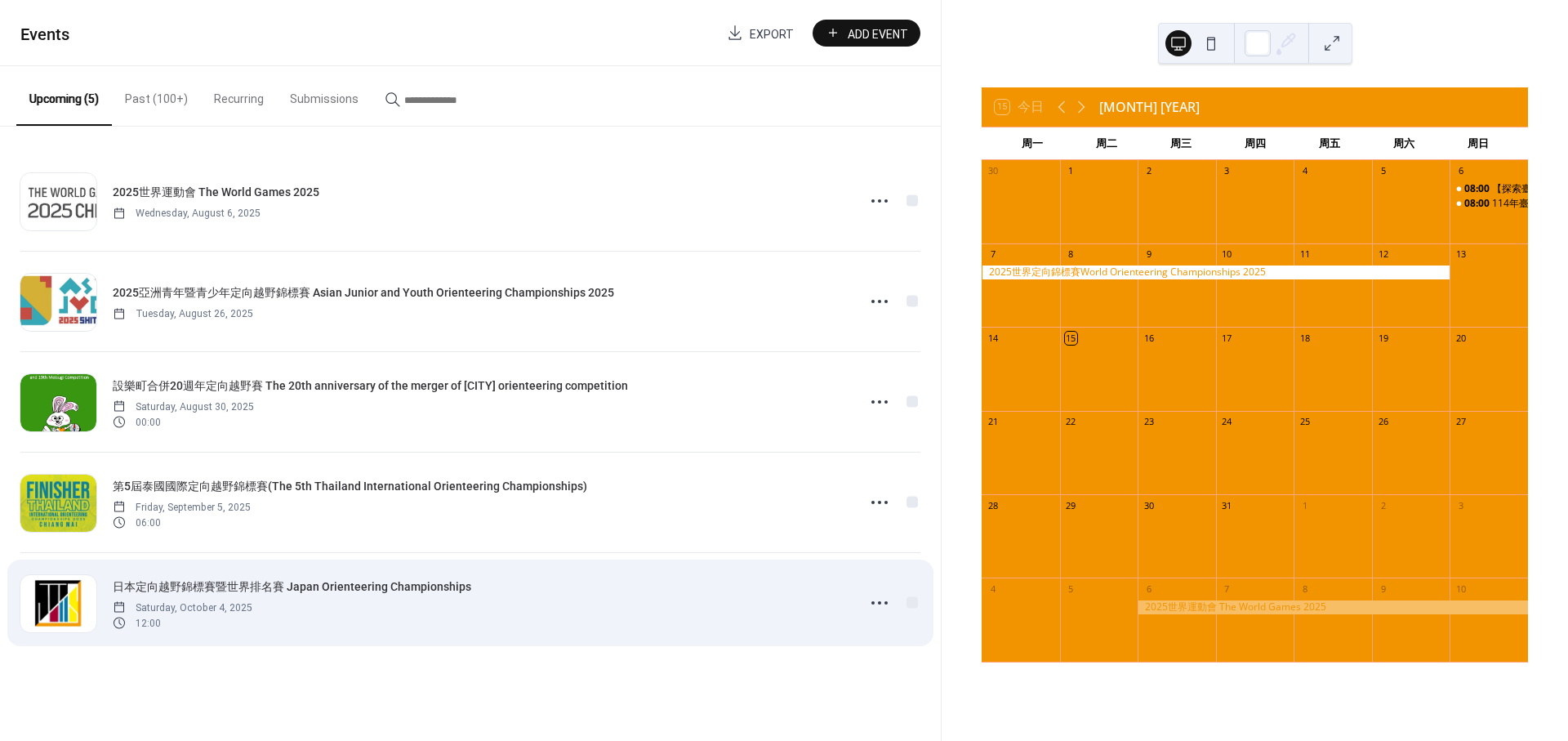 click on "12:00" at bounding box center [182, 623] 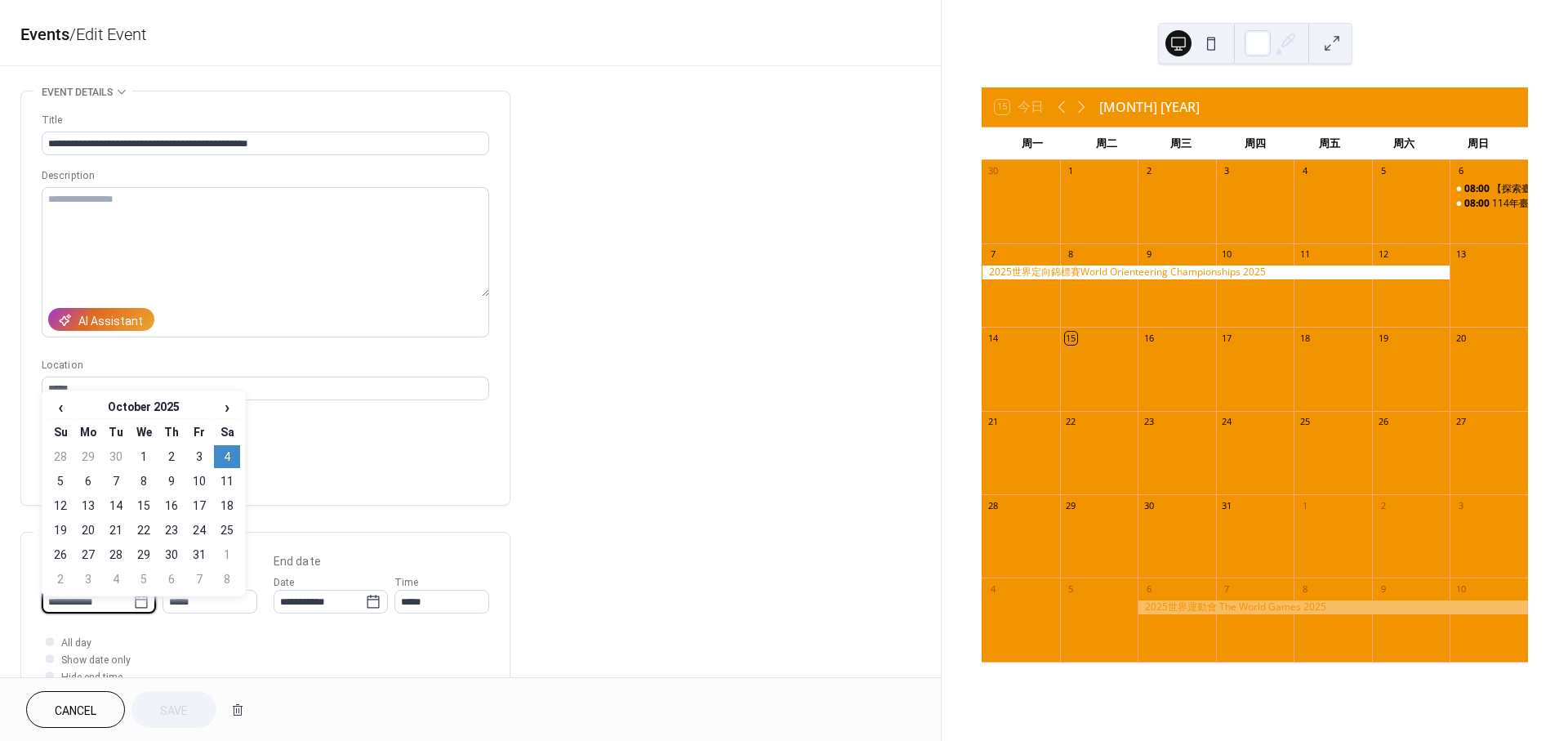 click on "**********" at bounding box center (87, 601) 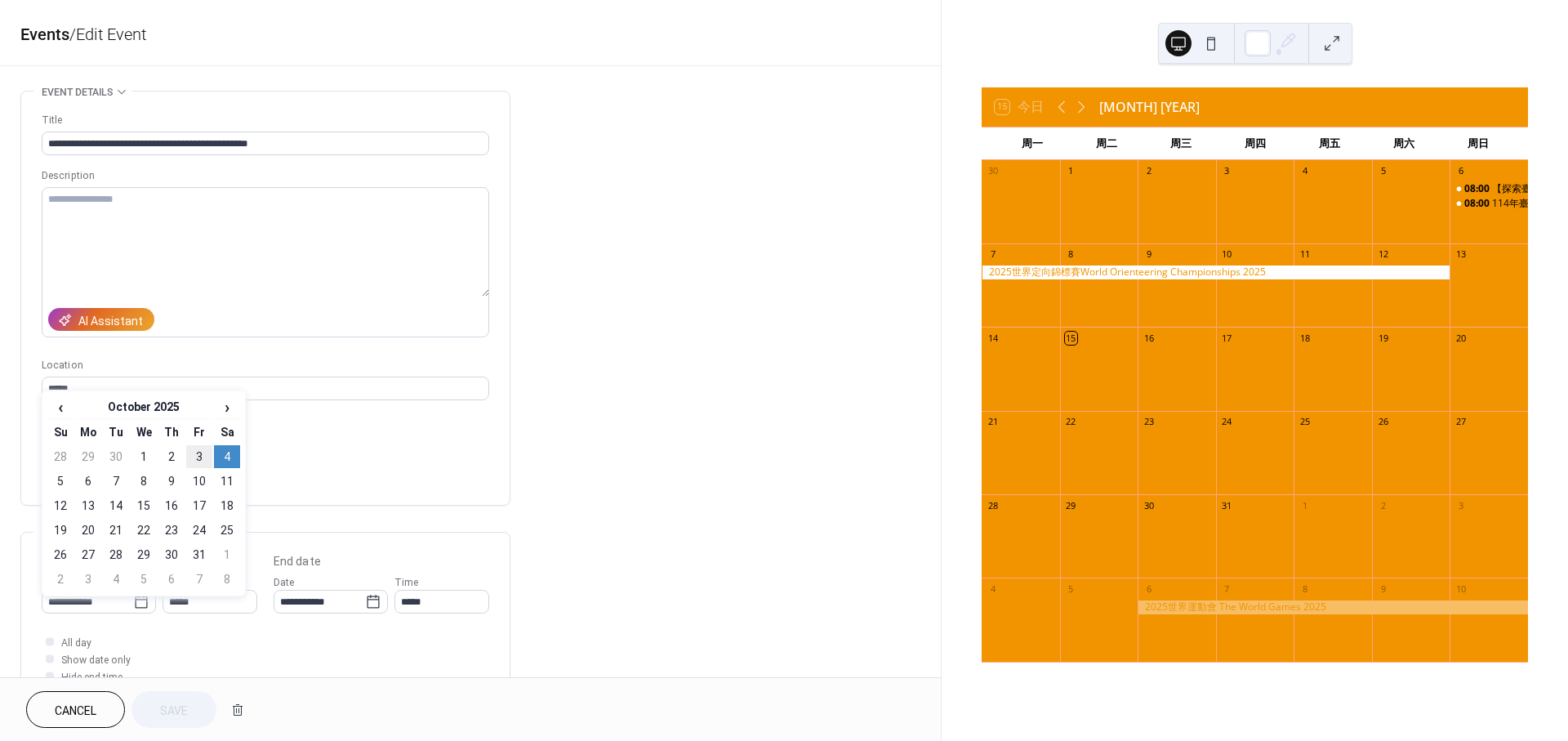 click on "3" at bounding box center [199, 457] 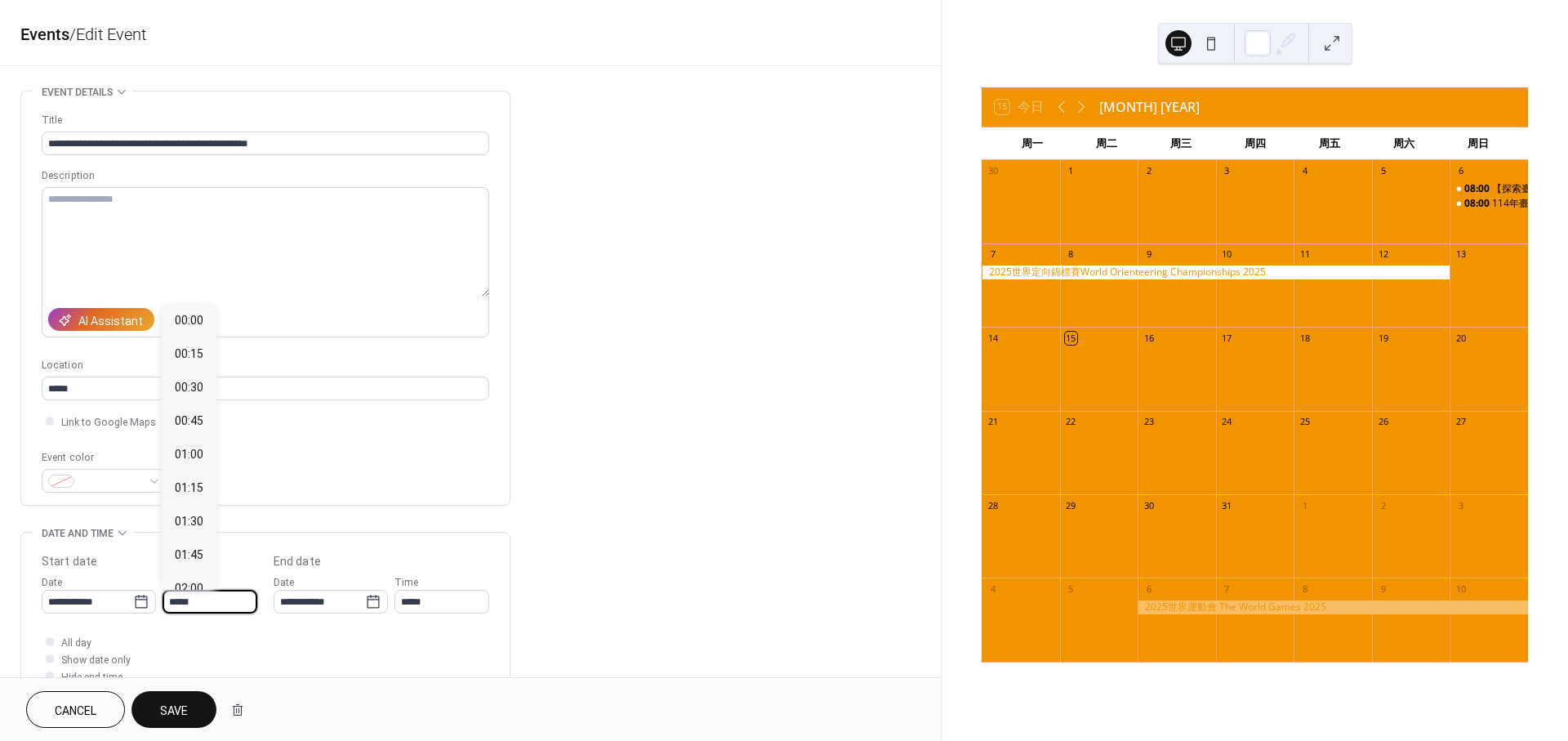 click on "*****" at bounding box center (210, 601) 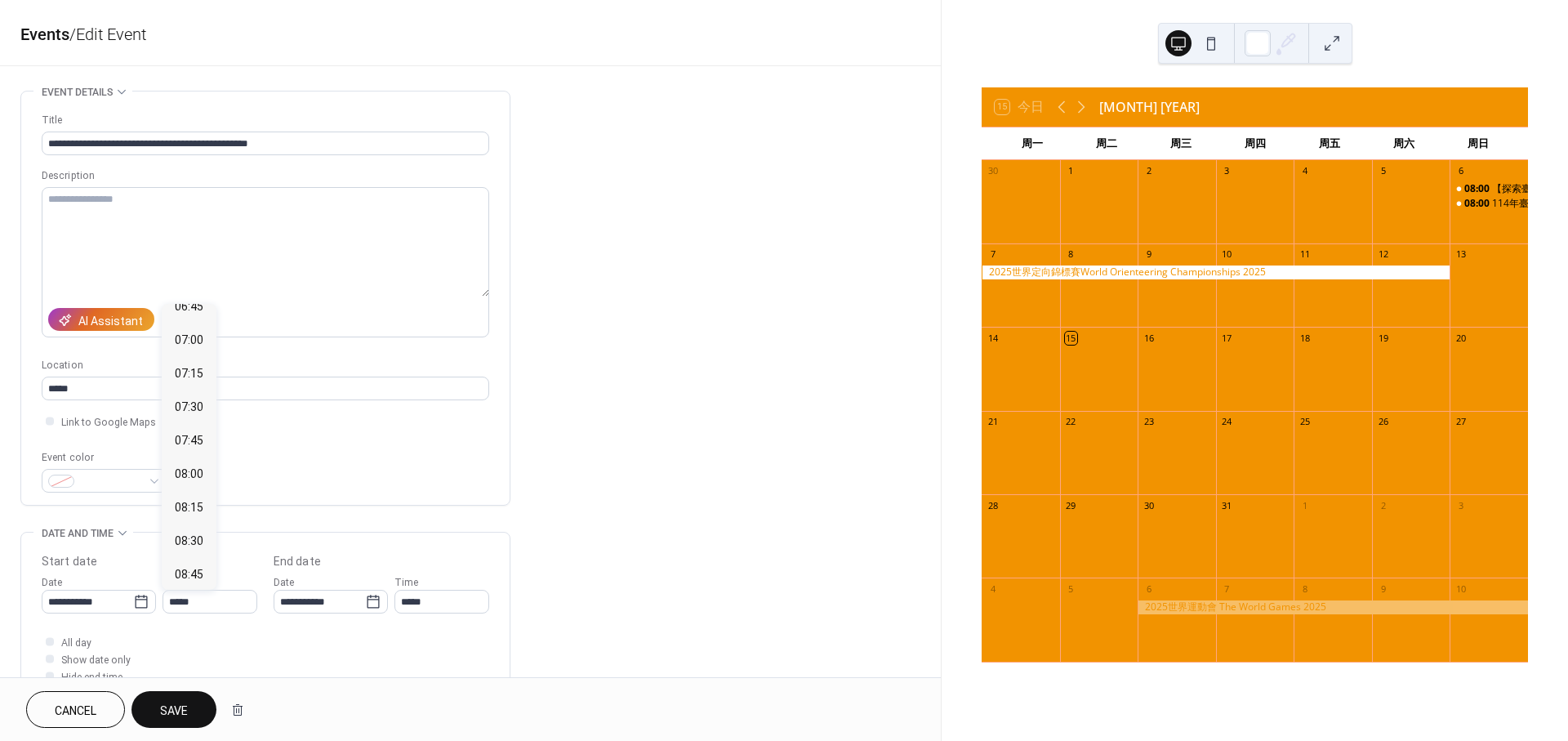 scroll, scrollTop: 805, scrollLeft: 0, axis: vertical 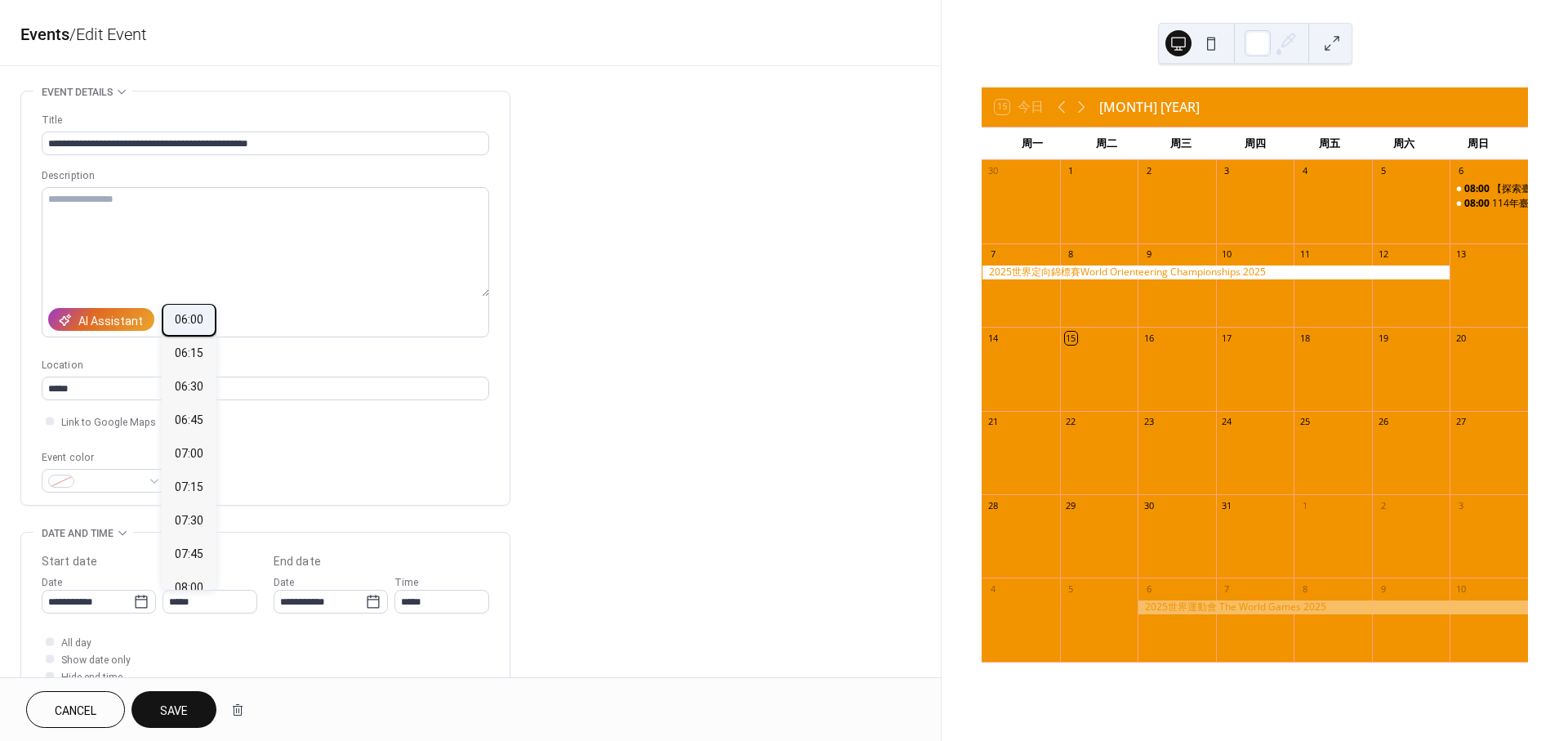 click on "06:00" at bounding box center [189, 319] 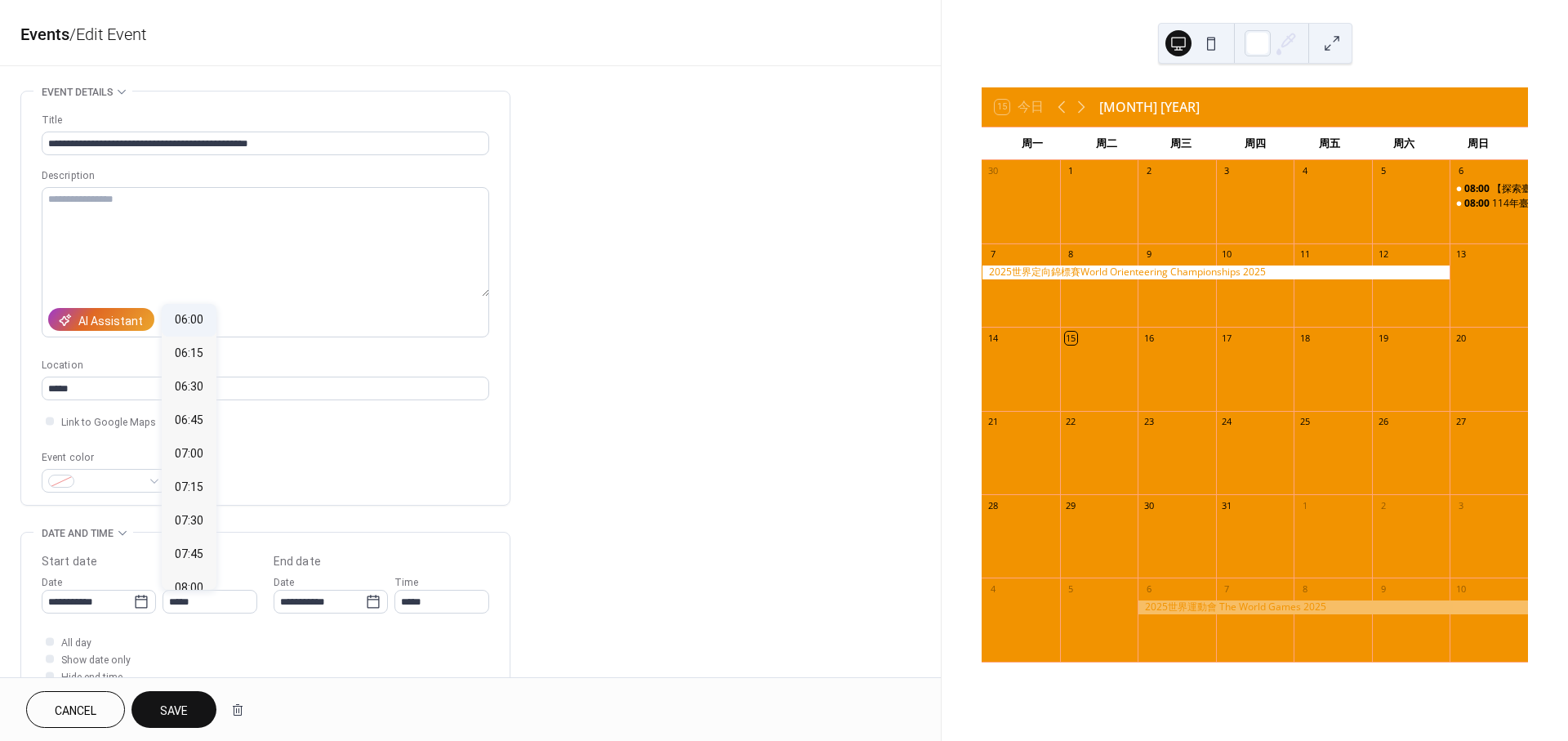 type on "*****" 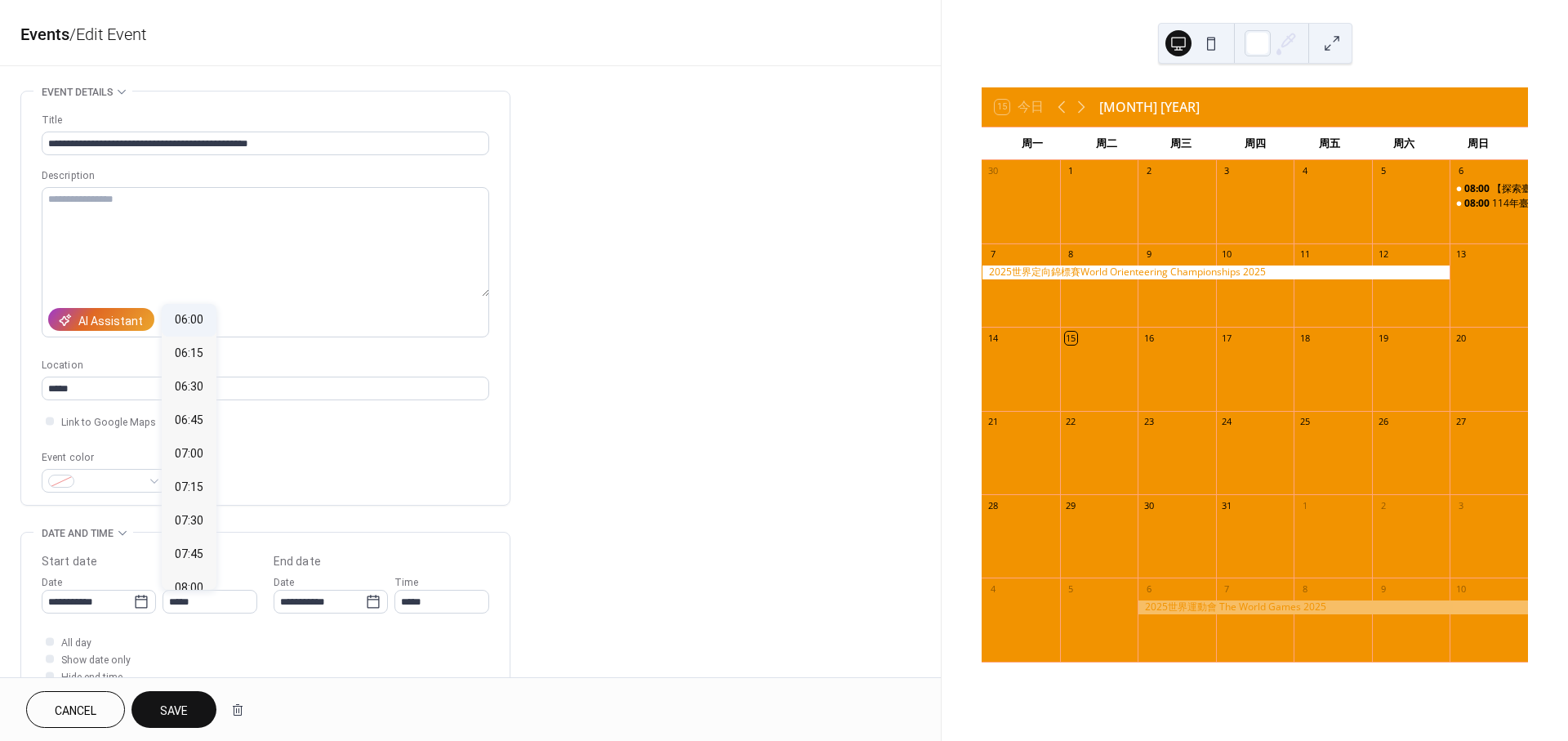 type on "*****" 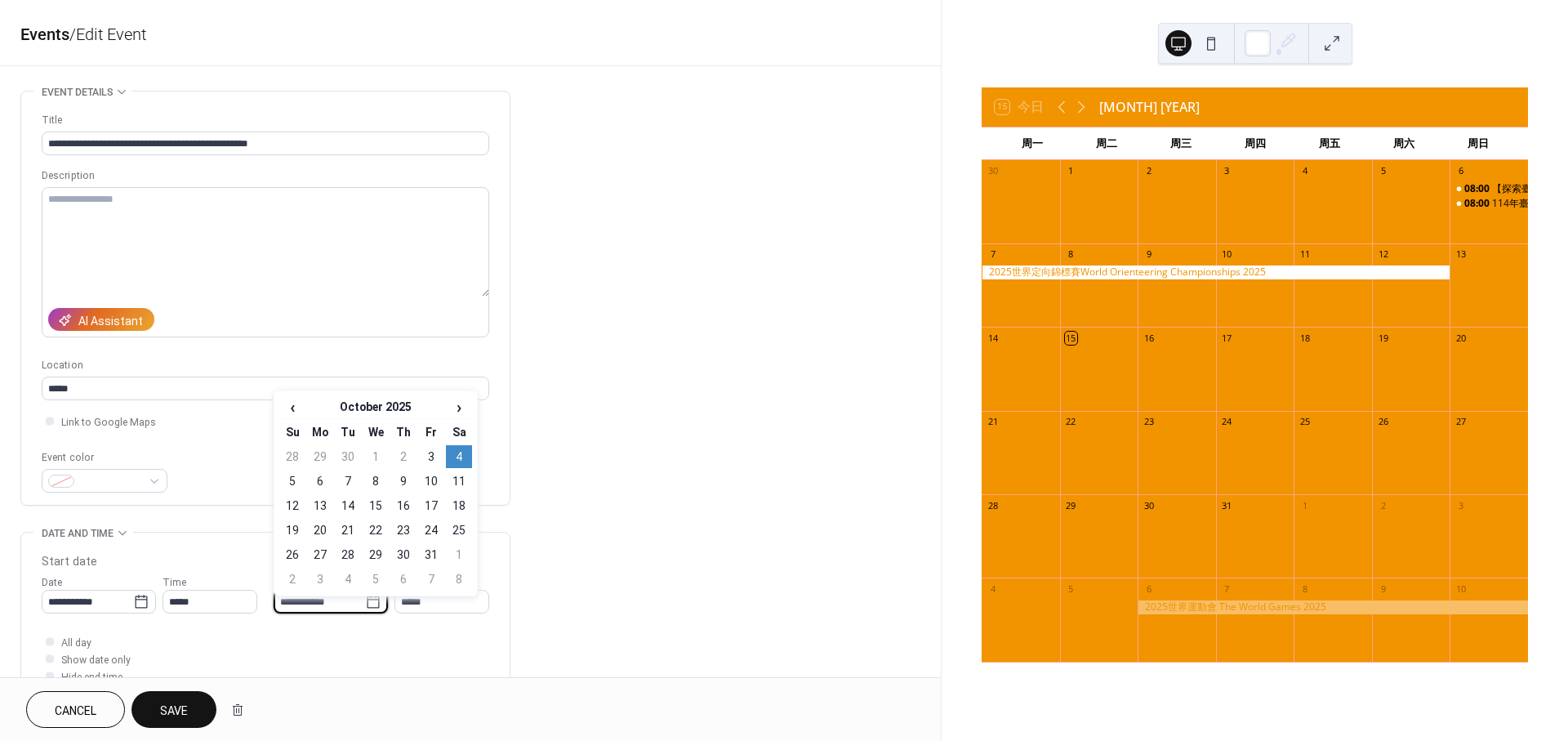 click on "**********" at bounding box center (319, 601) 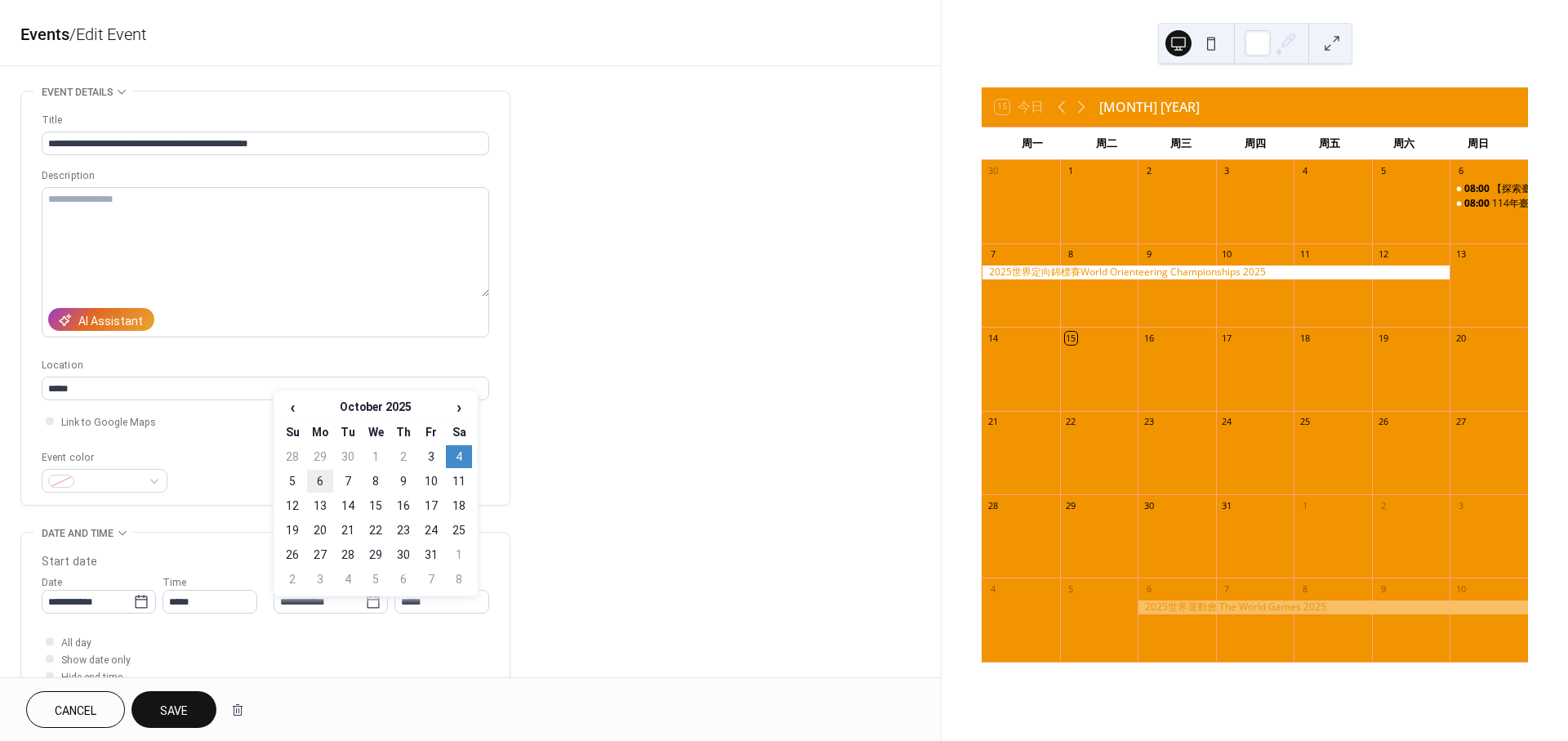 click on "6" at bounding box center [320, 481] 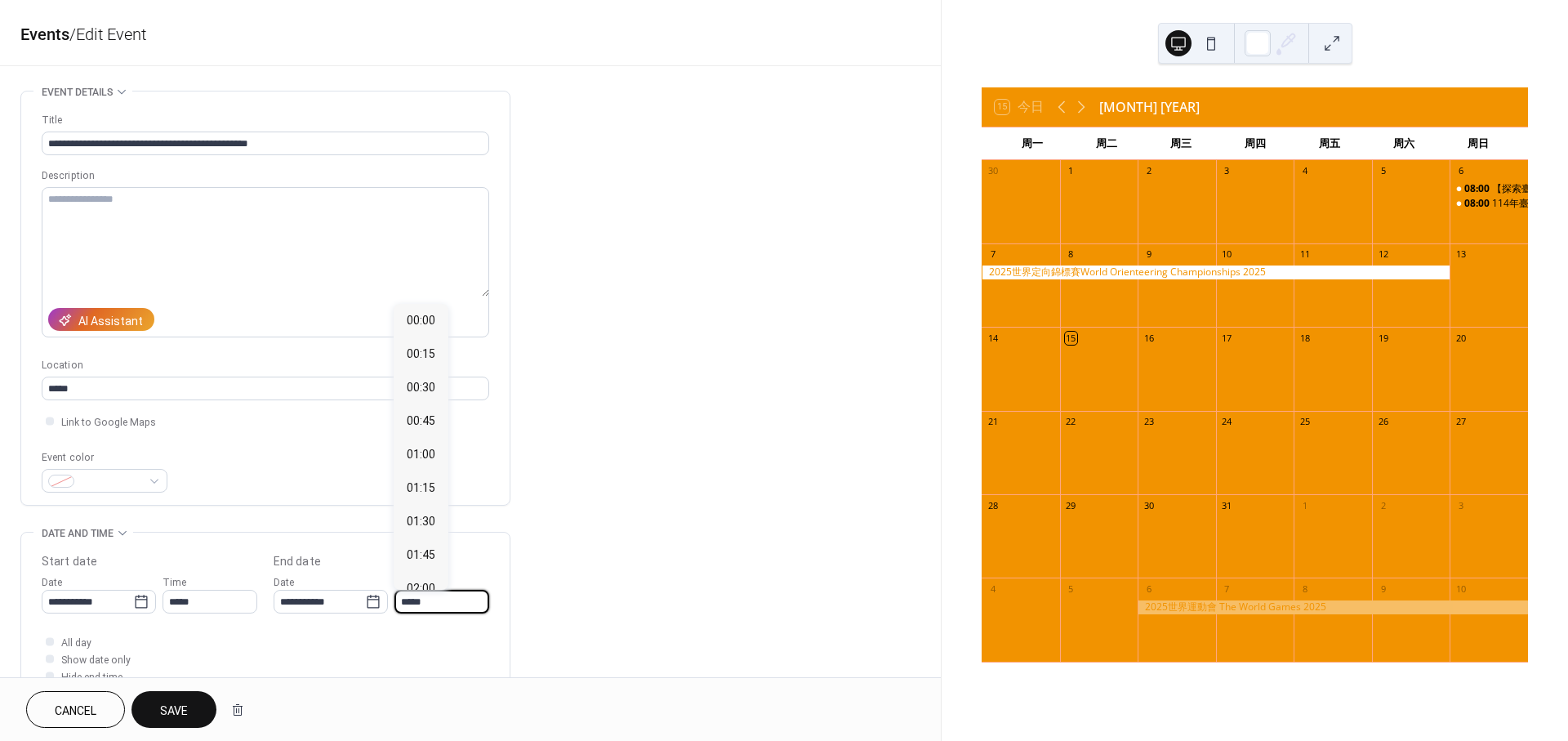 click on "*****" at bounding box center [442, 601] 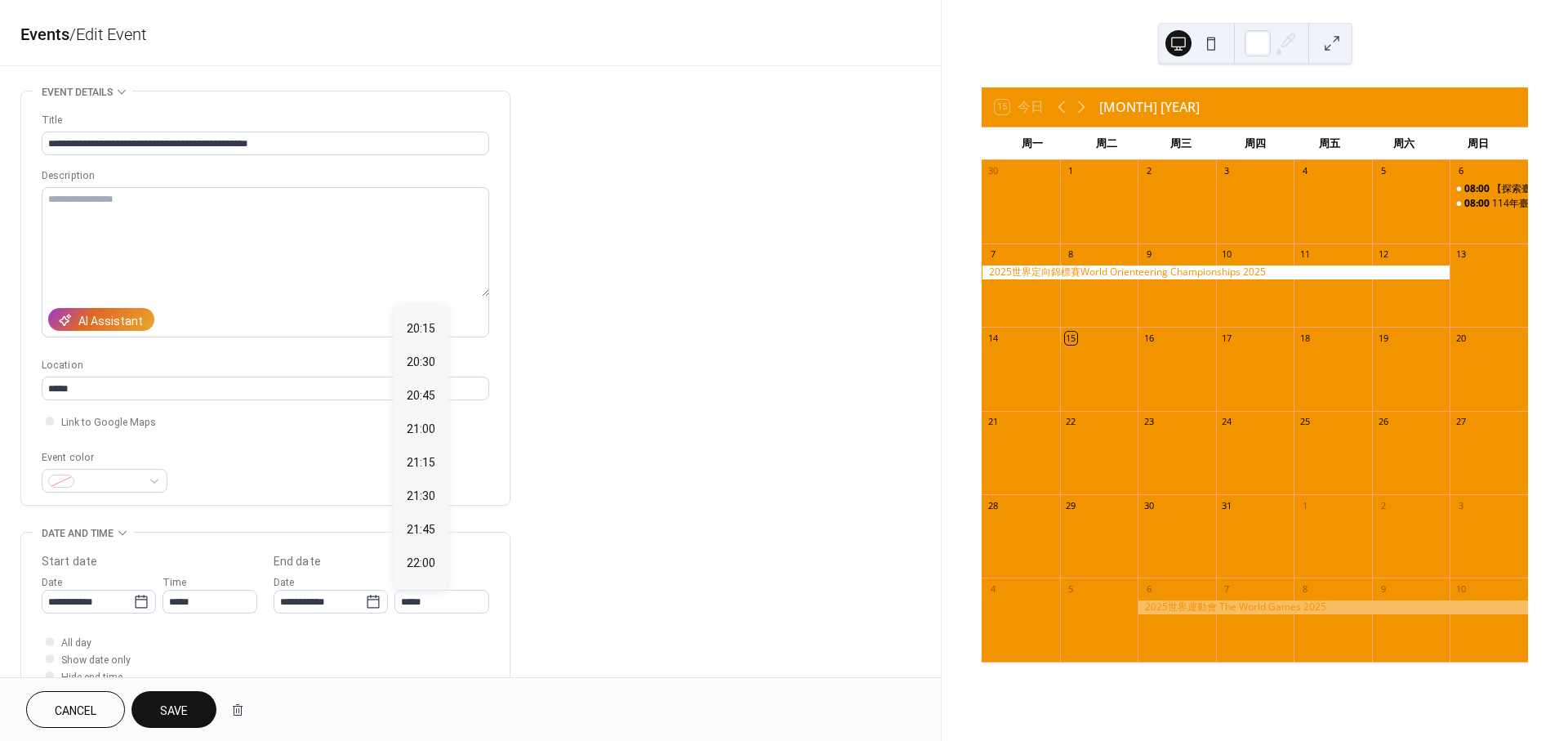 scroll, scrollTop: 2735, scrollLeft: 0, axis: vertical 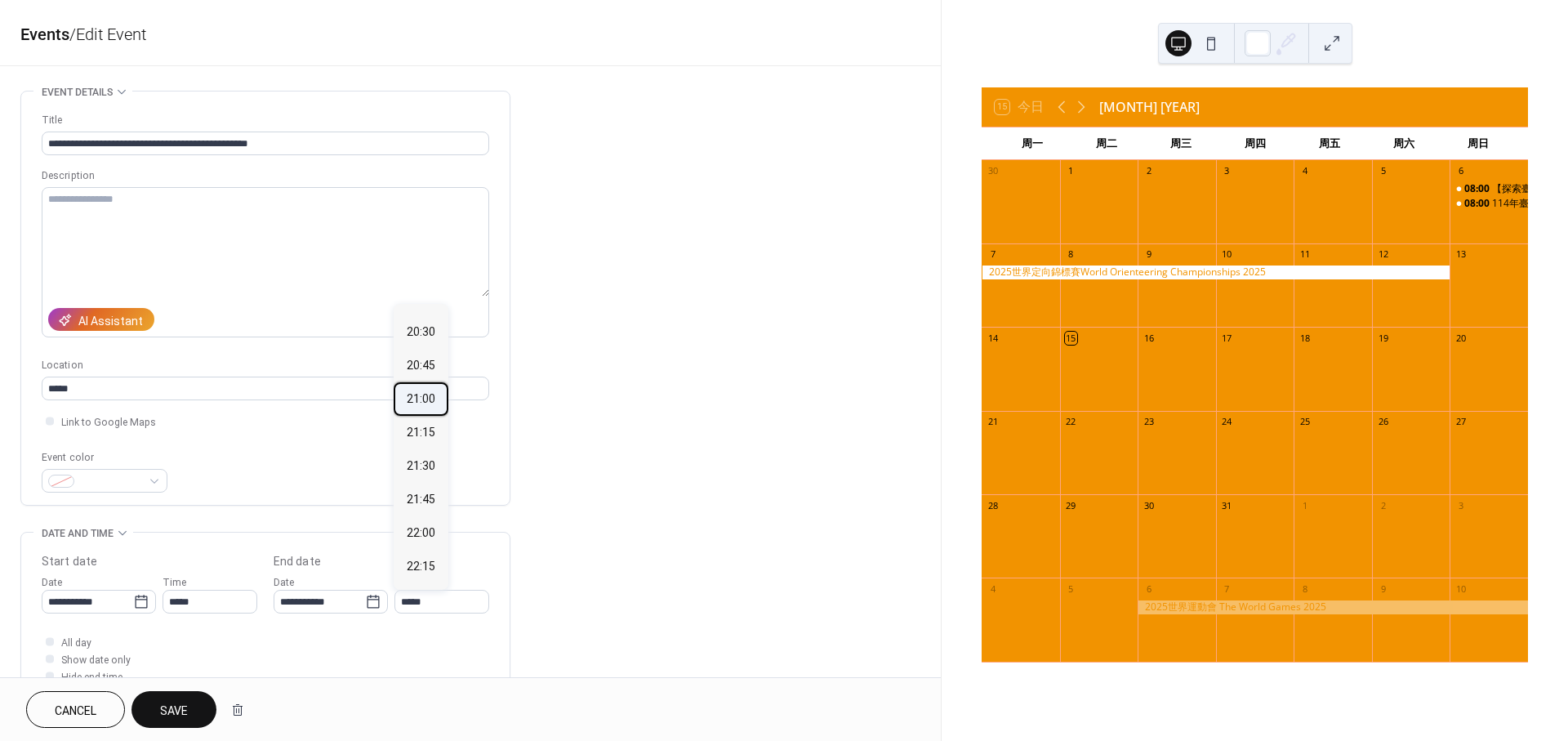 click on "21:00" at bounding box center (421, 399) 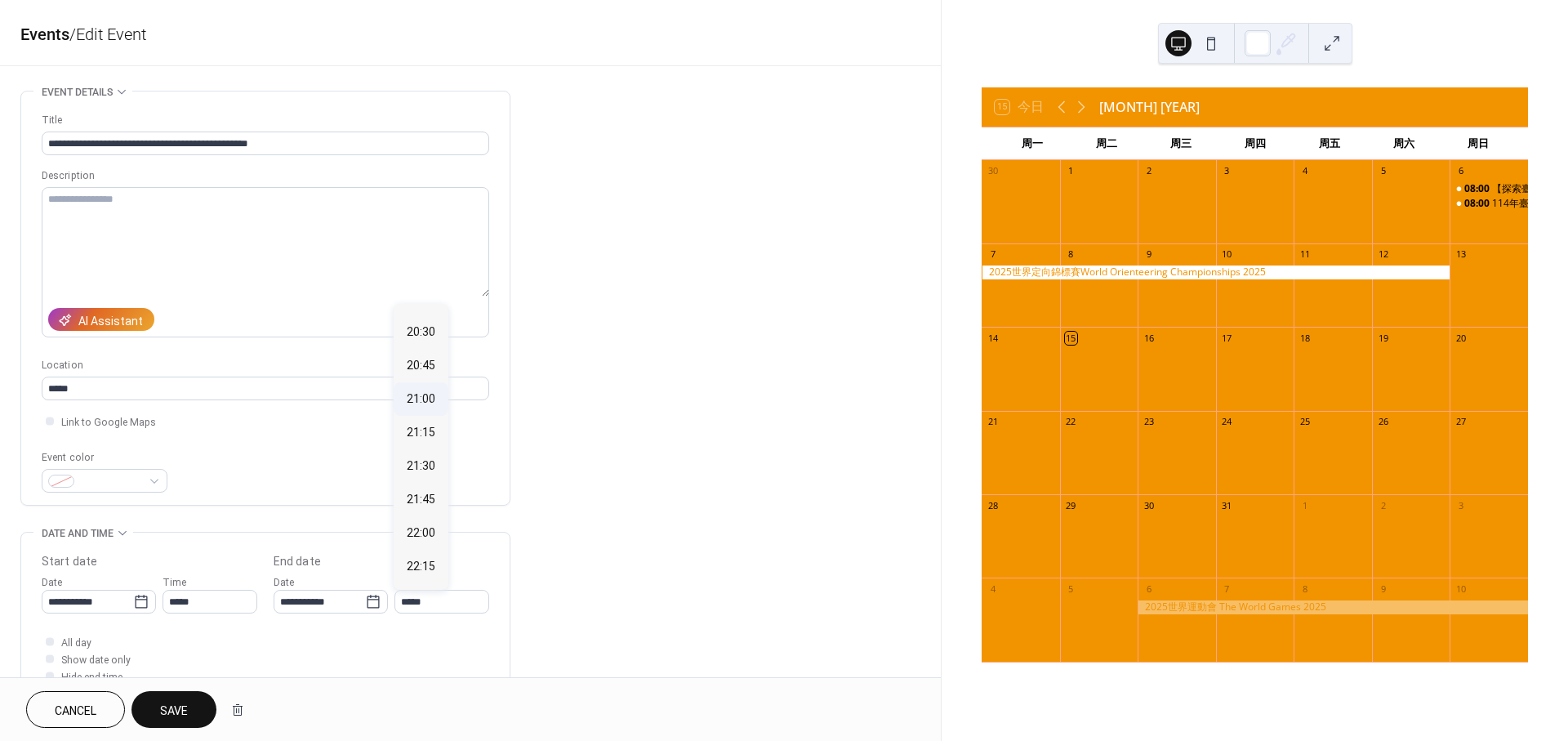 type on "*****" 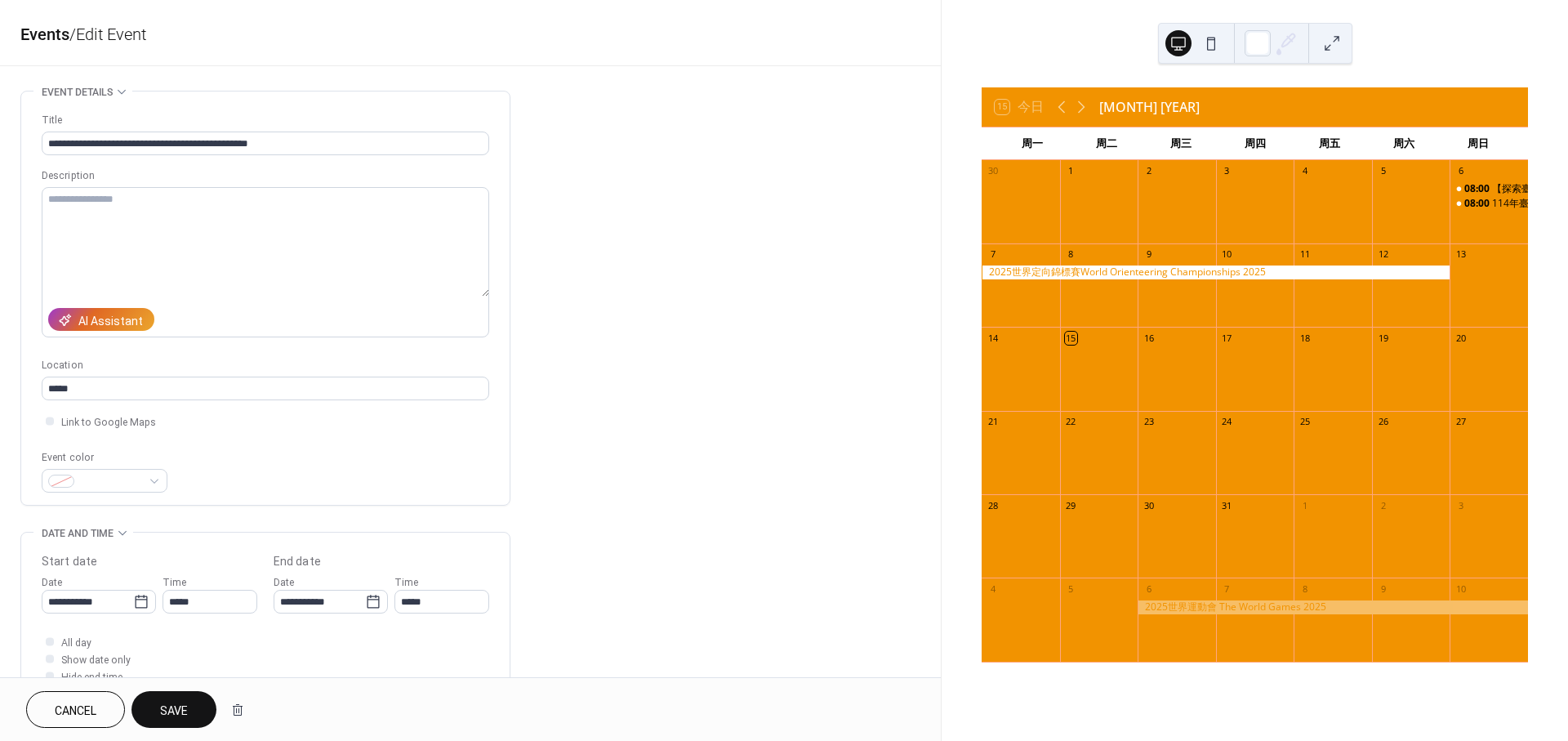click on "Save" at bounding box center [174, 709] 